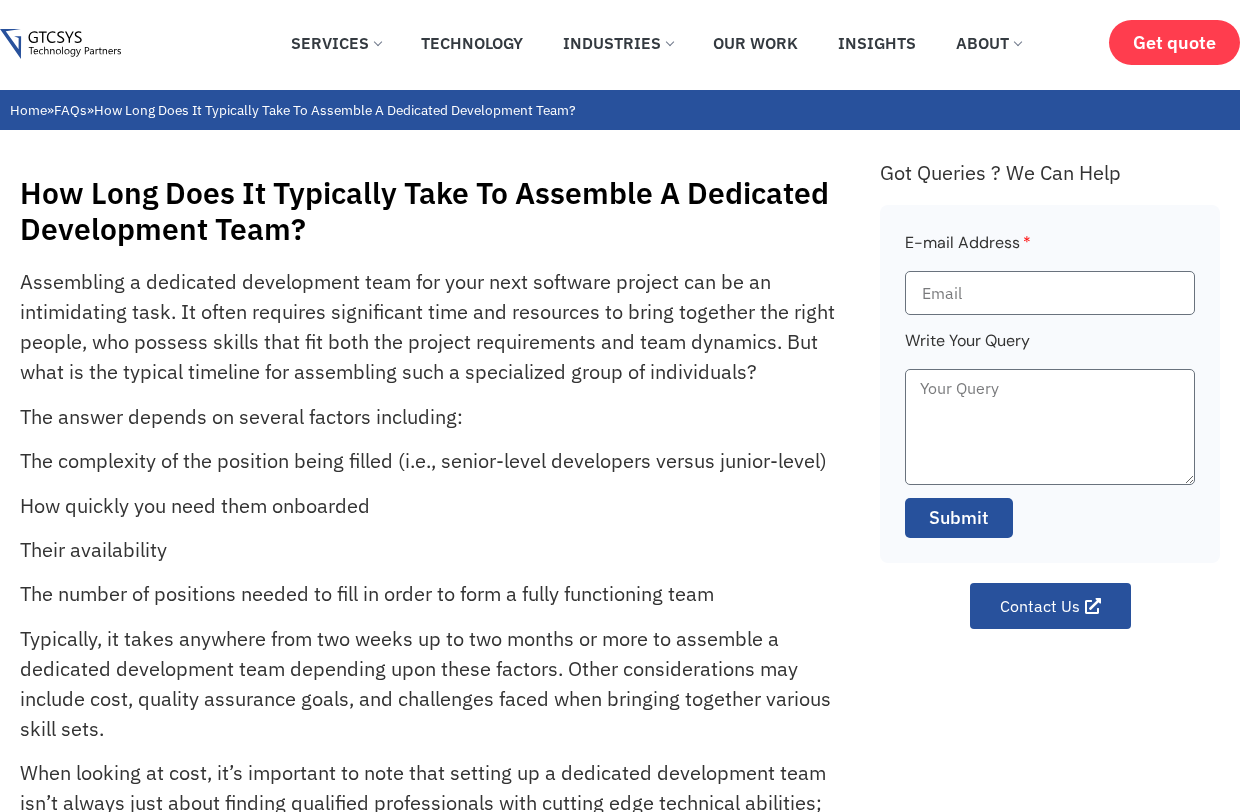 scroll, scrollTop: 6, scrollLeft: 0, axis: vertical 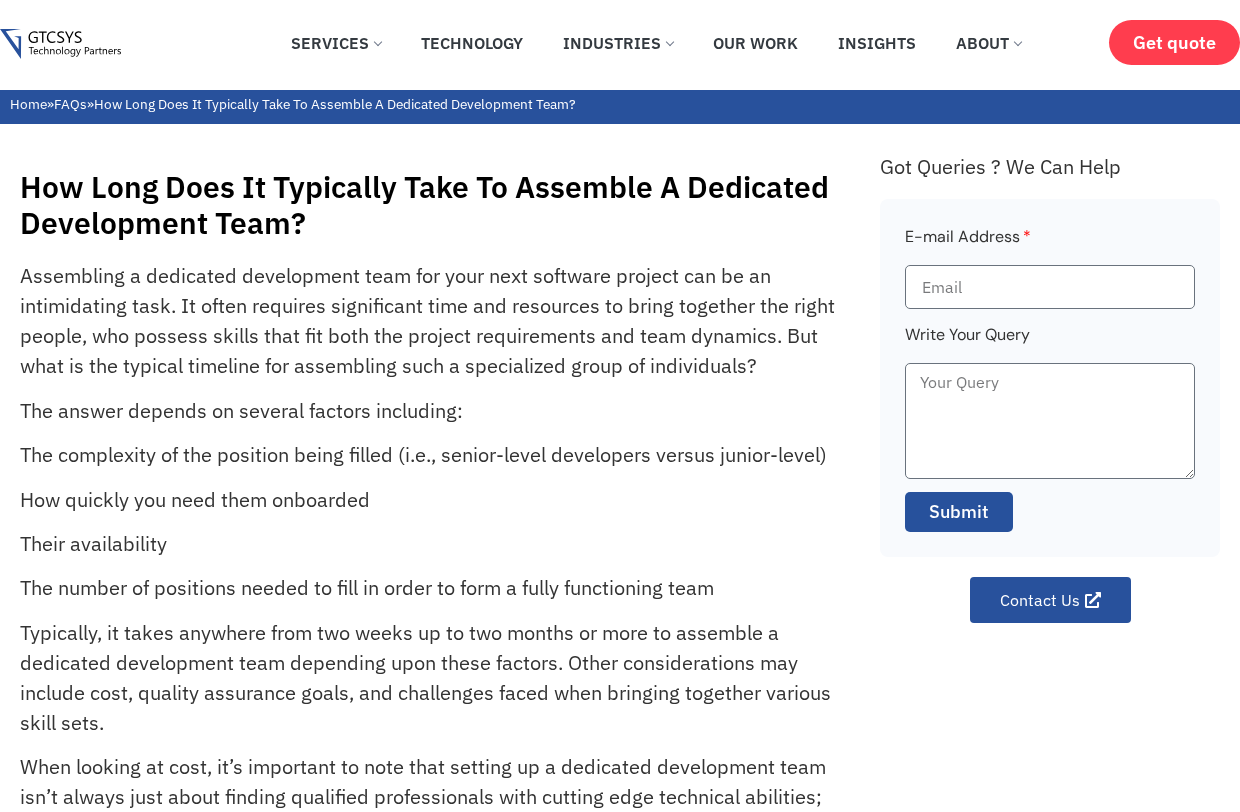 click on "How Long Does It Typically Take To Assemble A Dedicated Development Team?" at bounding box center [440, 205] 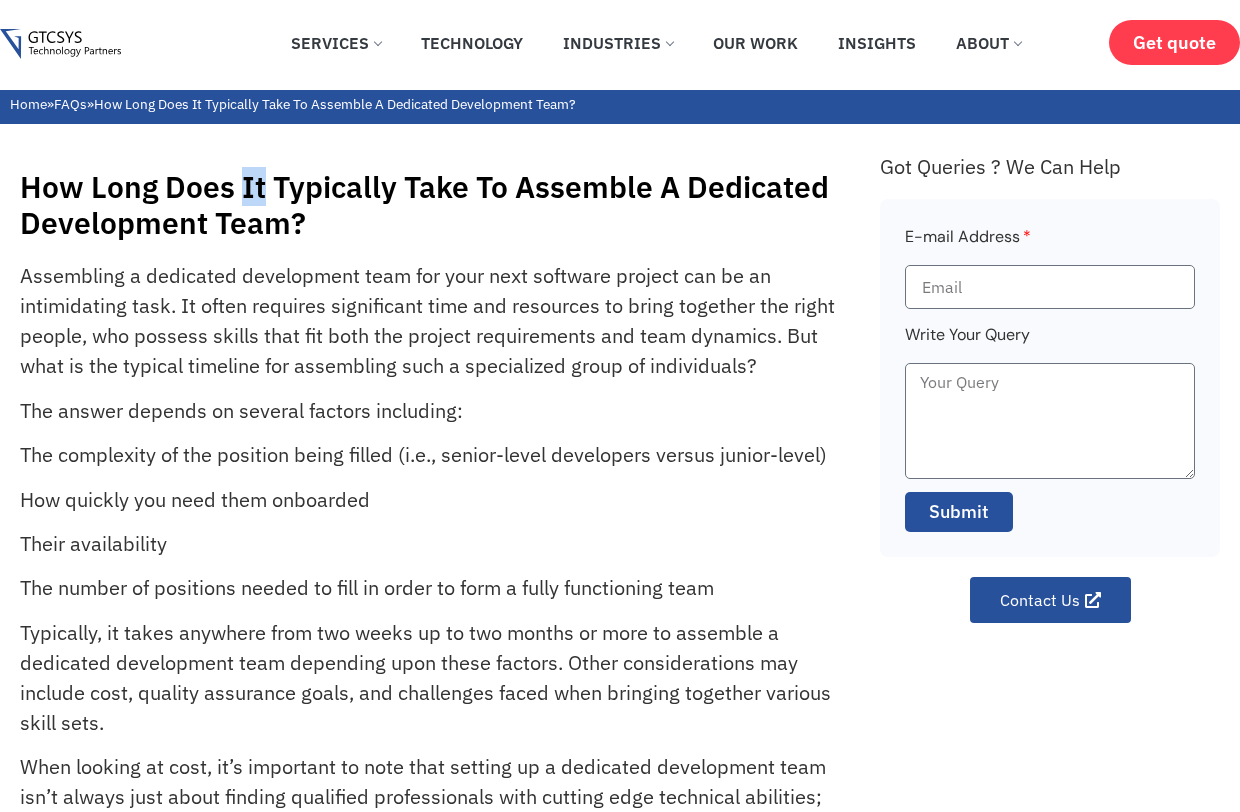 click on "How Long Does It Typically Take To Assemble A Dedicated Development Team?" at bounding box center [440, 205] 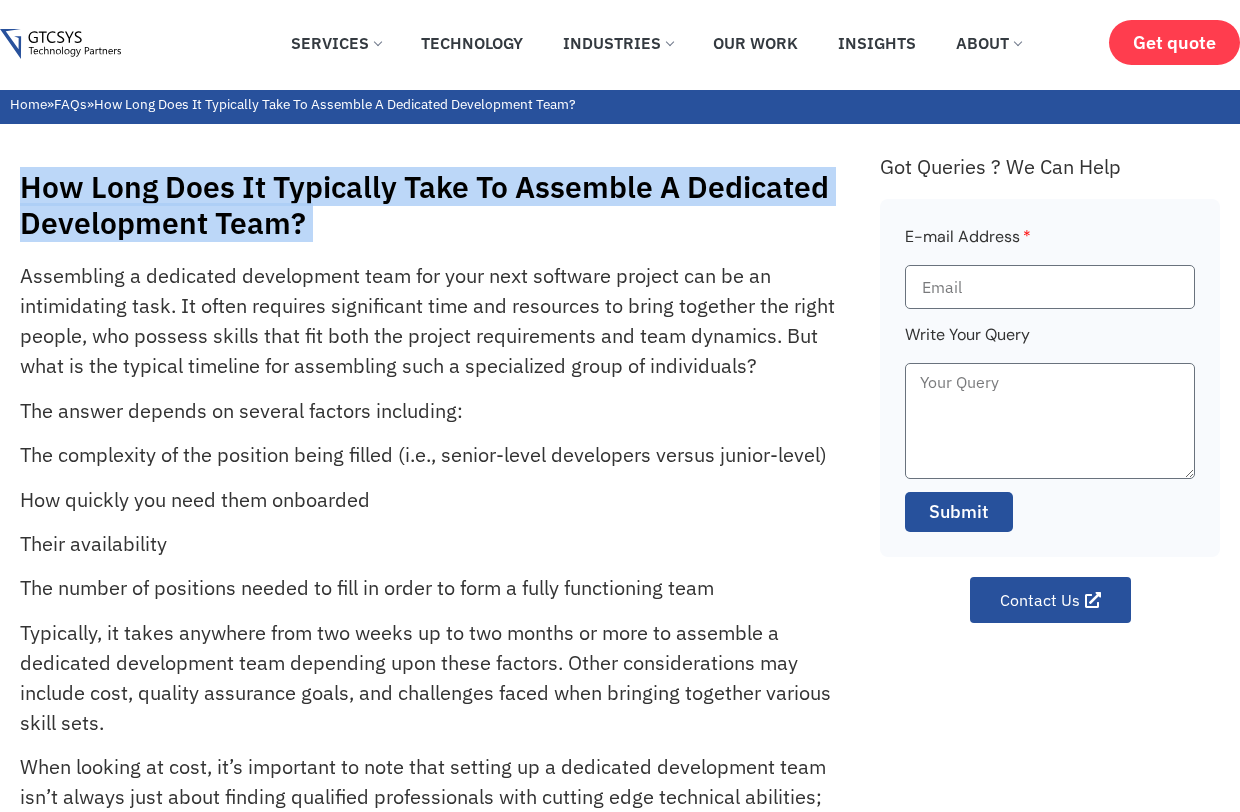 click on "How Long Does It Typically Take To Assemble A Dedicated Development Team?" at bounding box center [440, 205] 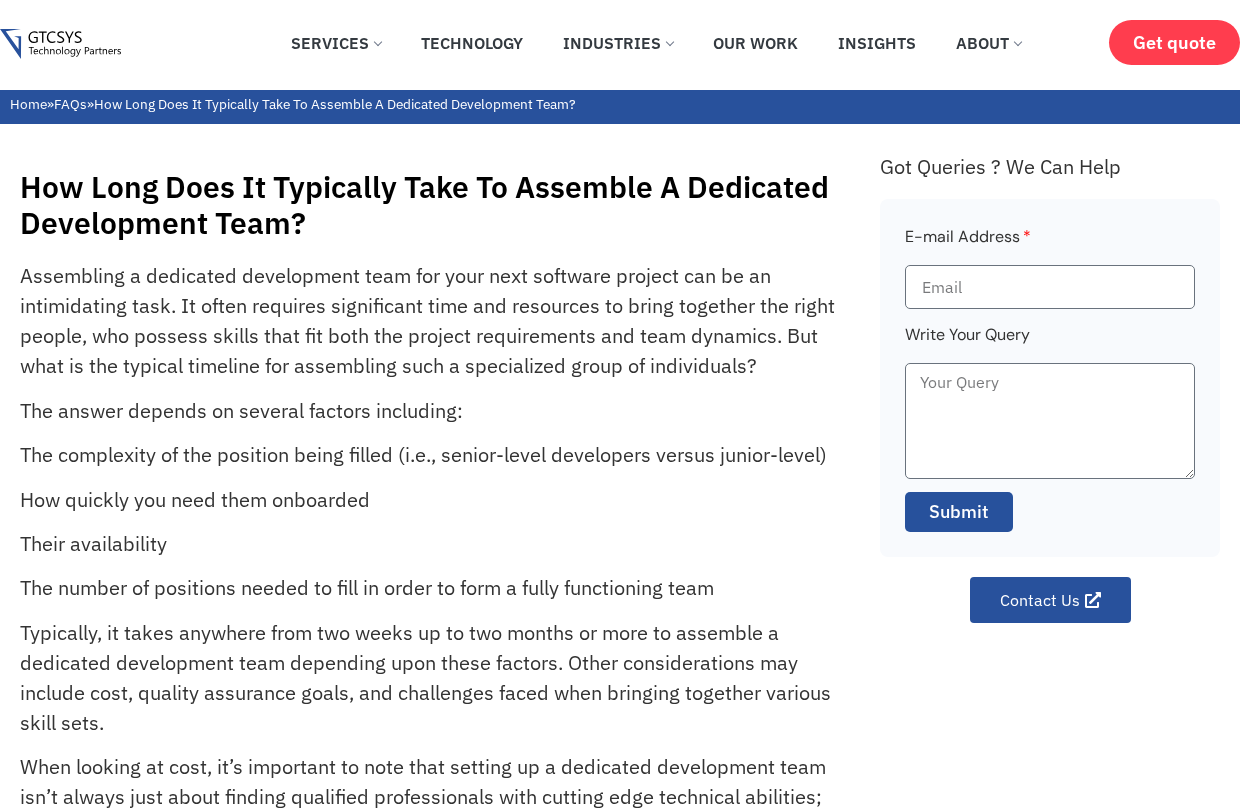 click on "How Long Does It Typically Take To Assemble A Dedicated Development Team?" at bounding box center (440, 205) 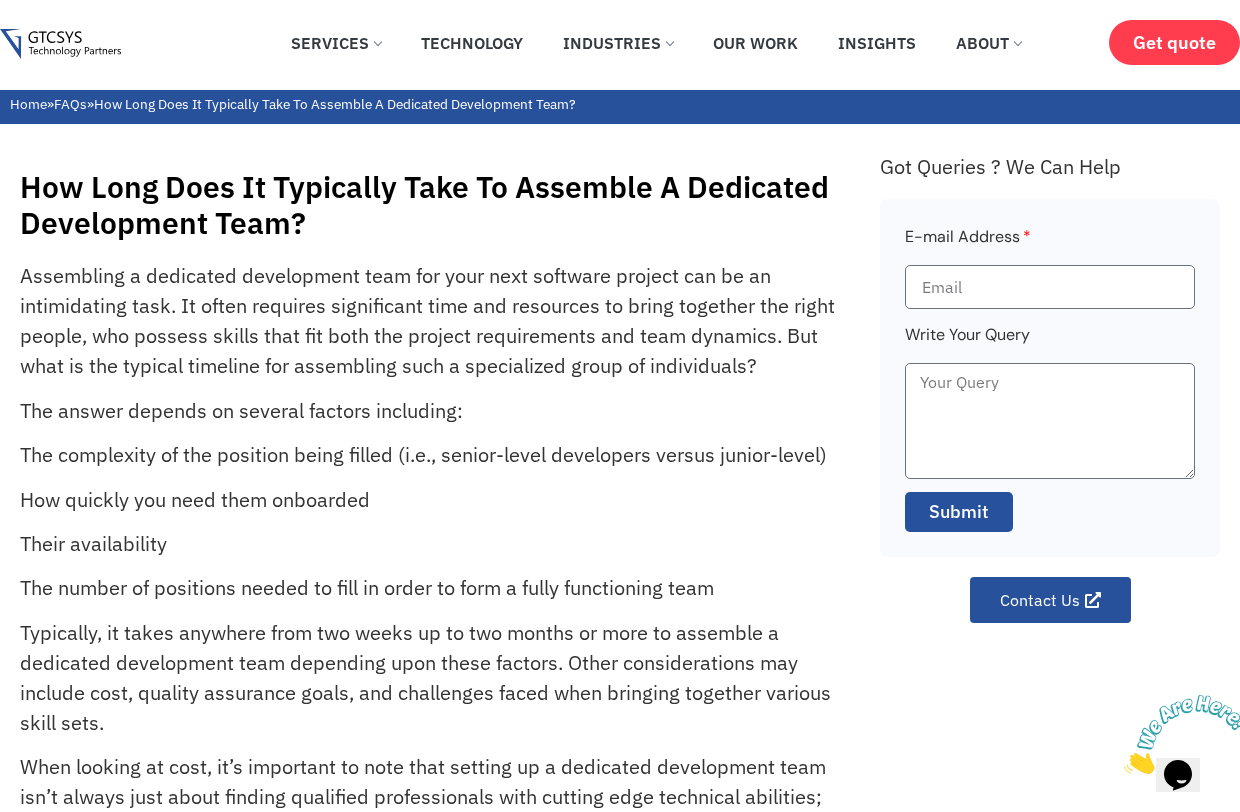scroll, scrollTop: 0, scrollLeft: 0, axis: both 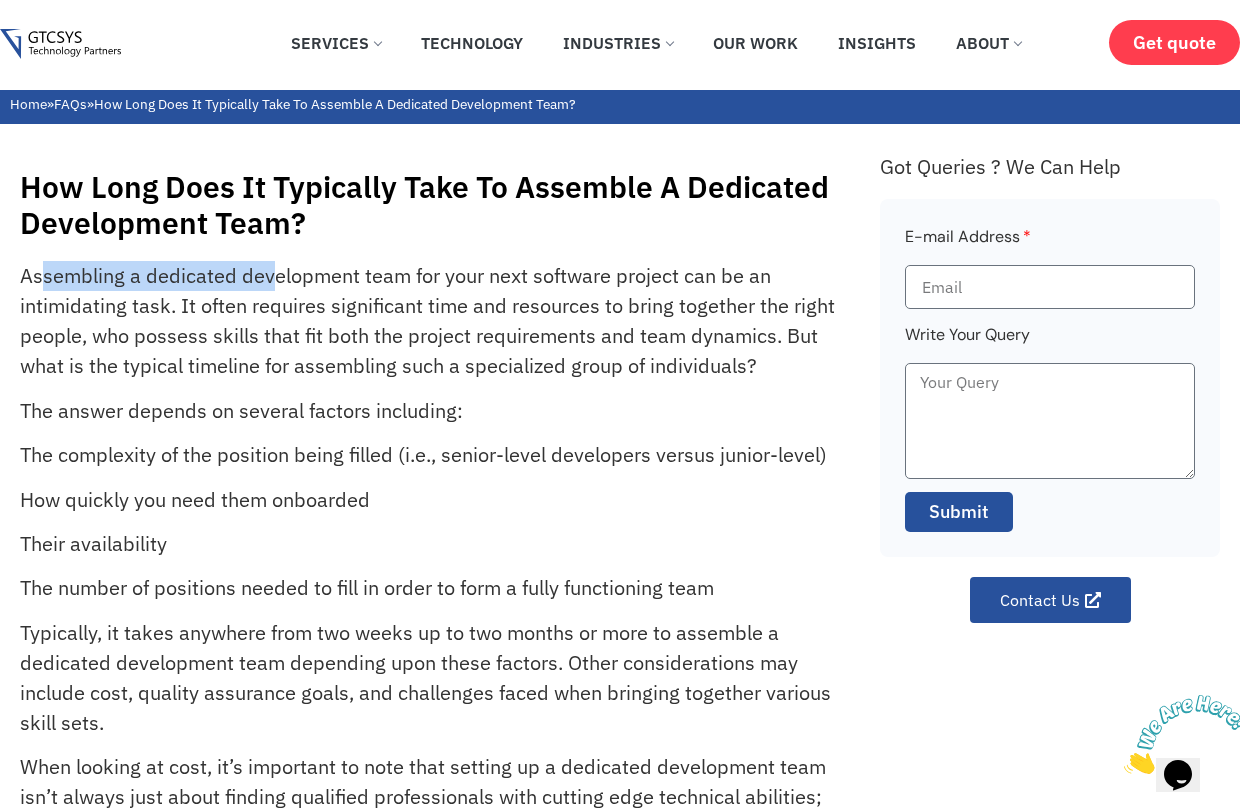drag, startPoint x: 45, startPoint y: 274, endPoint x: 287, endPoint y: 274, distance: 242 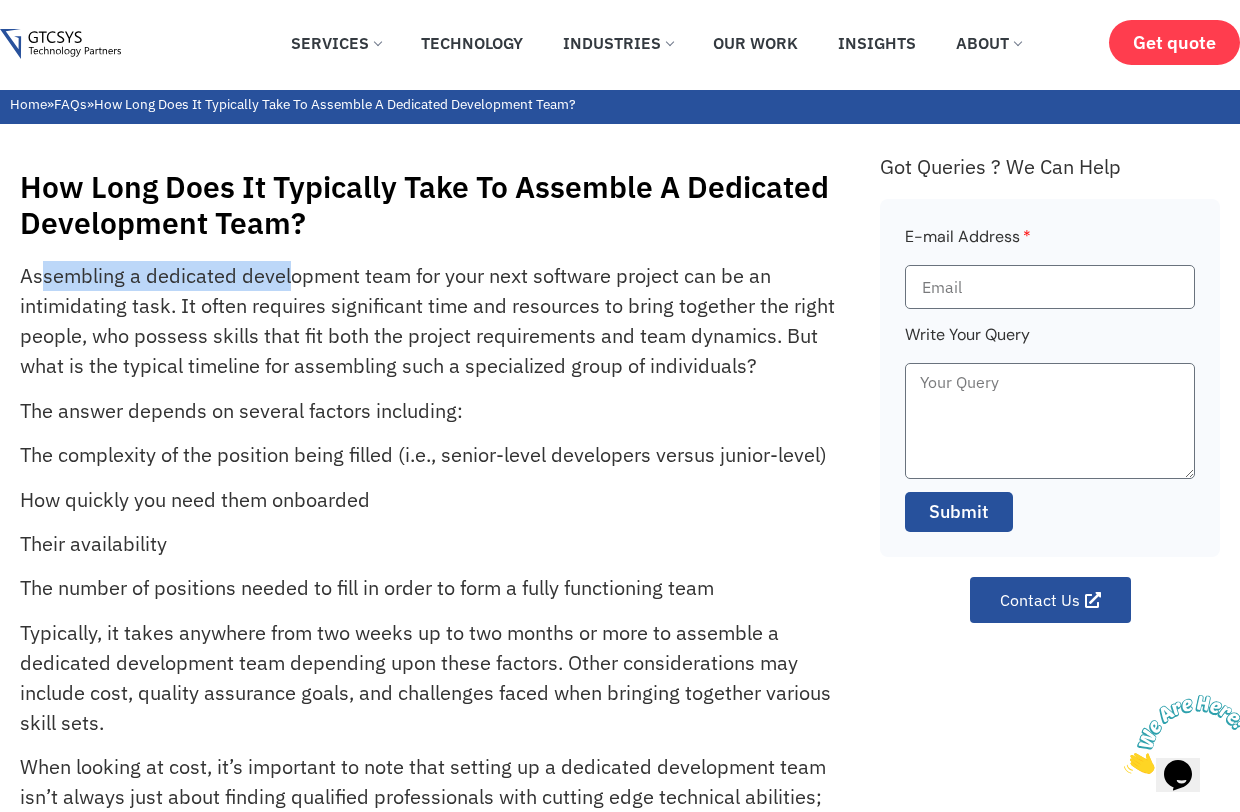 click on "Assembling a dedicated development team for your next software project can be an intimidating task. It often requires significant time and resources to bring together the right people, who possess skills that fit both the project requirements and team dynamics. But what is the typical timeline for assembling such a specialized group of individuals?" at bounding box center (427, 321) 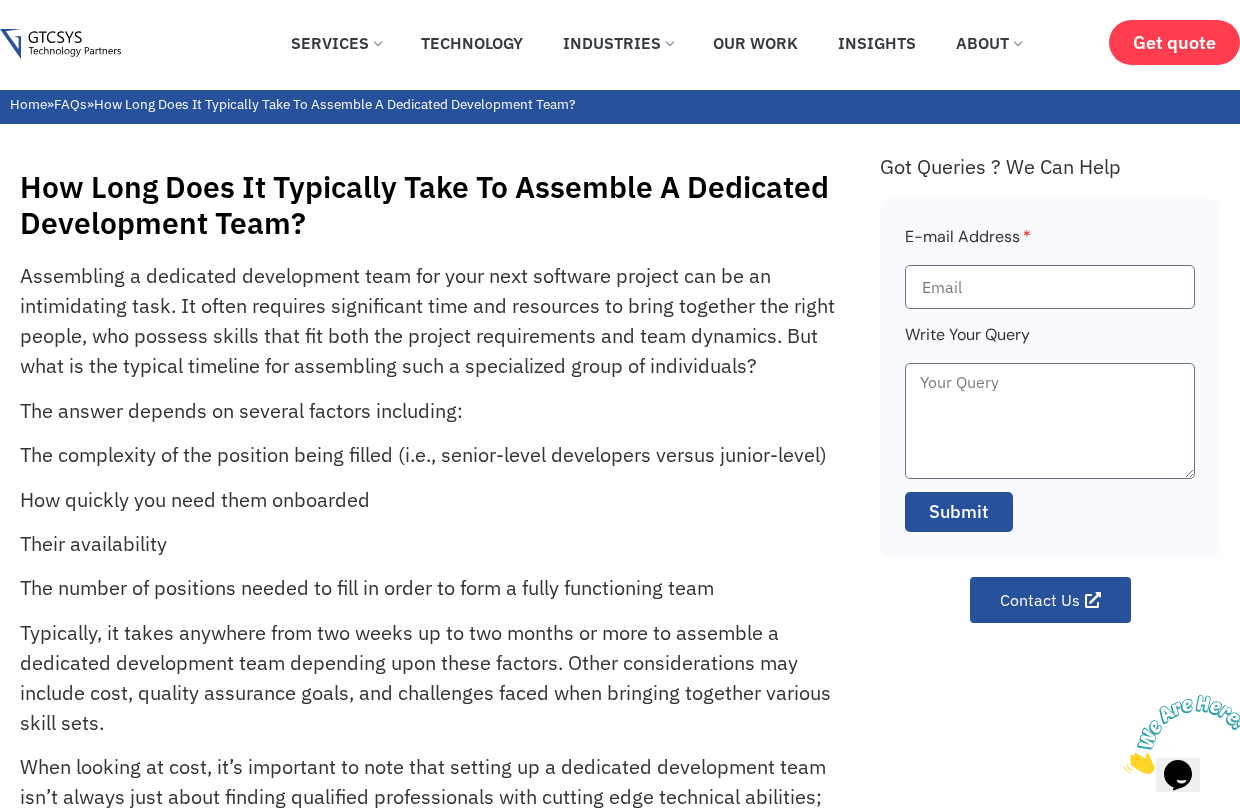 click on "Assembling a dedicated development team for your next software project can be an intimidating task. It often requires significant time and resources to bring together the right people, who possess skills that fit both the project requirements and team dynamics. But what is the typical timeline for assembling such a specialized group of individuals?" at bounding box center (427, 321) 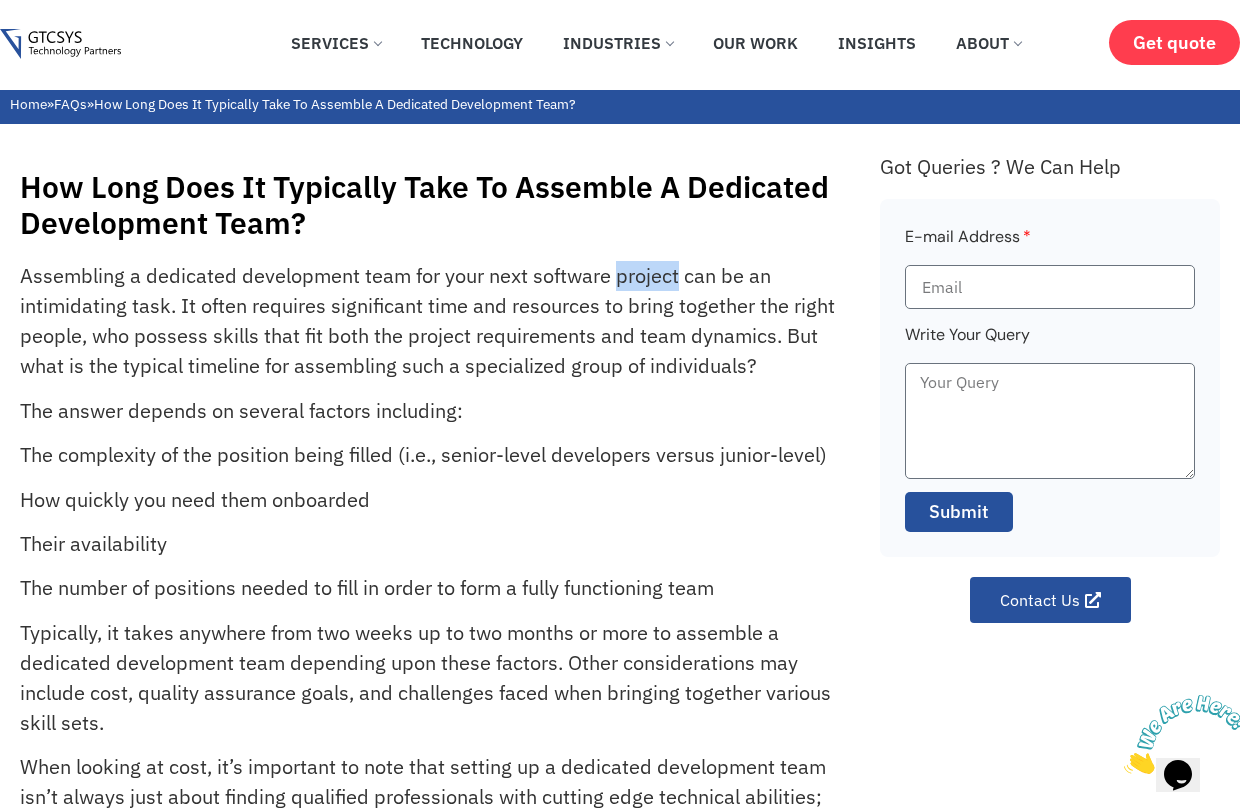 click on "Assembling a dedicated development team for your next software project can be an intimidating task. It often requires significant time and resources to bring together the right people, who possess skills that fit both the project requirements and team dynamics. But what is the typical timeline for assembling such a specialized group of individuals?" at bounding box center (427, 321) 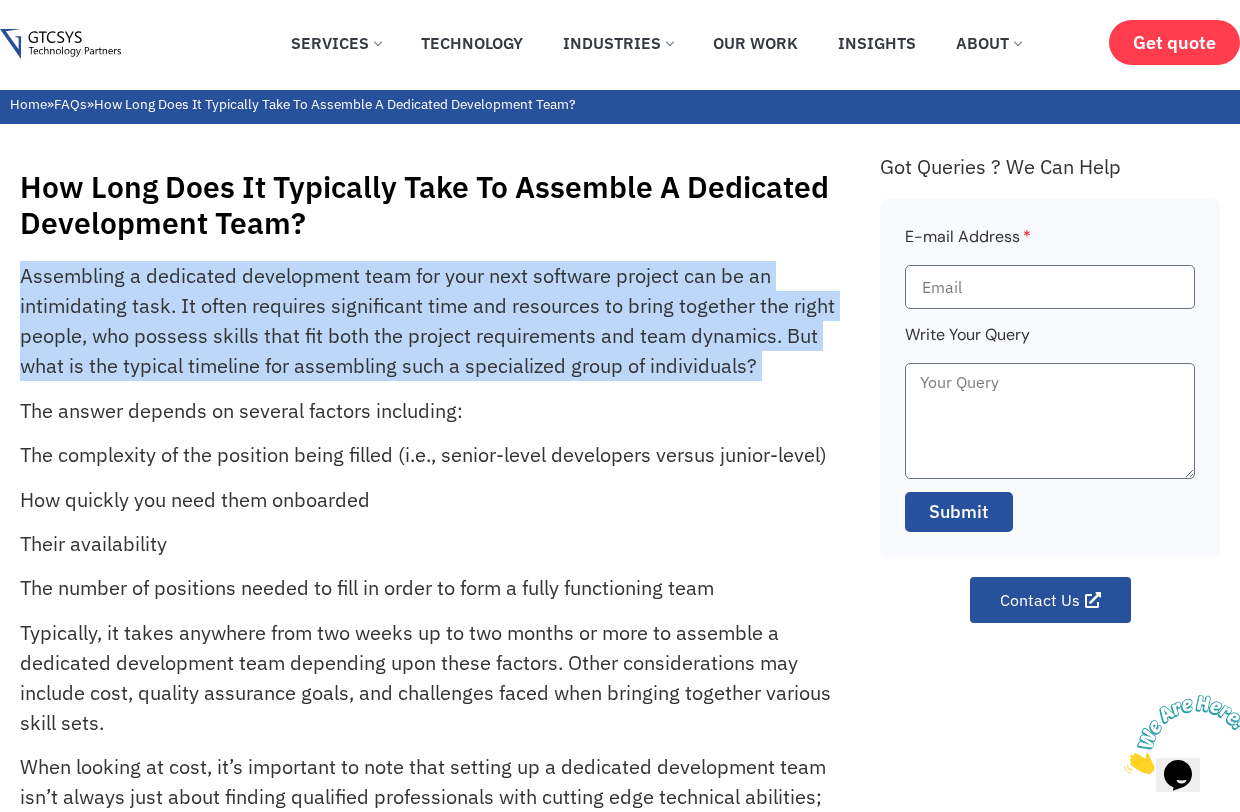 click on "Assembling a dedicated development team for your next software project can be an intimidating task. It often requires significant time and resources to bring together the right people, who possess skills that fit both the project requirements and team dynamics. But what is the typical timeline for assembling such a specialized group of individuals?" at bounding box center (427, 321) 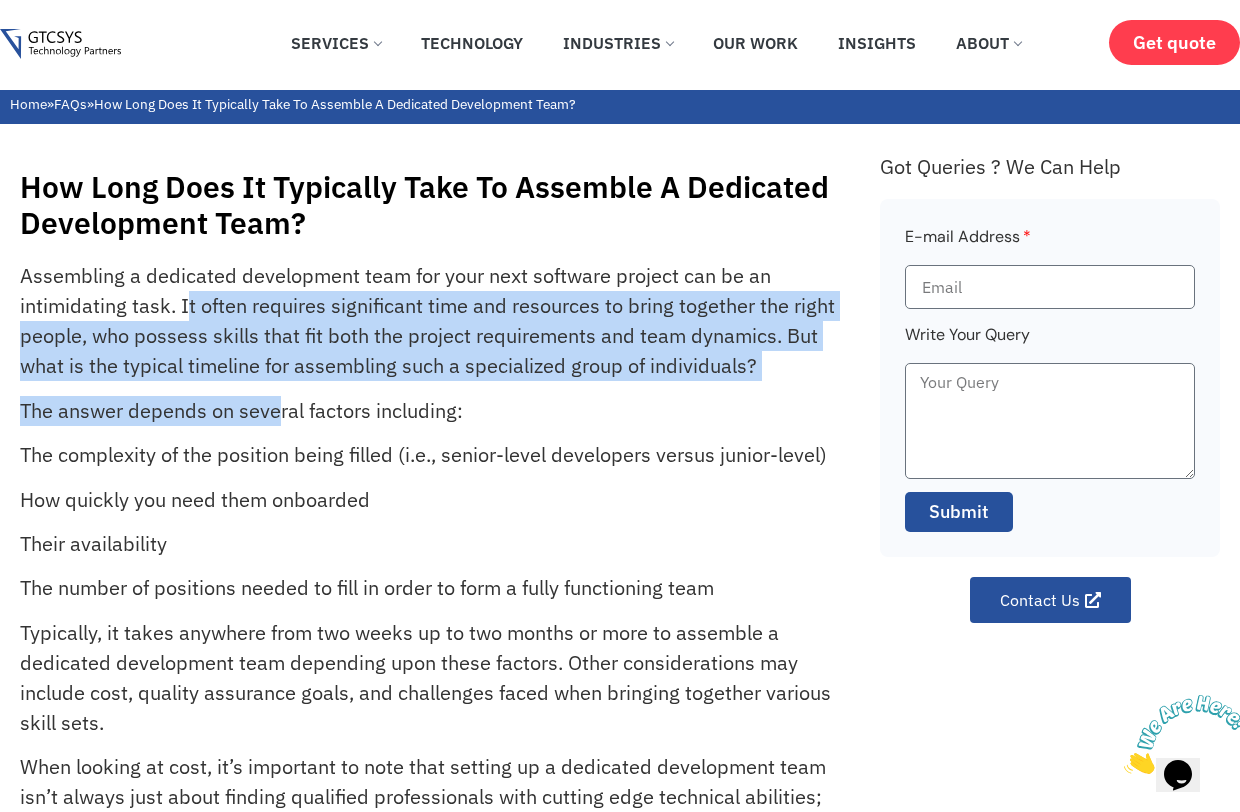 drag, startPoint x: 185, startPoint y: 310, endPoint x: 275, endPoint y: 419, distance: 141.35417 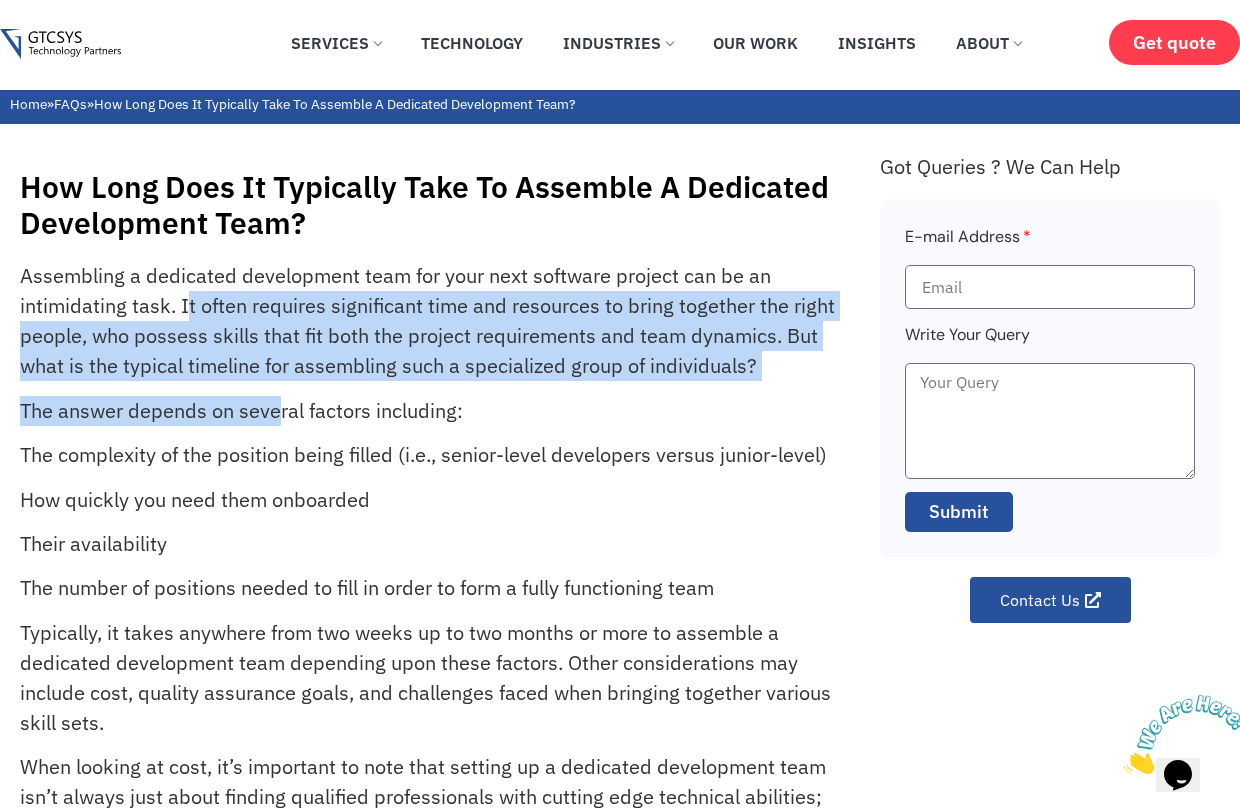 click on "Assembling a dedicated development team for your next software project can be an intimidating task. It often requires significant time and resources to bring together the right people, who possess skills that fit both the project requirements and team dynamics. But what is the typical timeline for assembling such a specialized group of individuals?
The answer depends on several factors including:
The complexity of the position being filled (i.e., senior-level developers versus junior-level)
How quickly you need them onboarded
Their availability
The number of positions needed to fill in order to form a fully functioning team
Typically, it takes anywhere from two weeks up to two months or more to assemble a dedicated development team depending upon these factors. Other considerations may include cost, quality assurance goals, and challenges faced when bringing together various skill sets." at bounding box center [440, 698] 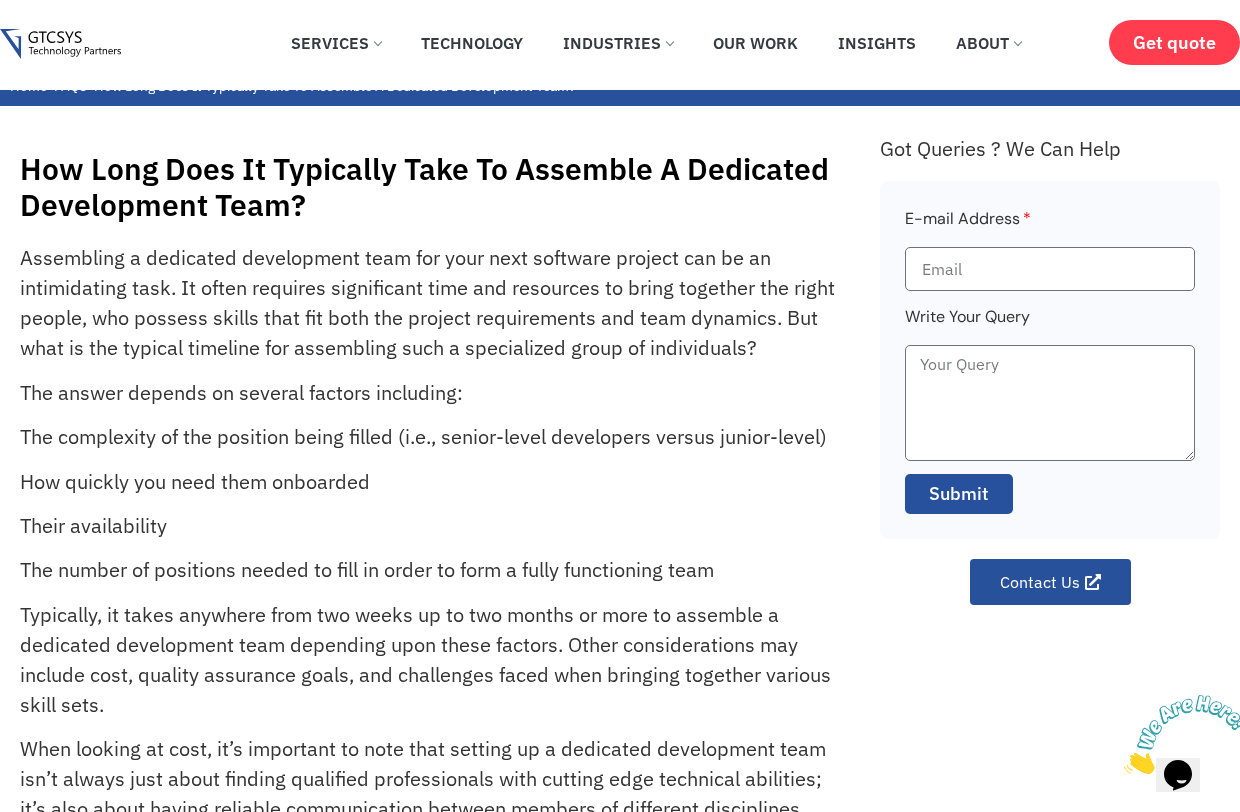 scroll, scrollTop: 26, scrollLeft: 0, axis: vertical 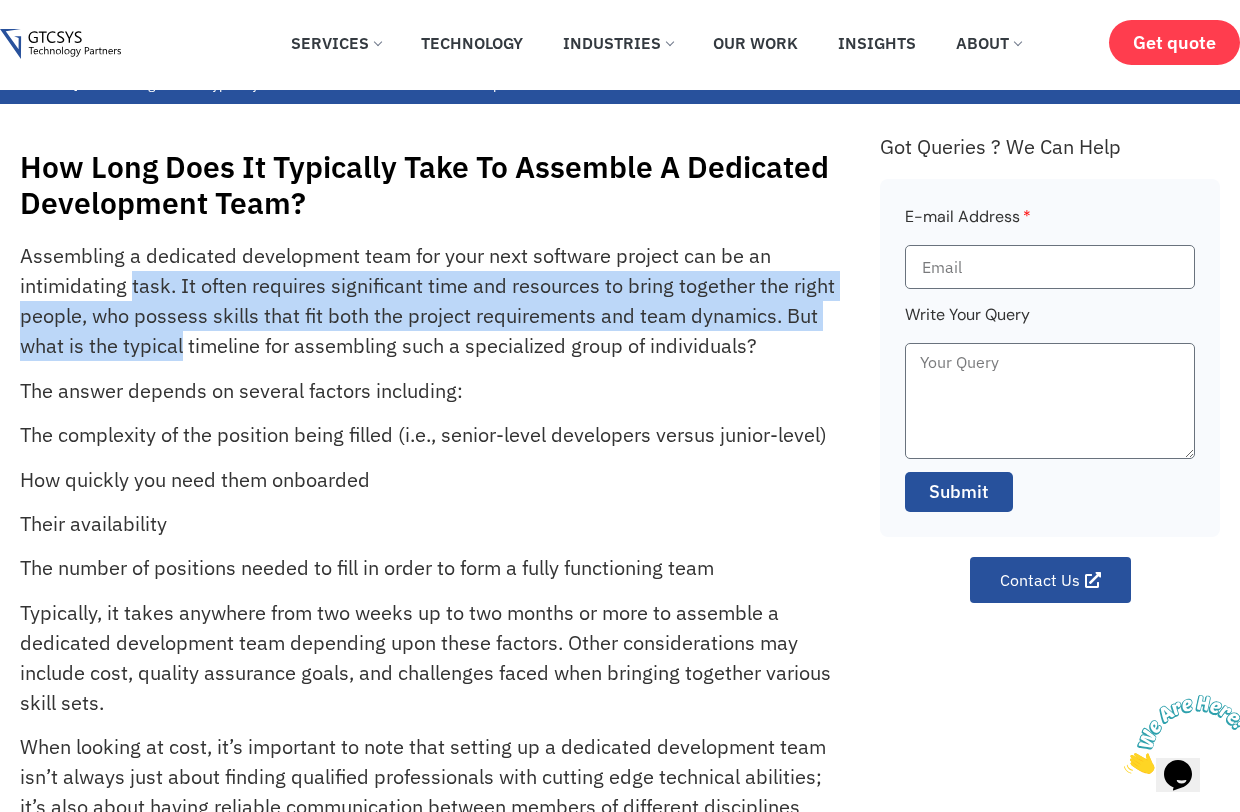 drag, startPoint x: 135, startPoint y: 288, endPoint x: 195, endPoint y: 351, distance: 87 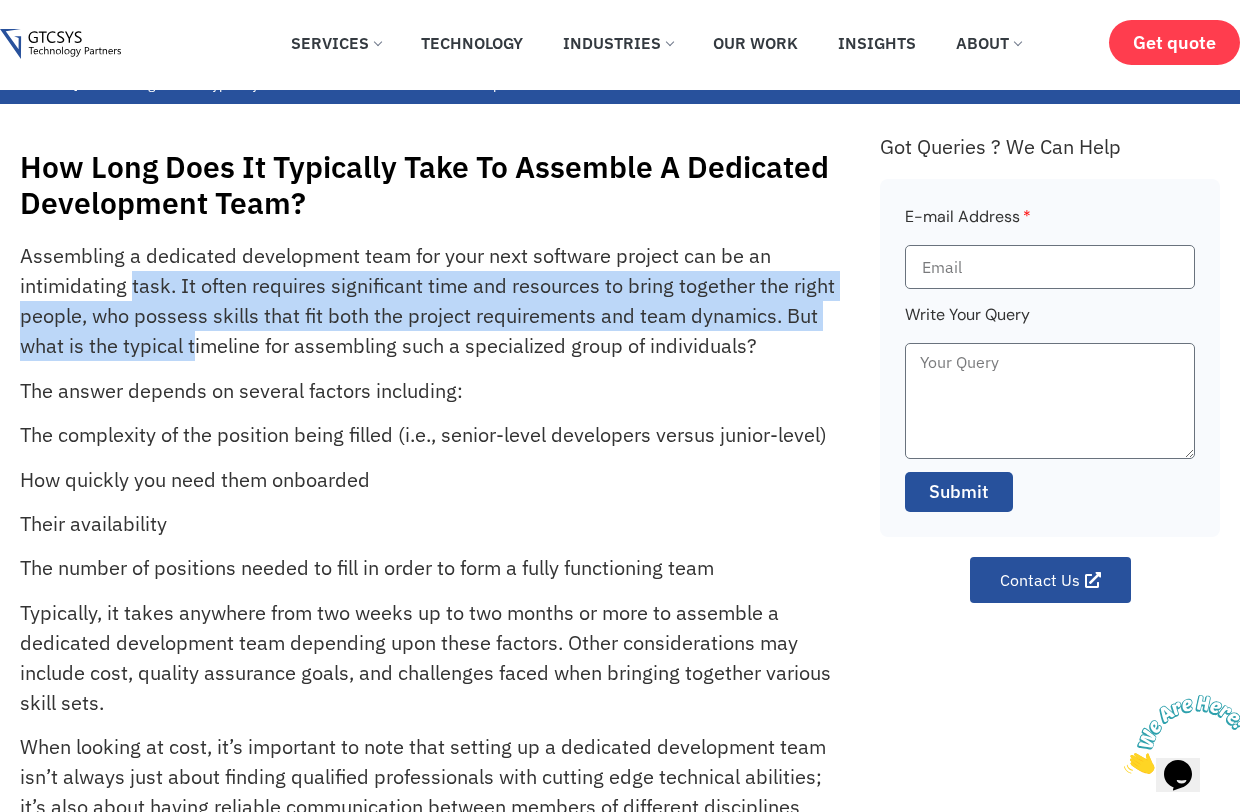 click on "Assembling a dedicated development team for your next software project can be an intimidating task. It often requires significant time and resources to bring together the right people, who possess skills that fit both the project requirements and team dynamics. But what is the typical timeline for assembling such a specialized group of individuals?" at bounding box center [427, 301] 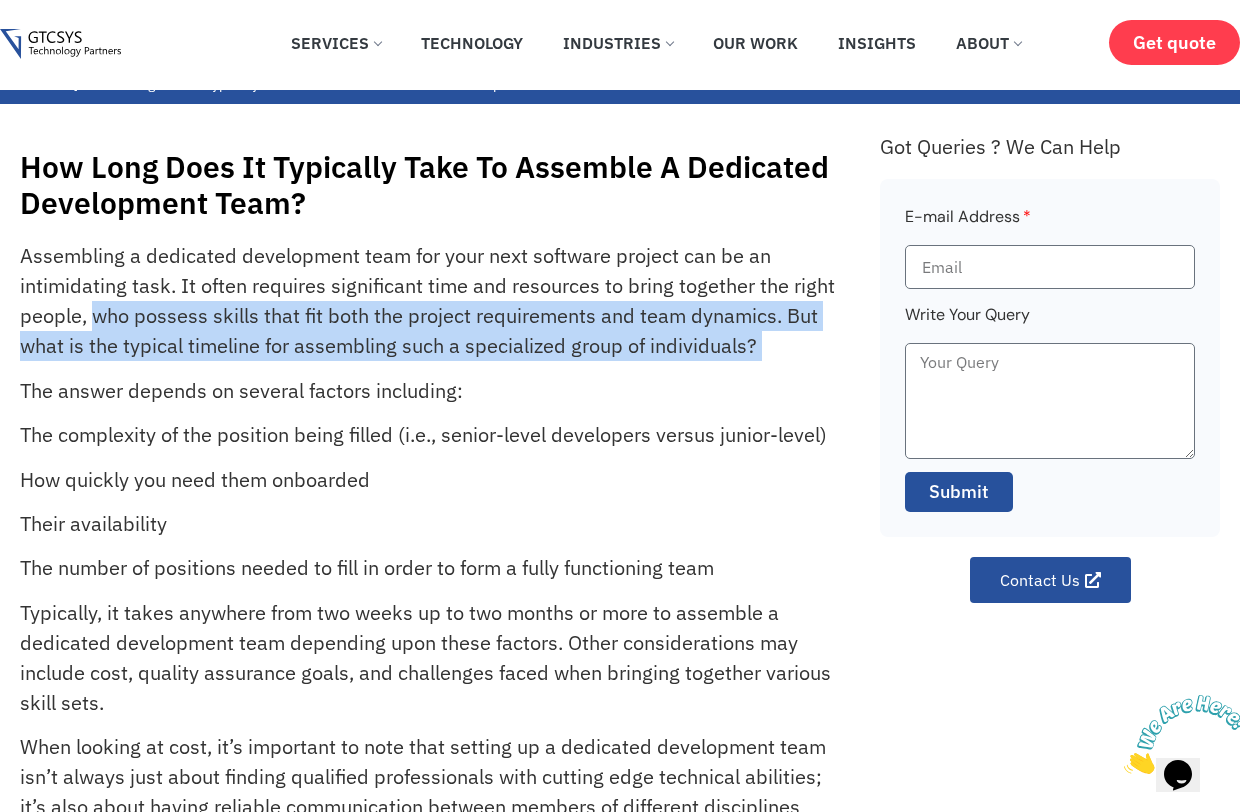 drag, startPoint x: 91, startPoint y: 323, endPoint x: 296, endPoint y: 370, distance: 210.3188 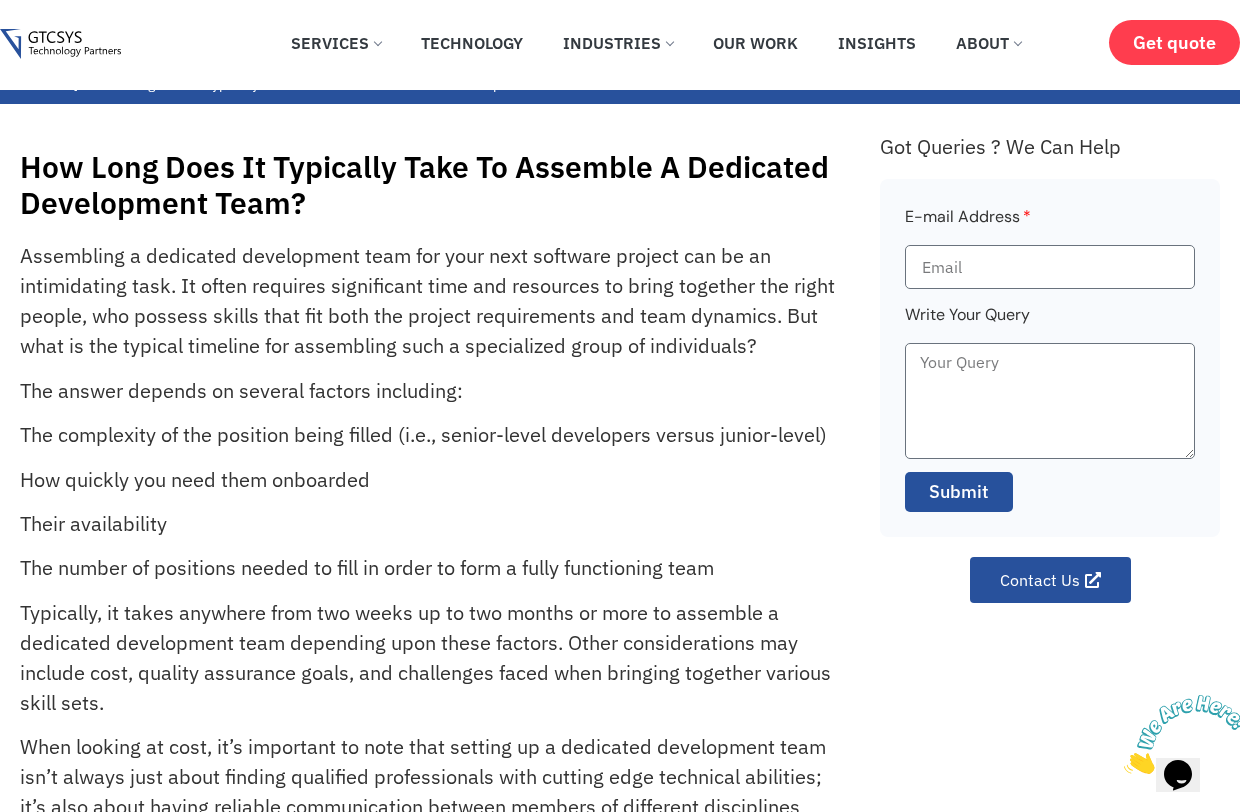 click on "The answer depends on several factors including:" at bounding box center (427, 391) 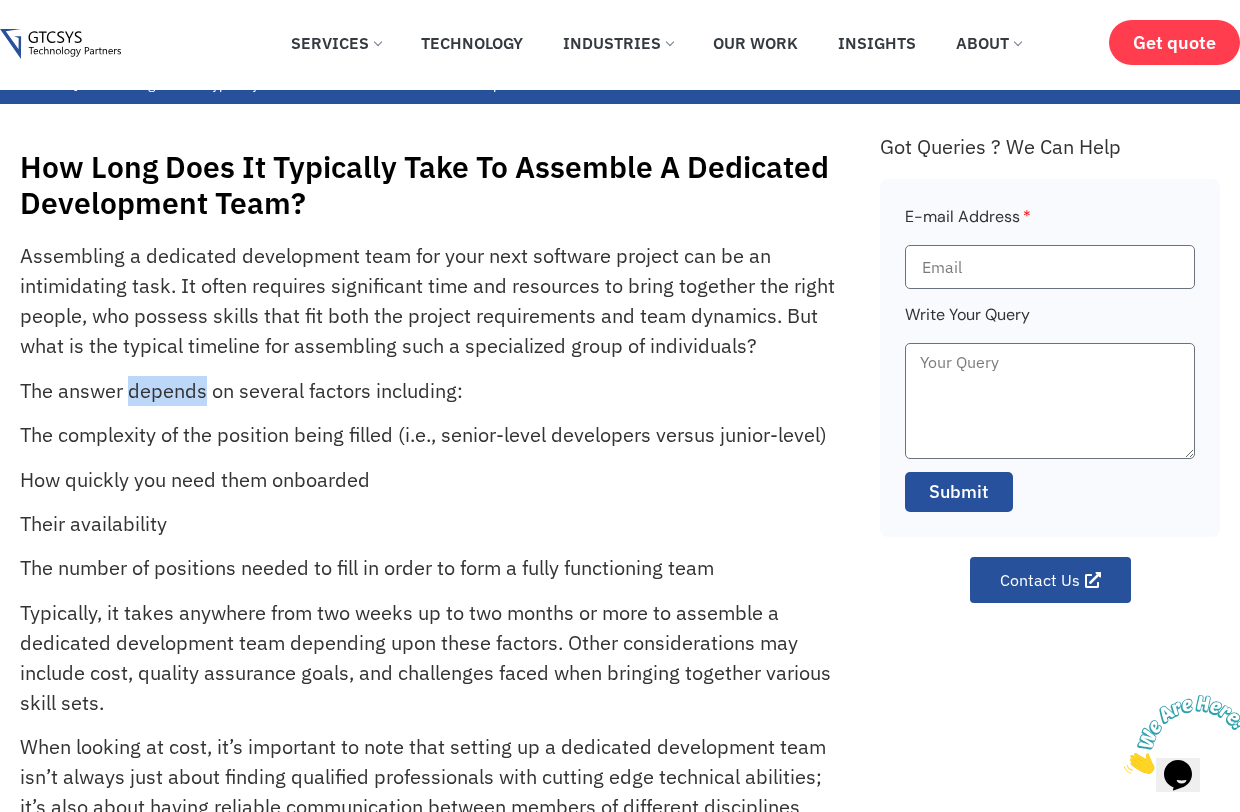 click on "The answer depends on several factors including:" at bounding box center [427, 391] 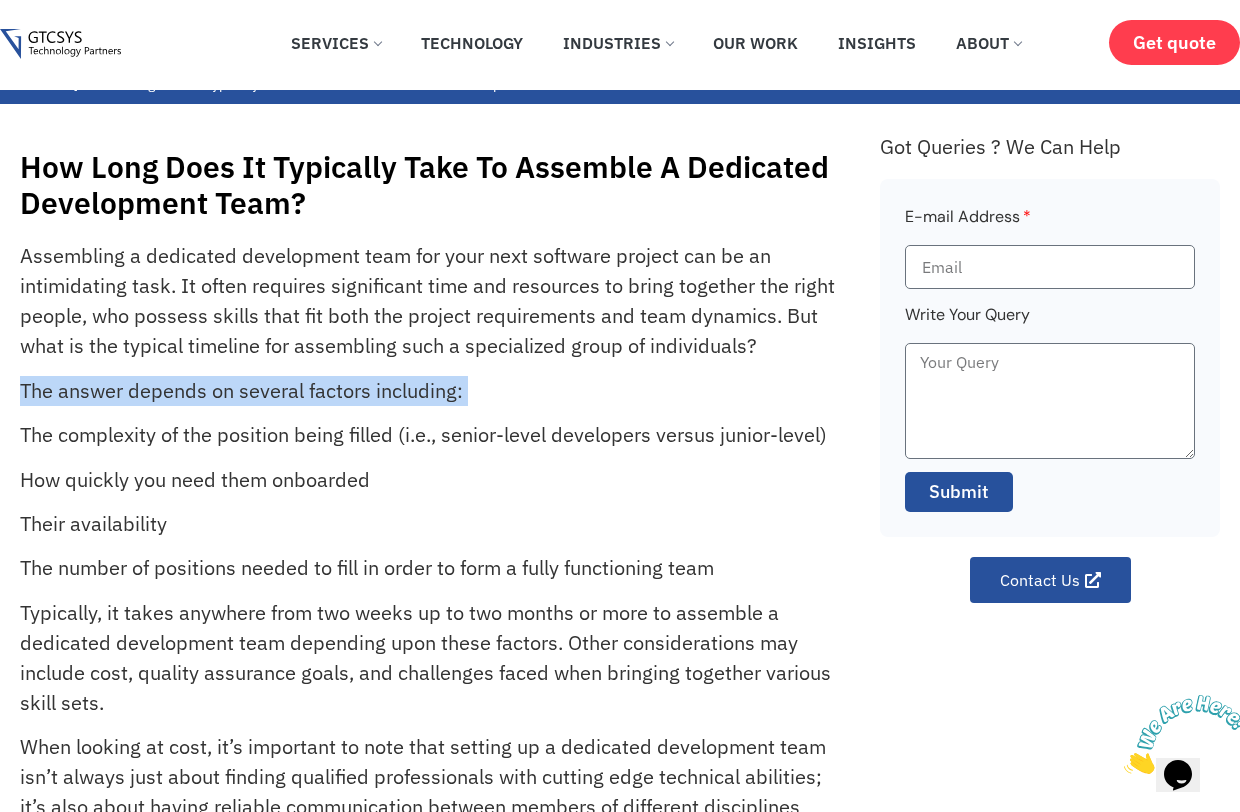 click on "The answer depends on several factors including:" at bounding box center [427, 391] 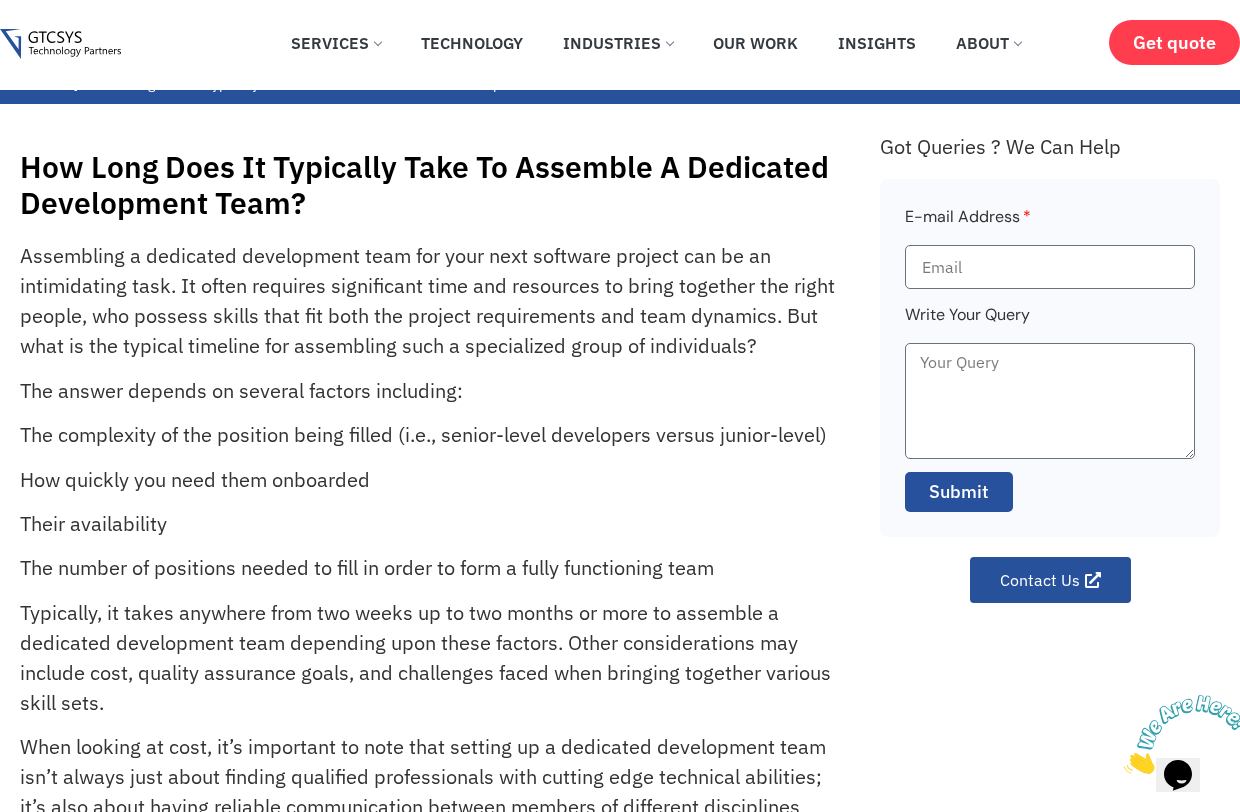 click on "The complexity of the position being filled (i.e., senior-level developers versus junior-level)" at bounding box center [427, 435] 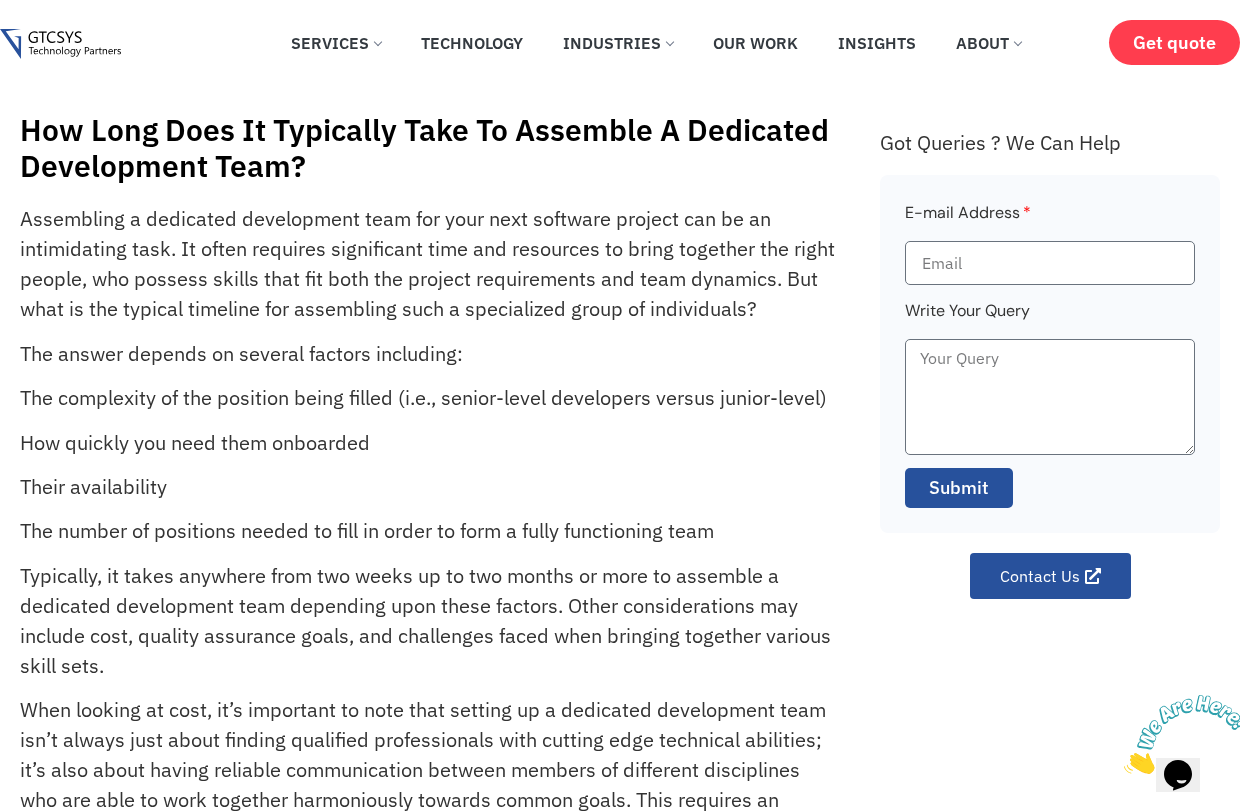 scroll, scrollTop: 79, scrollLeft: 0, axis: vertical 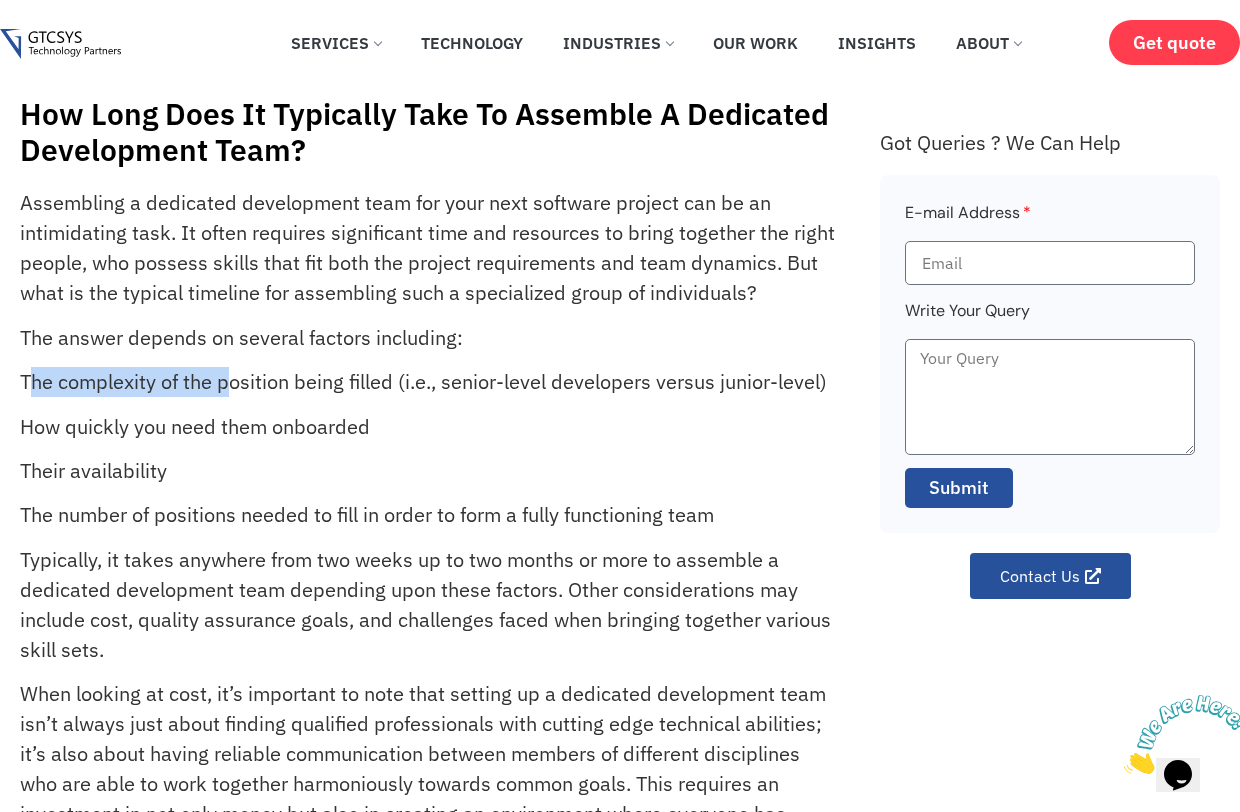 drag, startPoint x: 28, startPoint y: 384, endPoint x: 277, endPoint y: 384, distance: 249 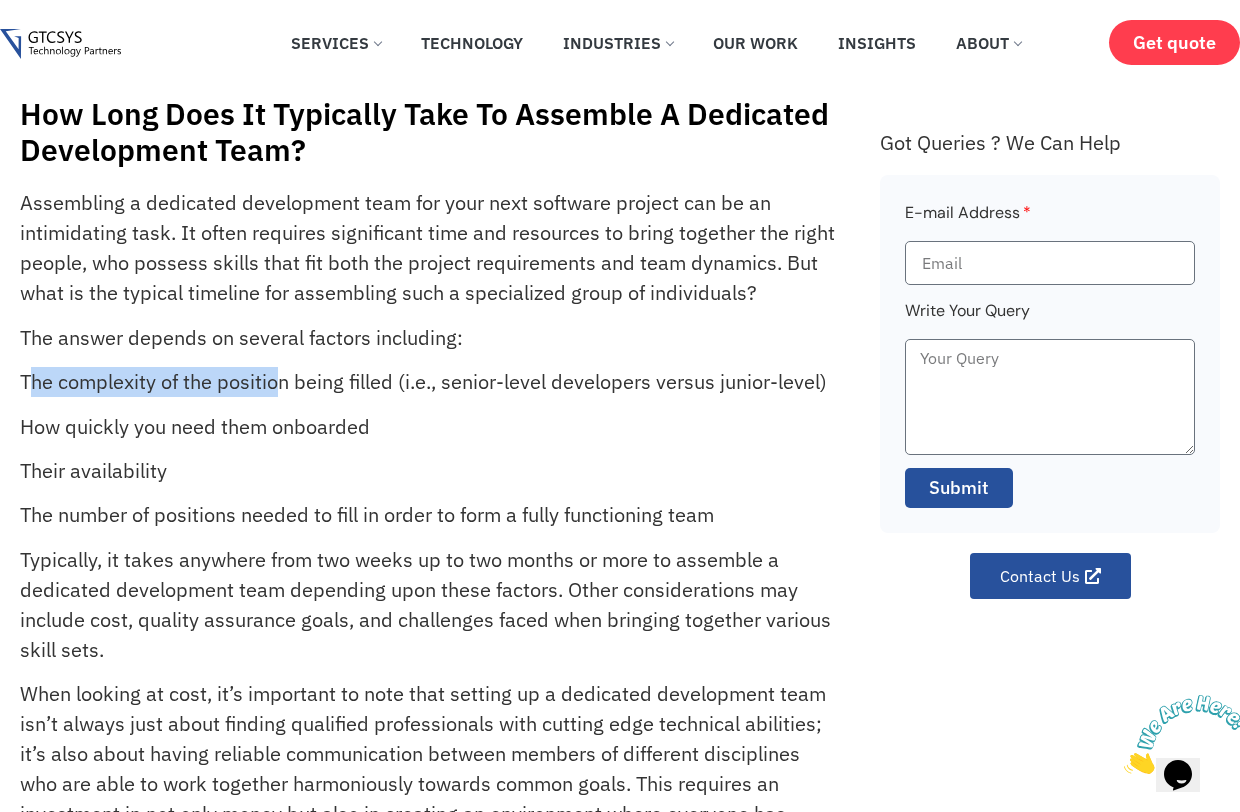 click on "The complexity of the position being filled (i.e., senior-level developers versus junior-level)" at bounding box center (427, 382) 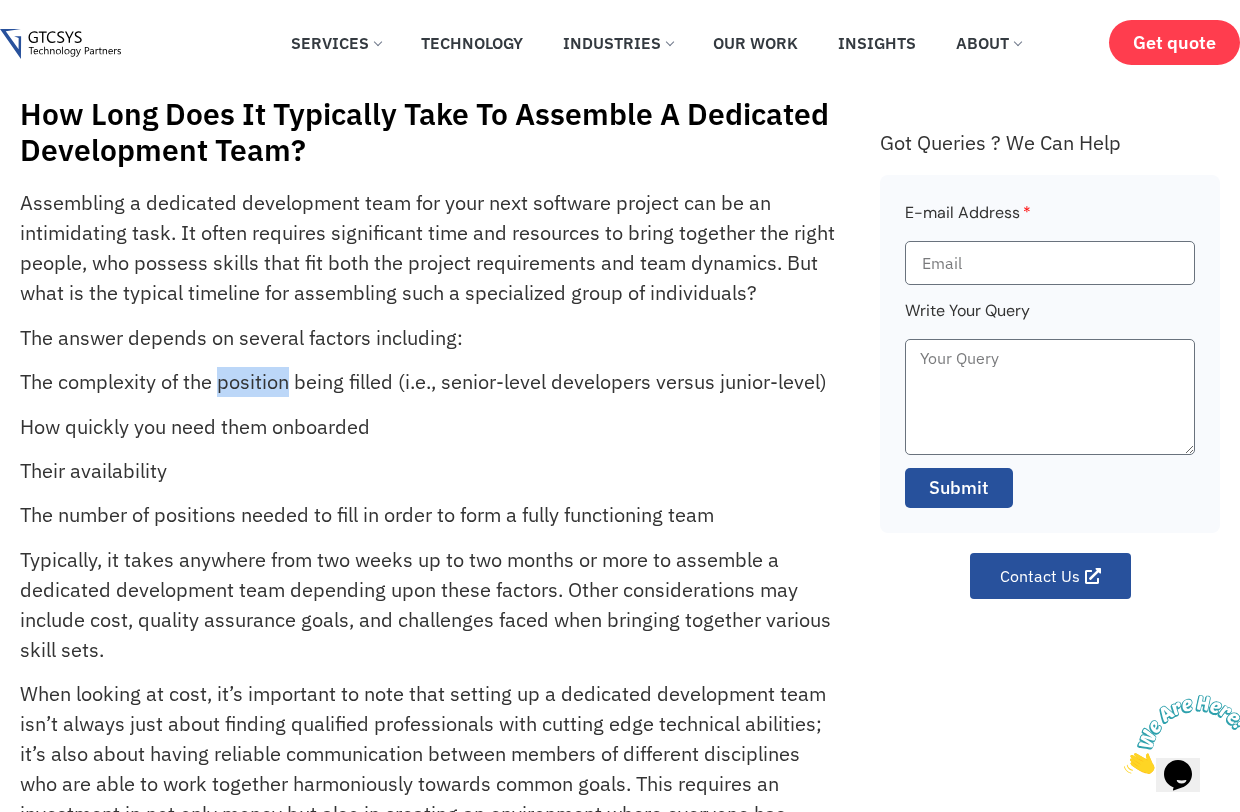 click on "The complexity of the position being filled (i.e., senior-level developers versus junior-level)" at bounding box center (427, 382) 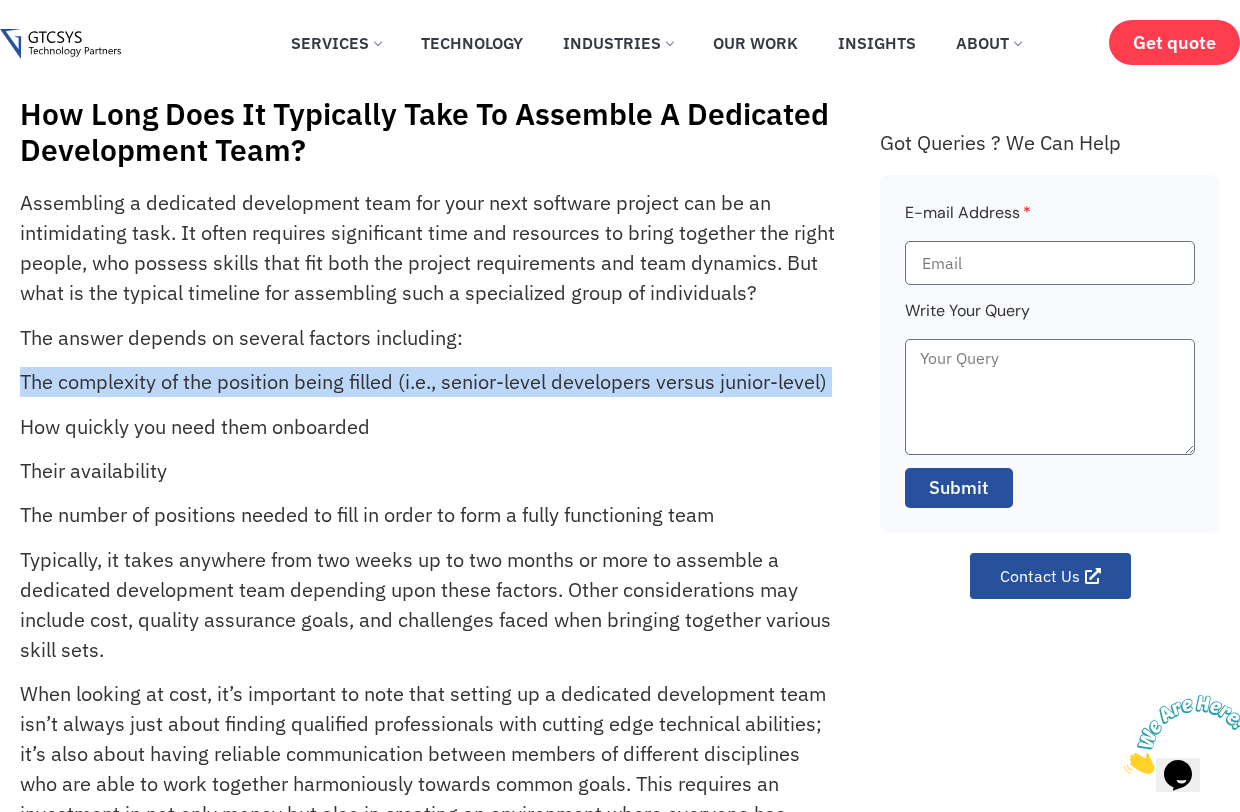 click on "The complexity of the position being filled (i.e., senior-level developers versus junior-level)" at bounding box center (427, 382) 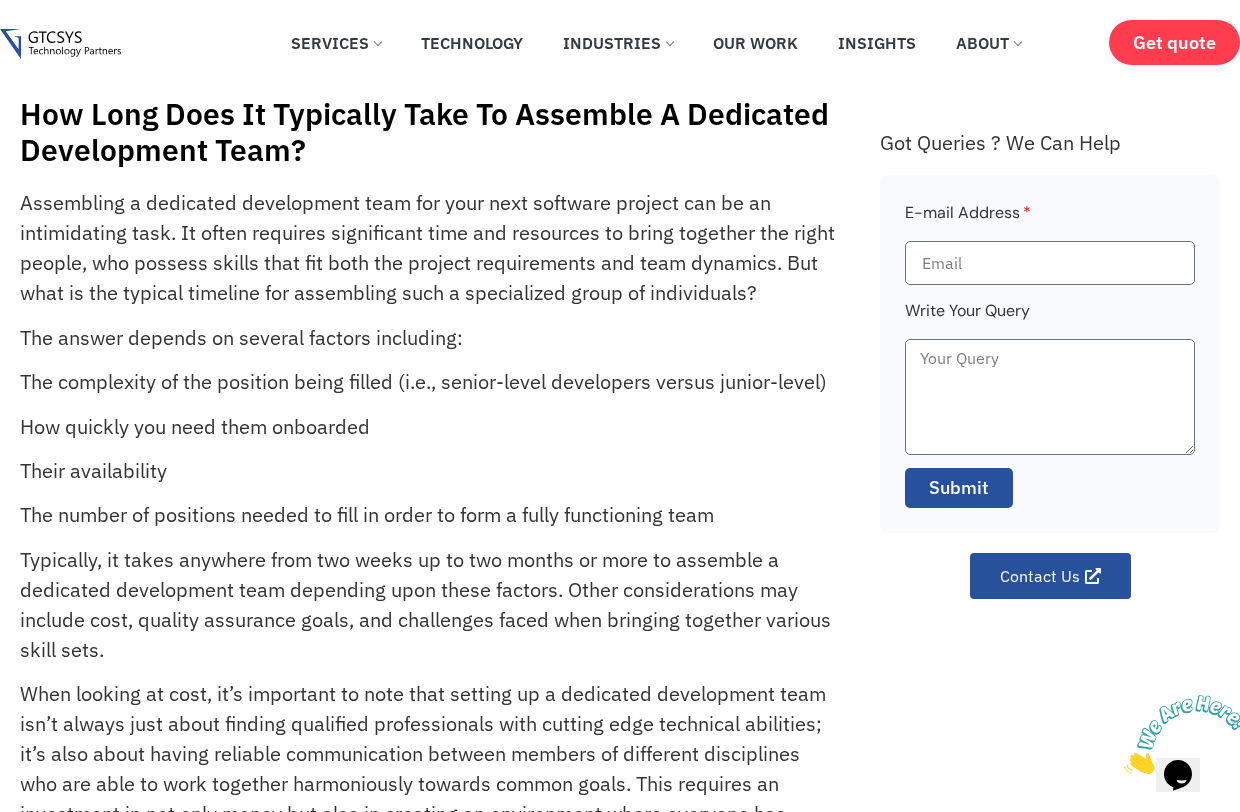 click on "How quickly you need them onboarded" at bounding box center (427, 427) 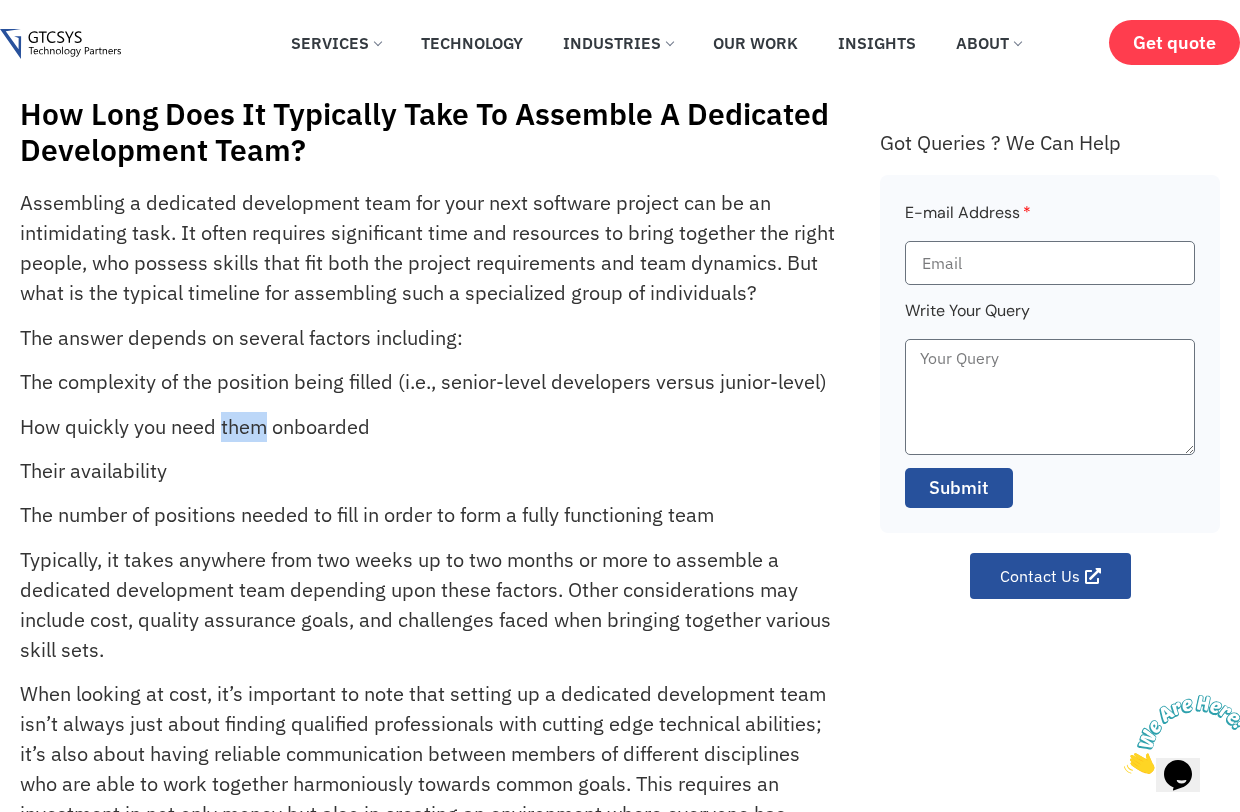 click on "How quickly you need them onboarded" at bounding box center (427, 427) 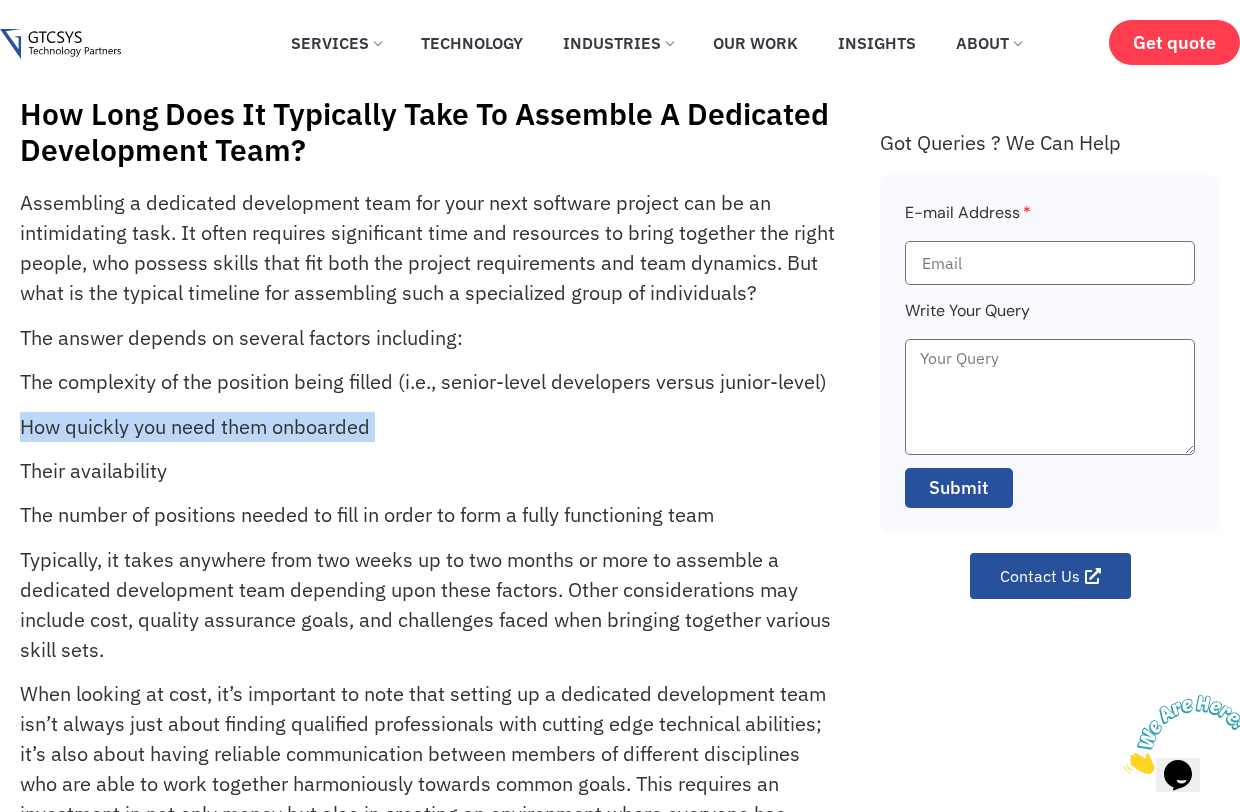click on "How quickly you need them onboarded" at bounding box center [427, 427] 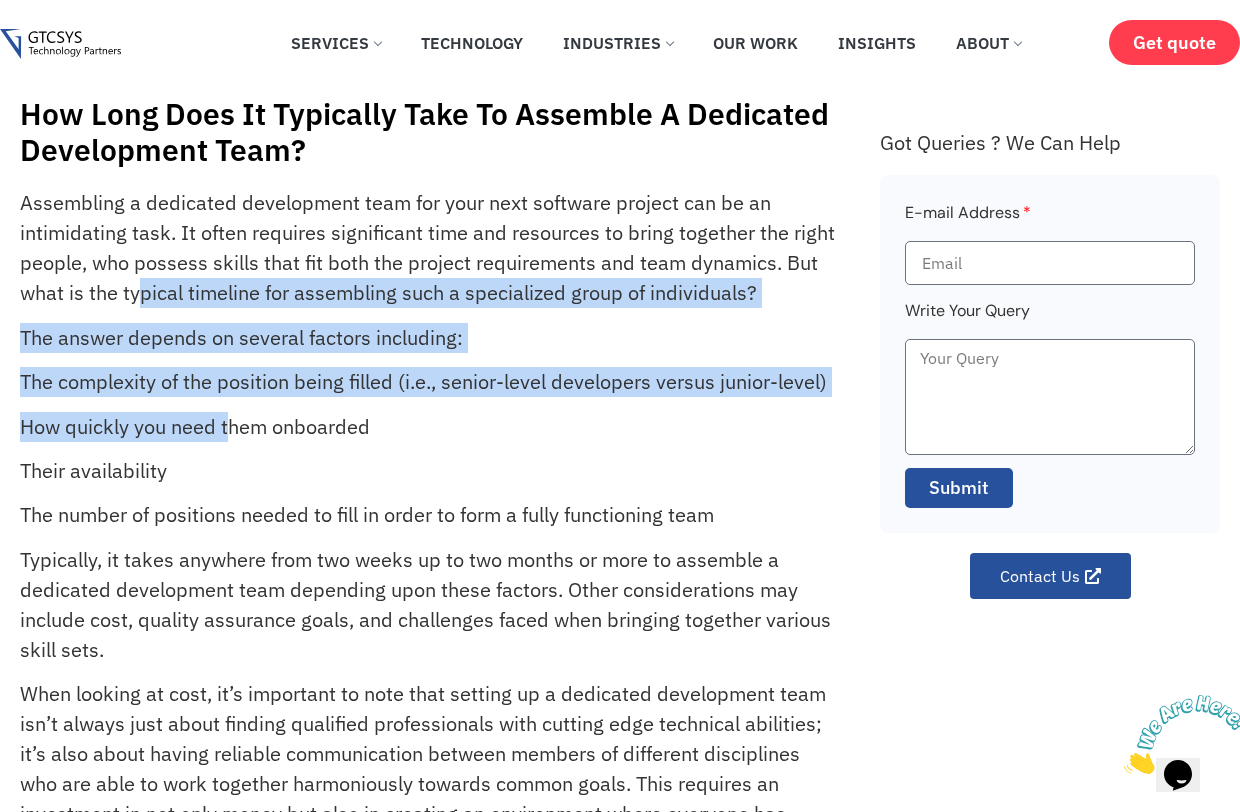 drag, startPoint x: 144, startPoint y: 301, endPoint x: 231, endPoint y: 419, distance: 146.6049 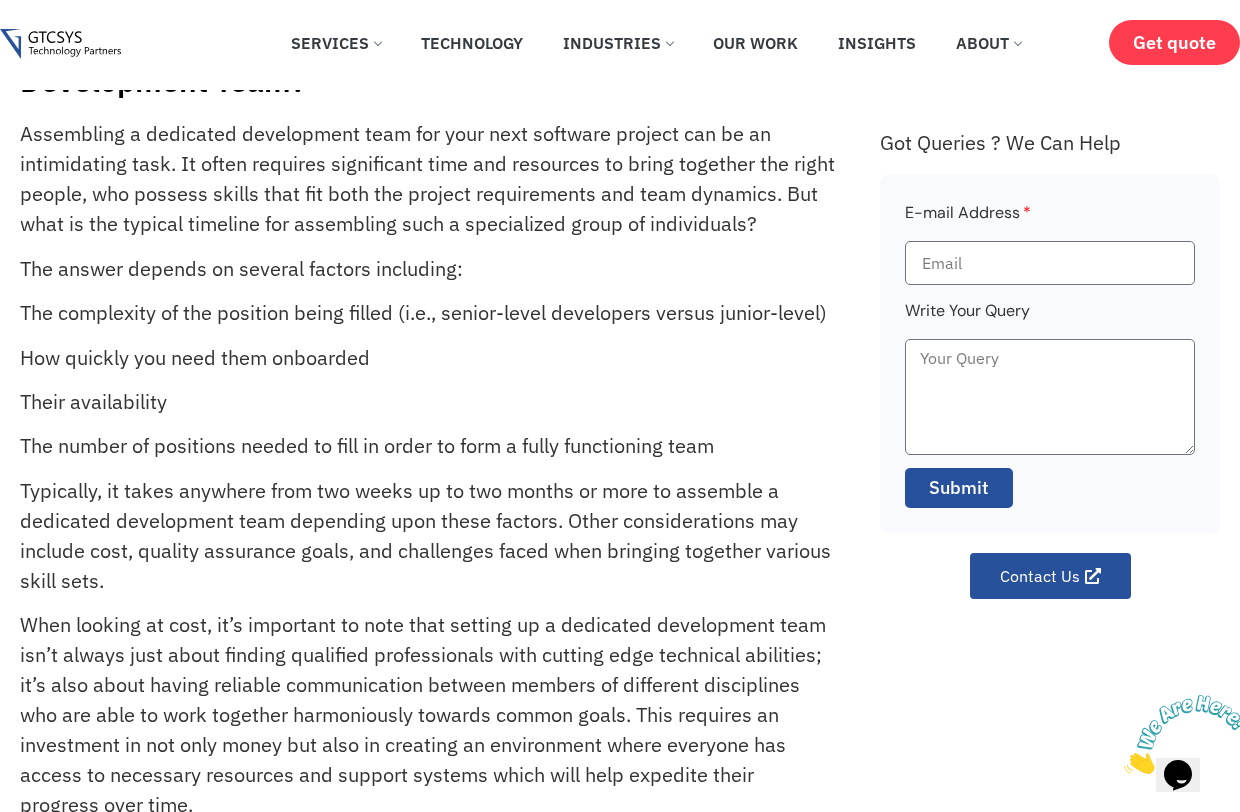 scroll, scrollTop: 155, scrollLeft: 0, axis: vertical 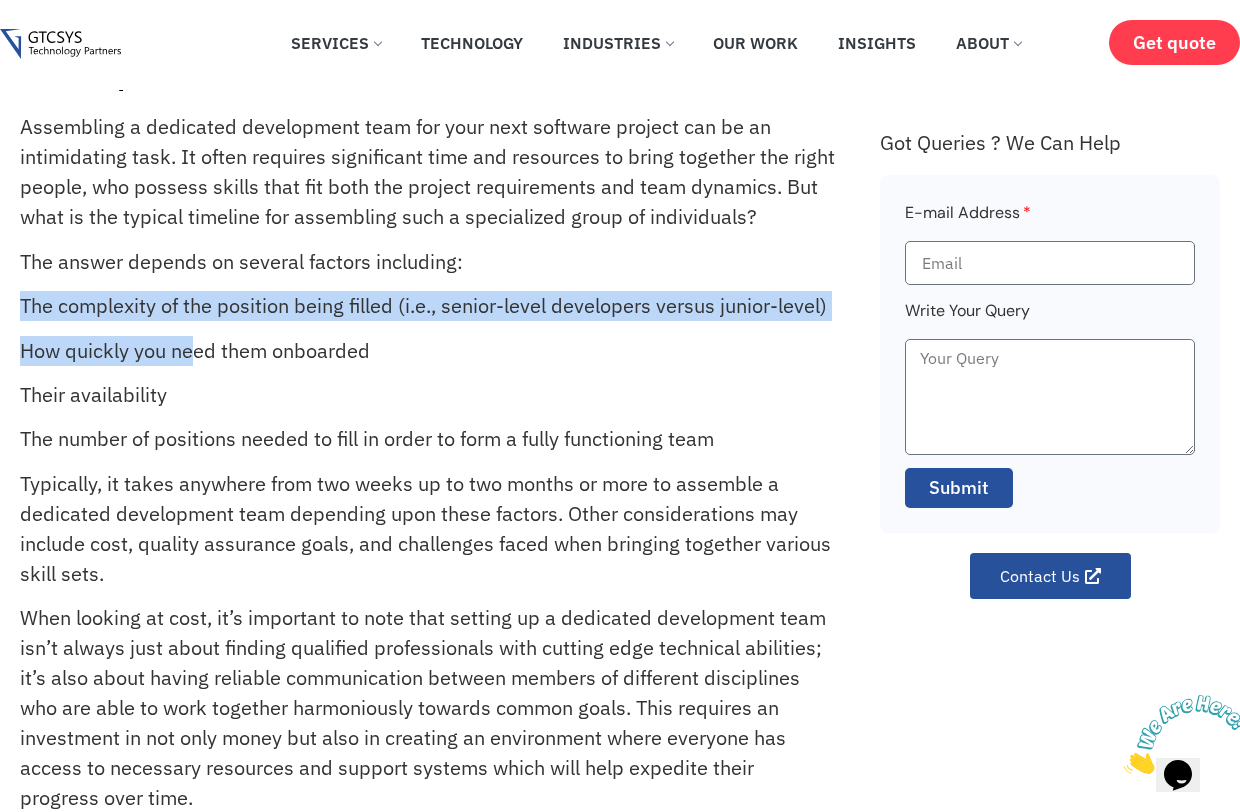 drag, startPoint x: 153, startPoint y: 291, endPoint x: 189, endPoint y: 337, distance: 58.412327 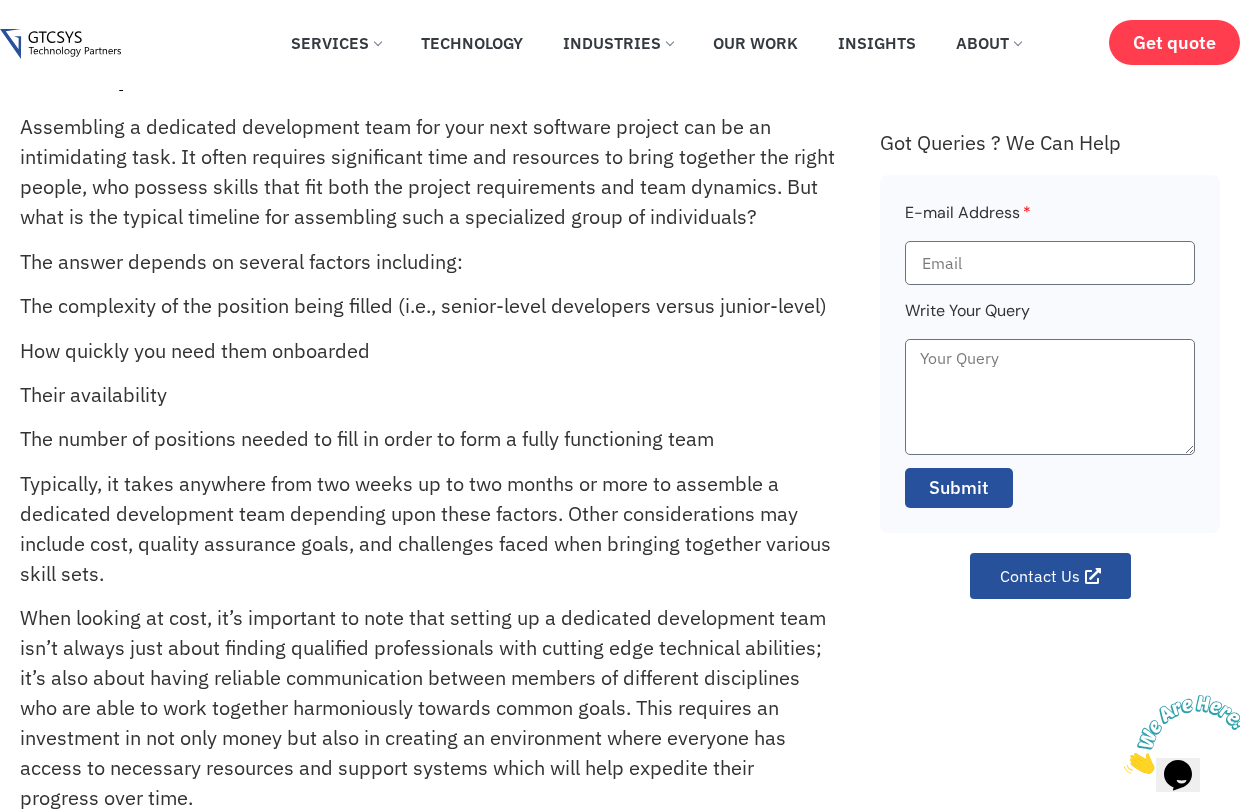 click on "How quickly you need them onboarded" at bounding box center (427, 351) 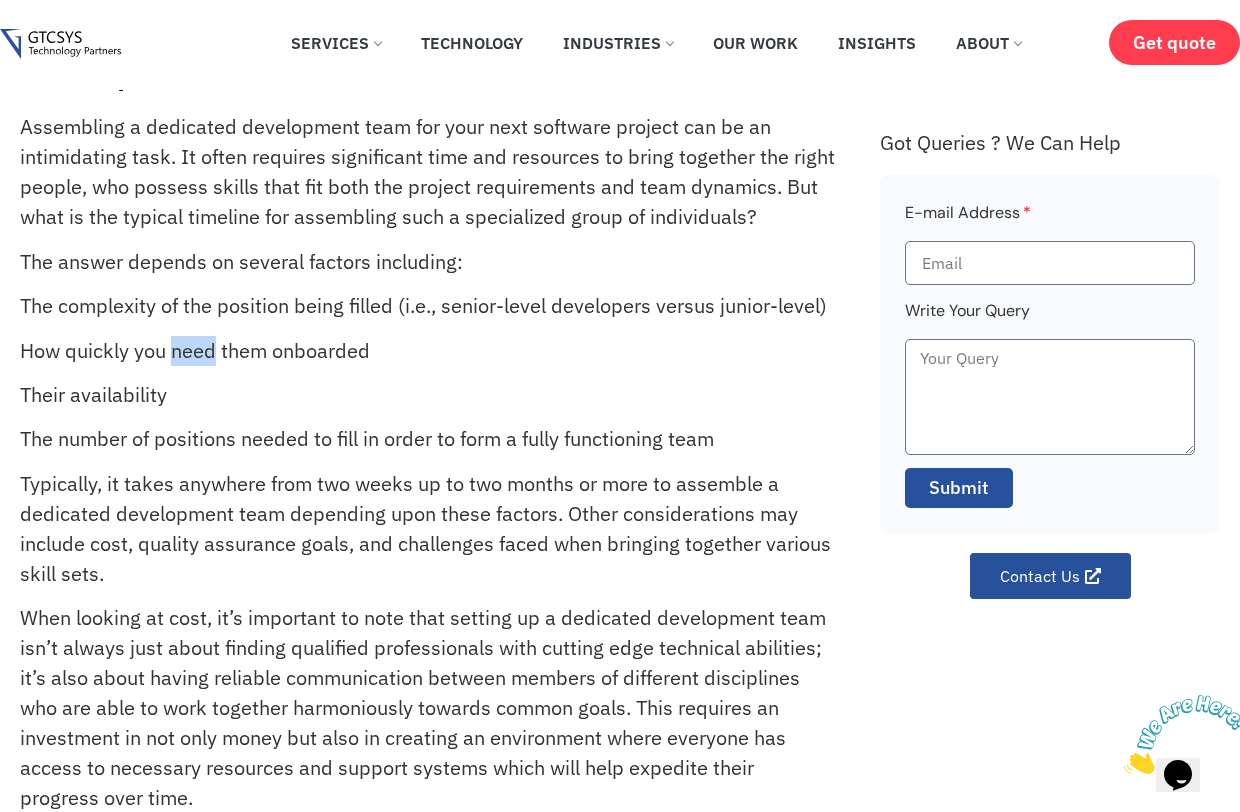 click on "How quickly you need them onboarded" at bounding box center [427, 351] 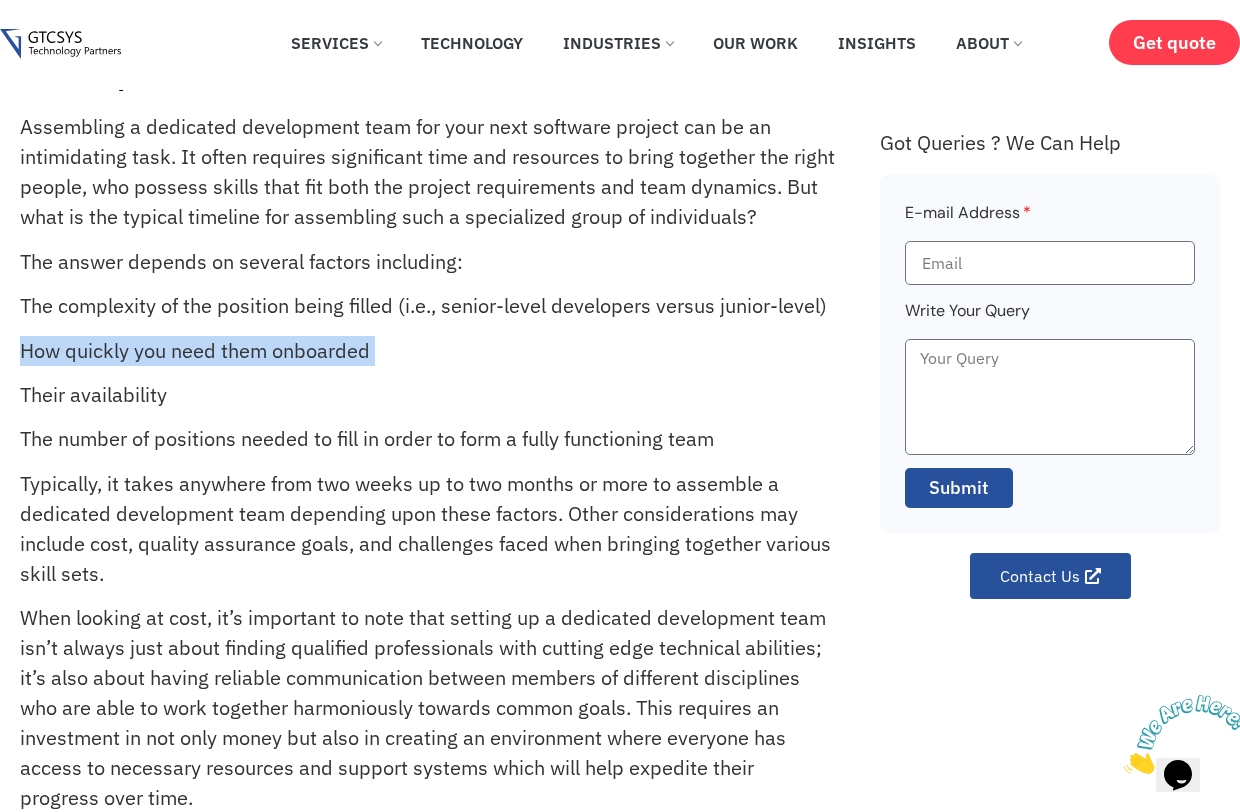 click on "How quickly you need them onboarded" at bounding box center [427, 351] 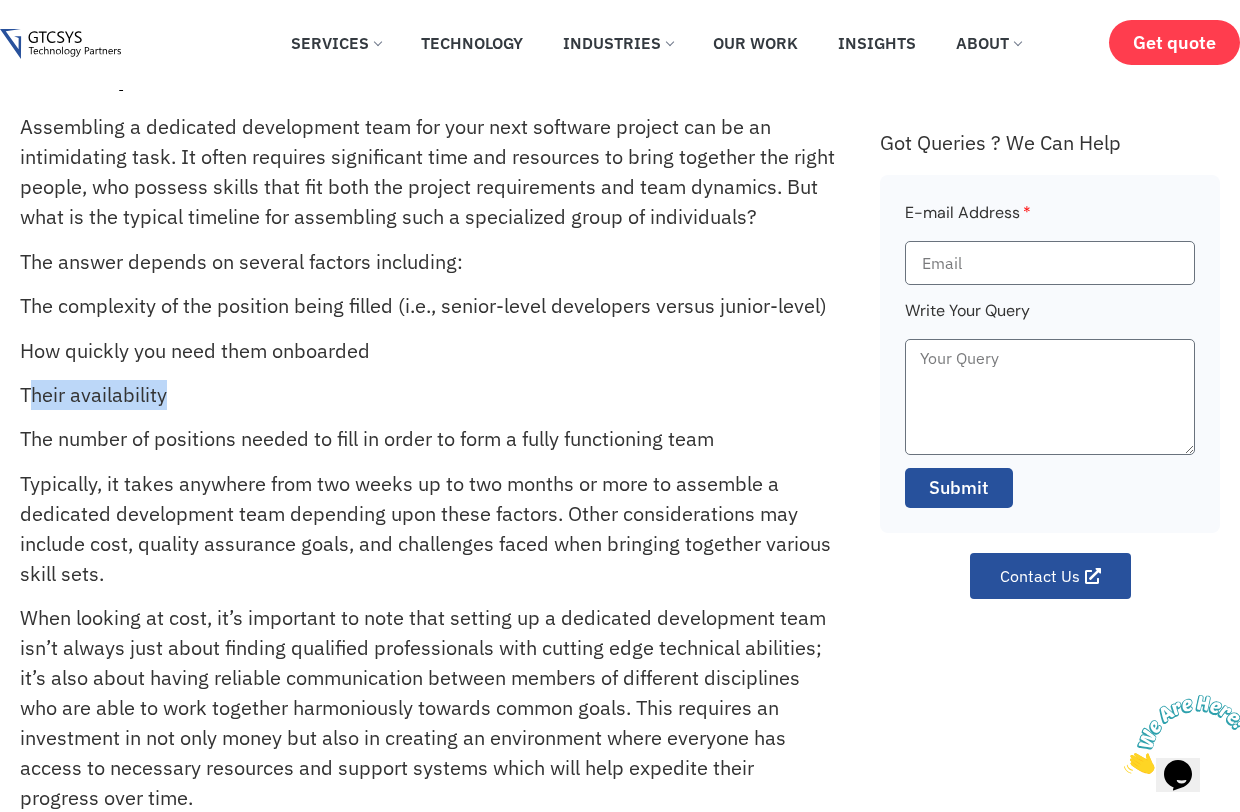 drag, startPoint x: 28, startPoint y: 392, endPoint x: 208, endPoint y: 396, distance: 180.04443 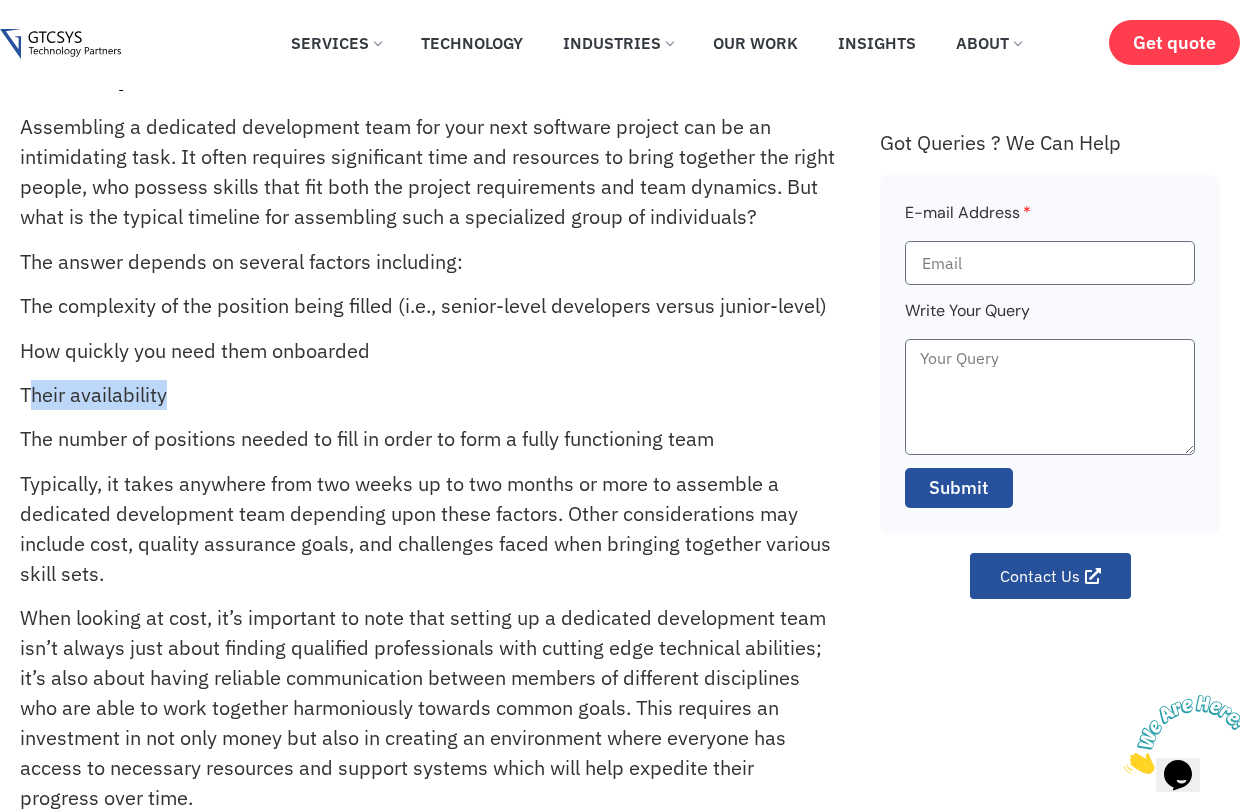 click on "Their availability" at bounding box center [427, 395] 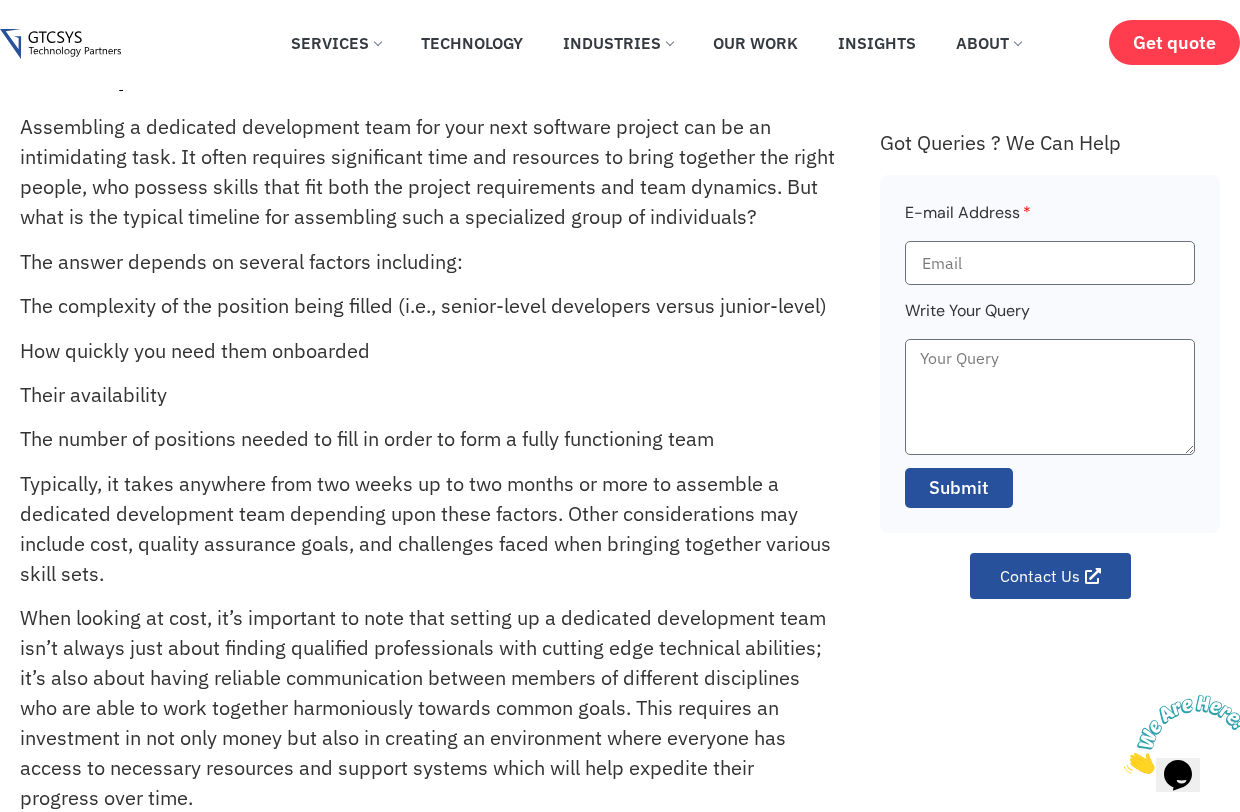click on "Their availability" at bounding box center [427, 395] 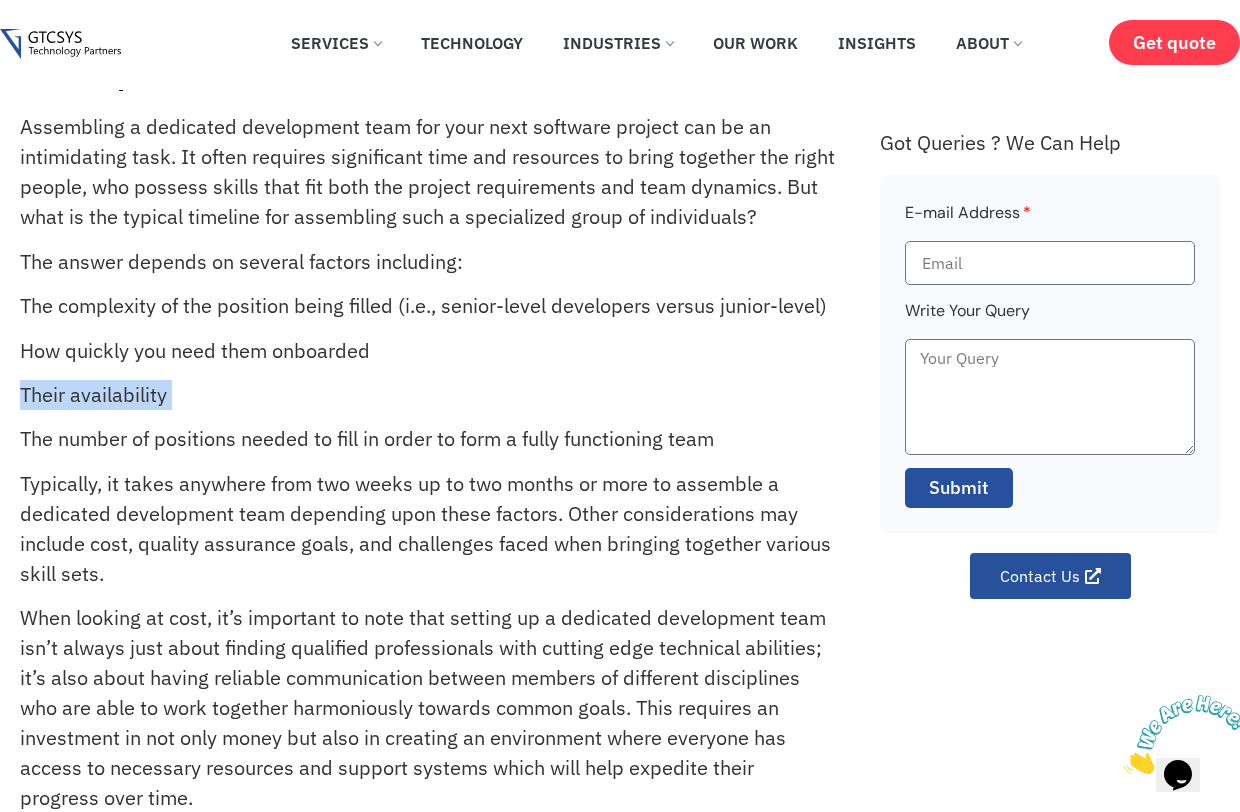 click on "Their availability" at bounding box center (427, 395) 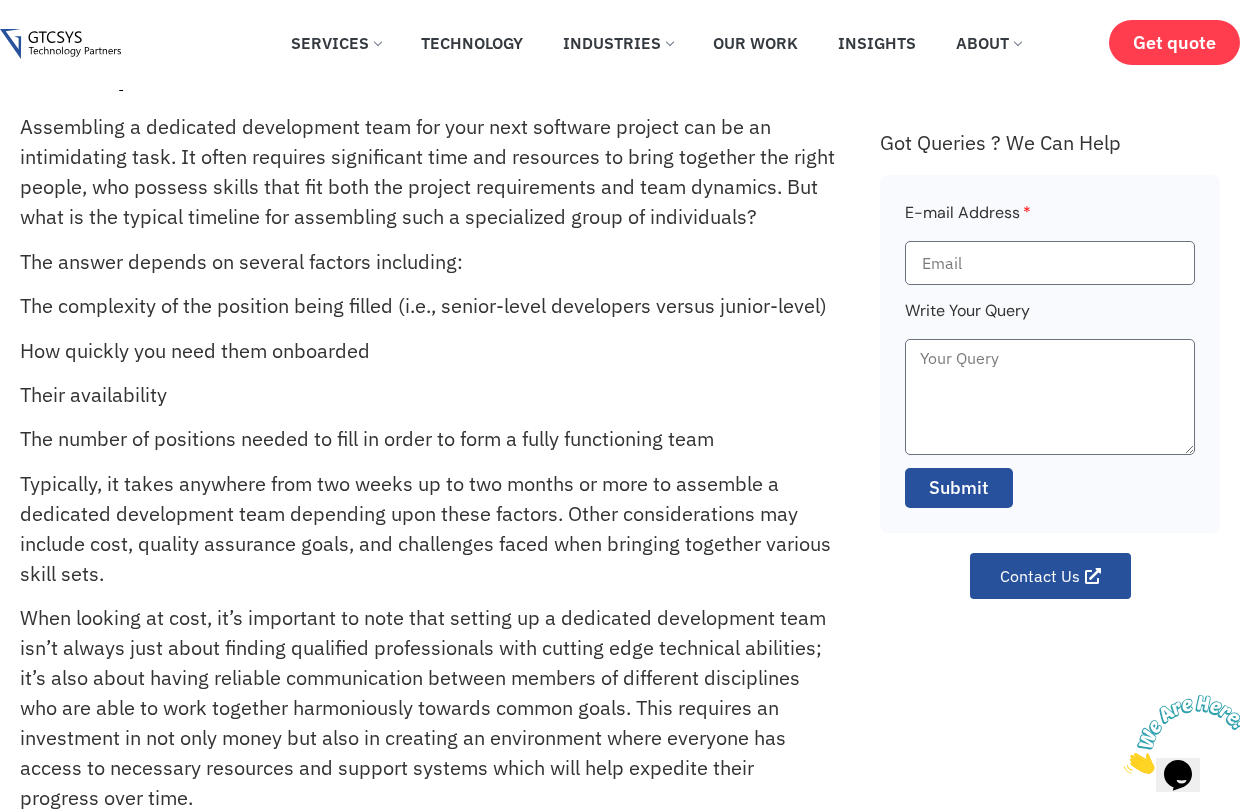 click on "The number of positions needed to fill in order to form a fully functioning team" at bounding box center (427, 439) 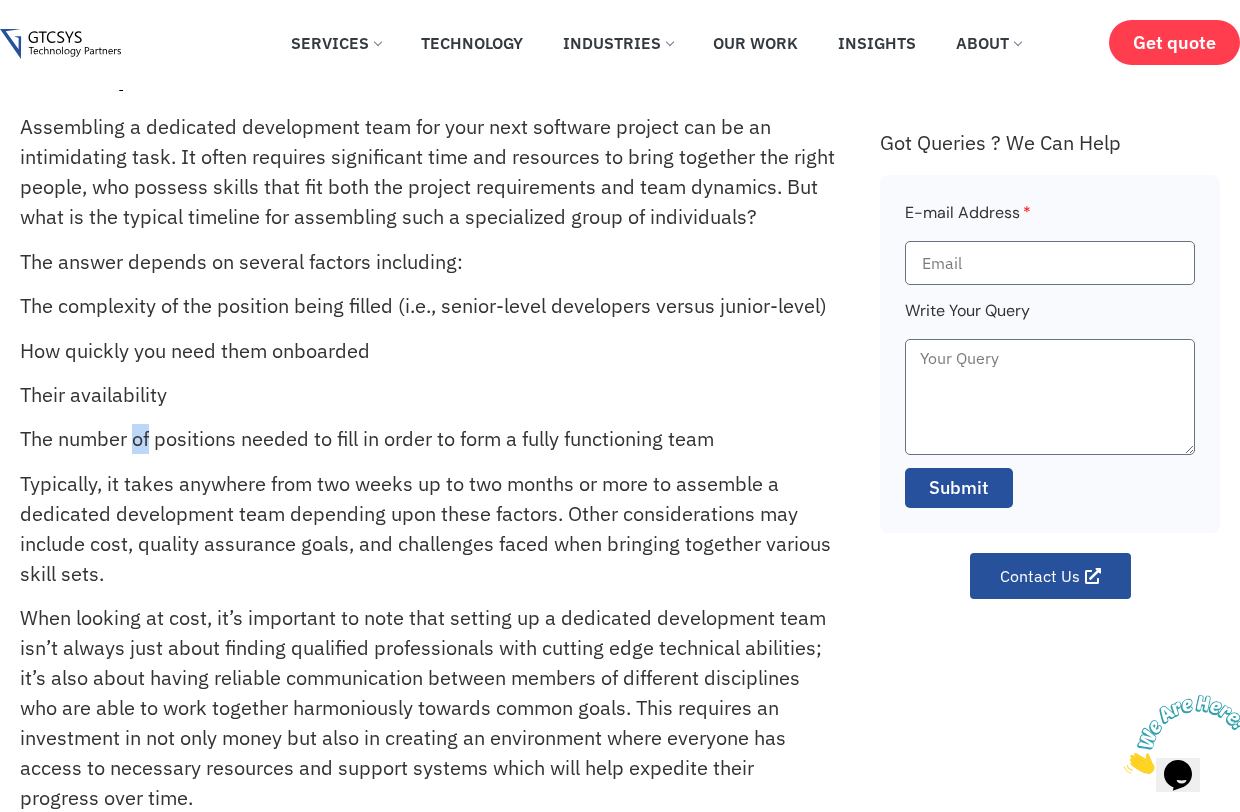 click on "The number of positions needed to fill in order to form a fully functioning team" at bounding box center [427, 439] 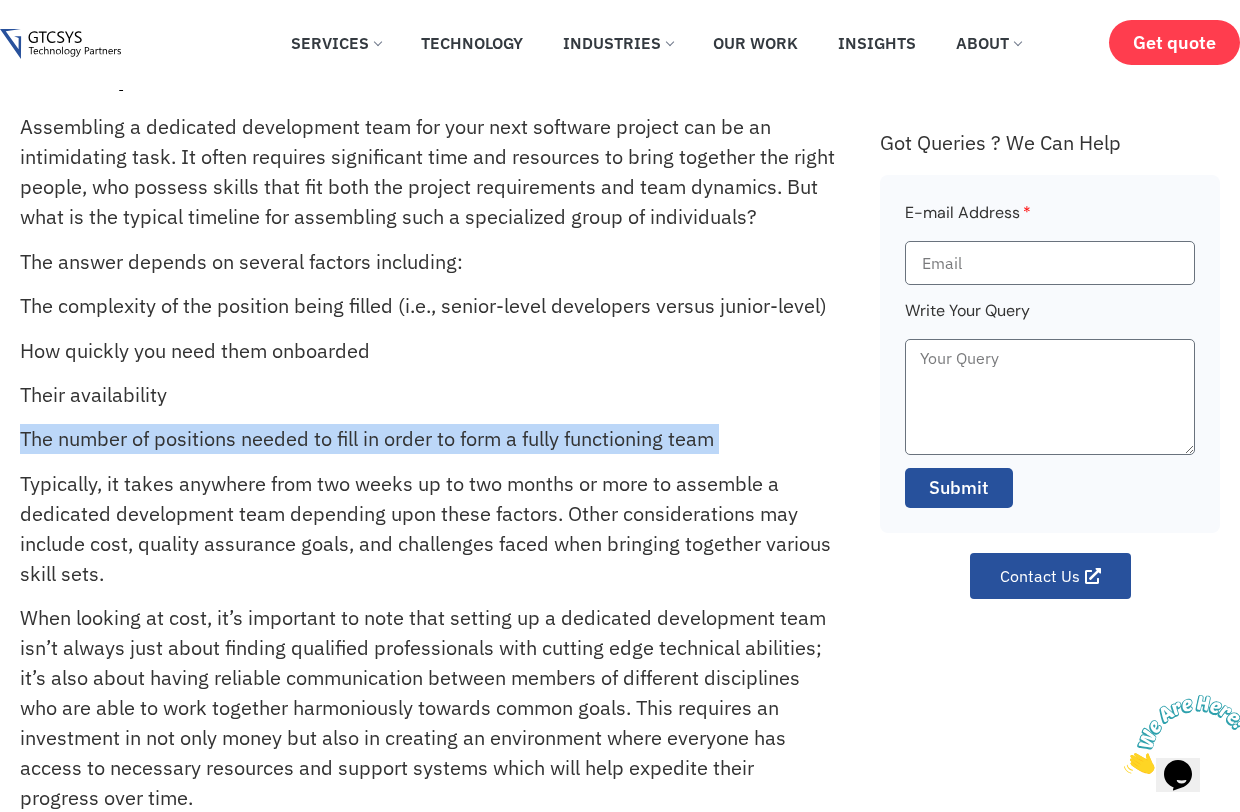 click on "The number of positions needed to fill in order to form a fully functioning team" at bounding box center (427, 439) 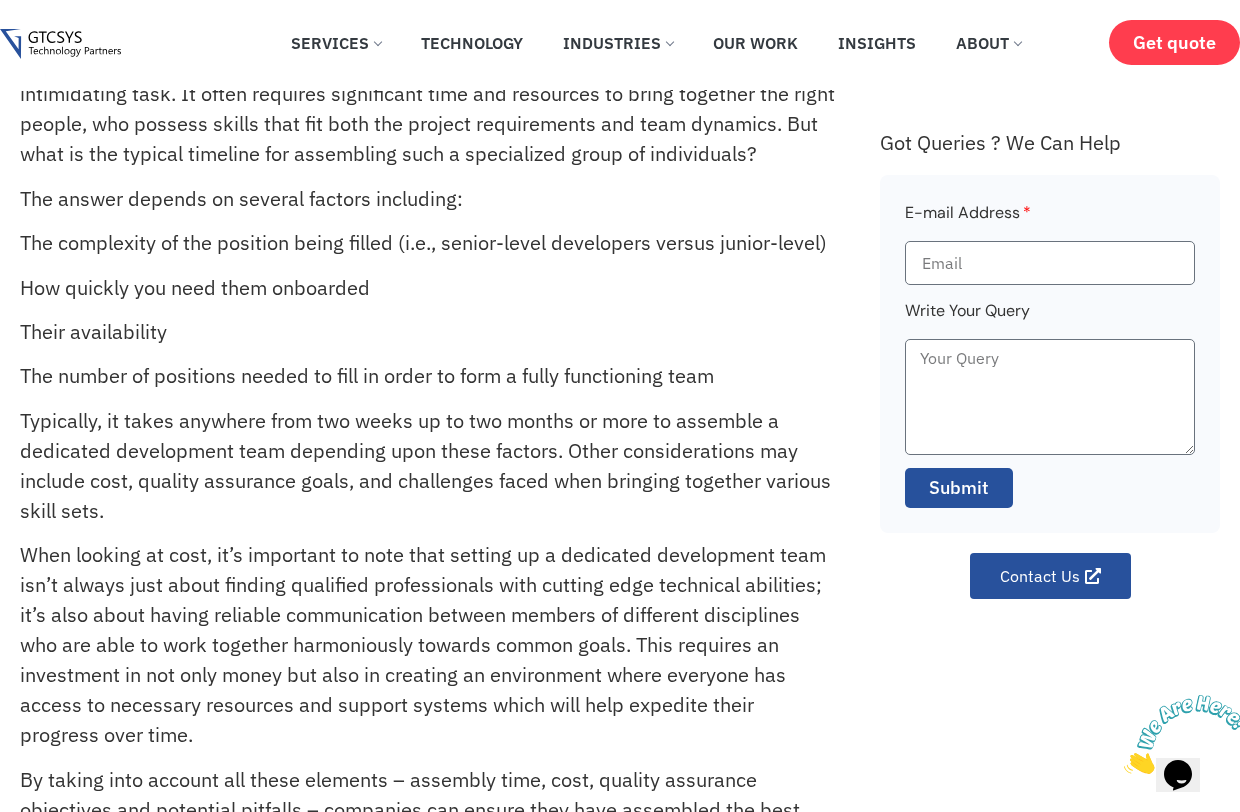 scroll, scrollTop: 239, scrollLeft: 0, axis: vertical 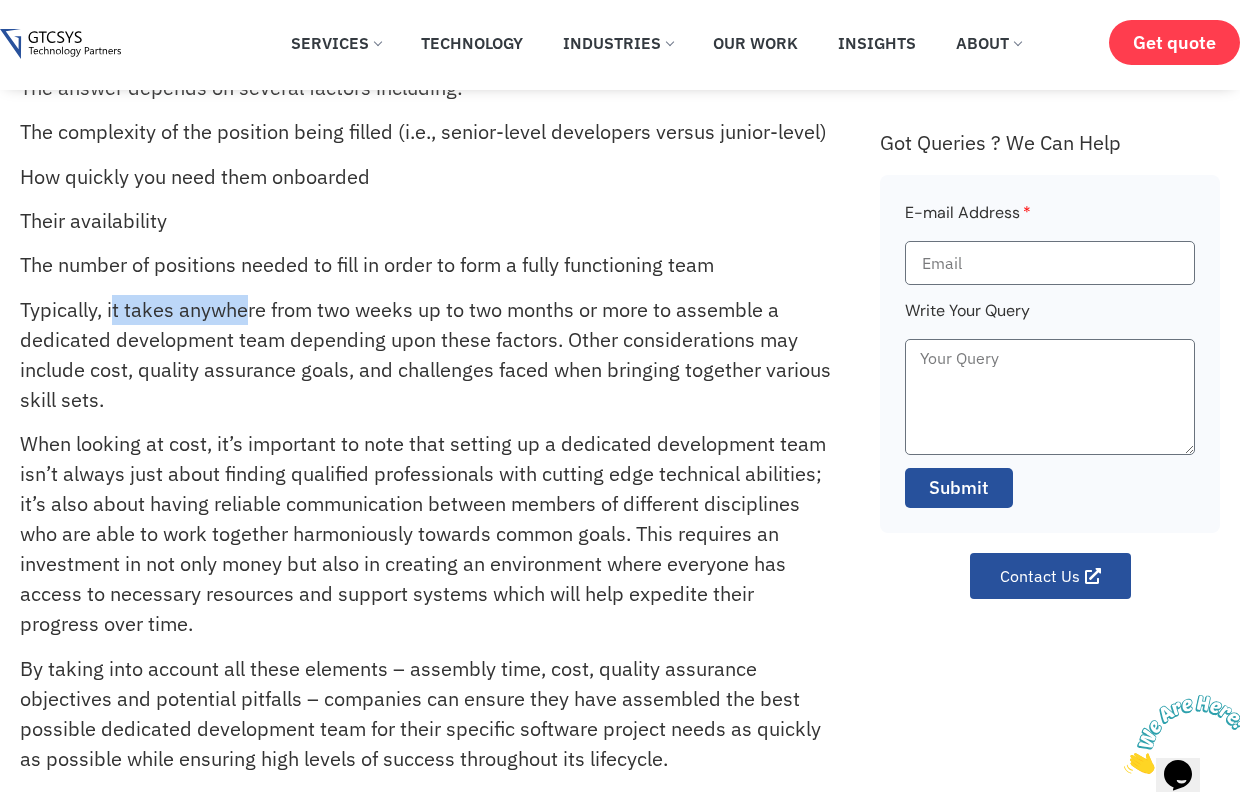 drag, startPoint x: 124, startPoint y: 312, endPoint x: 255, endPoint y: 312, distance: 131 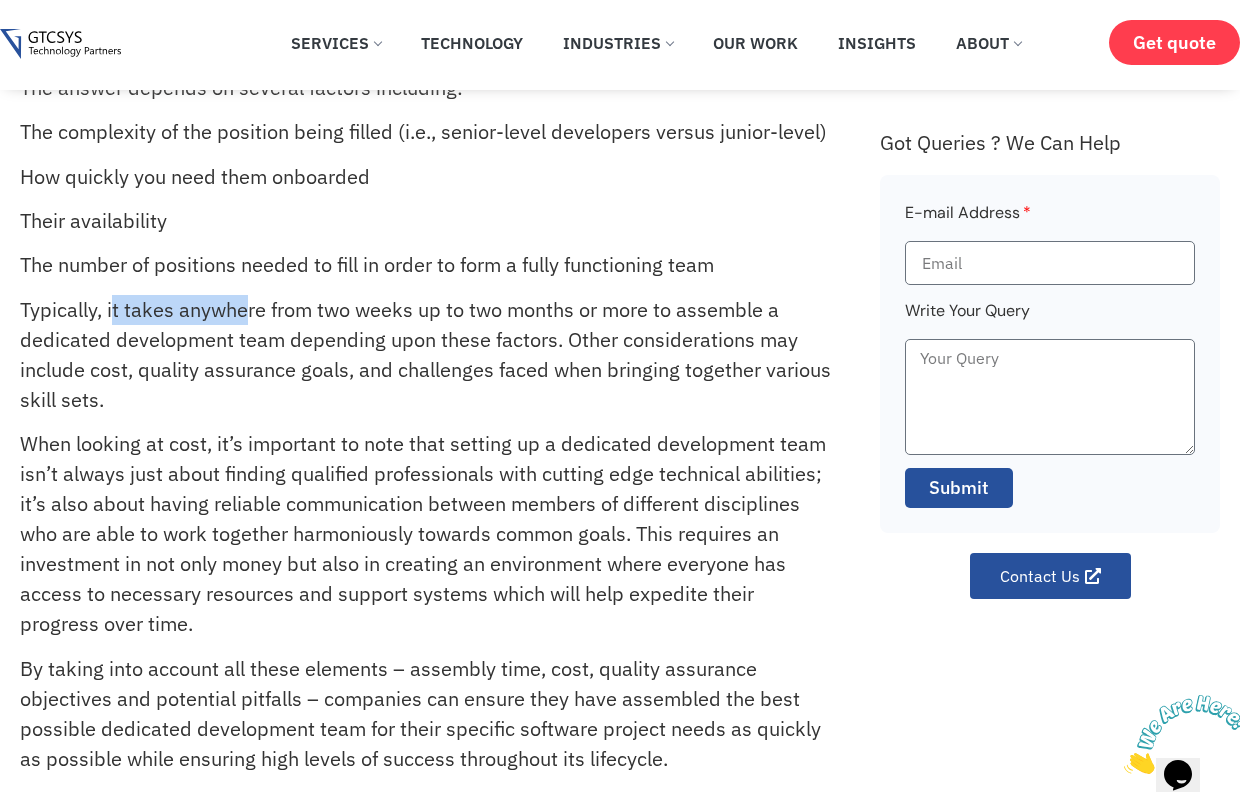 click on "Typically, it takes anywhere from two weeks up to two months or more to assemble a dedicated development team depending upon these factors. Other considerations may include cost, quality assurance goals, and challenges faced when bringing together various skill sets." at bounding box center (427, 355) 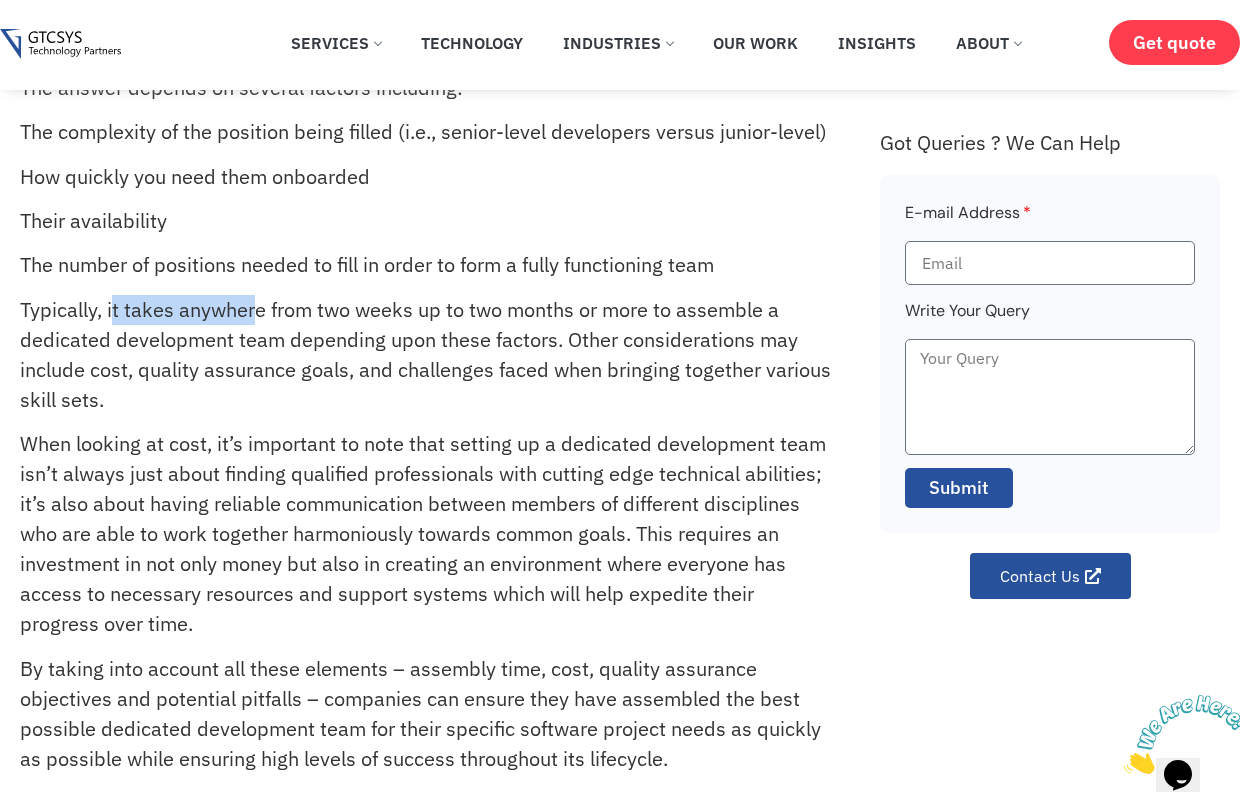 click on "Typically, it takes anywhere from two weeks up to two months or more to assemble a dedicated development team depending upon these factors. Other considerations may include cost, quality assurance goals, and challenges faced when bringing together various skill sets." at bounding box center (427, 355) 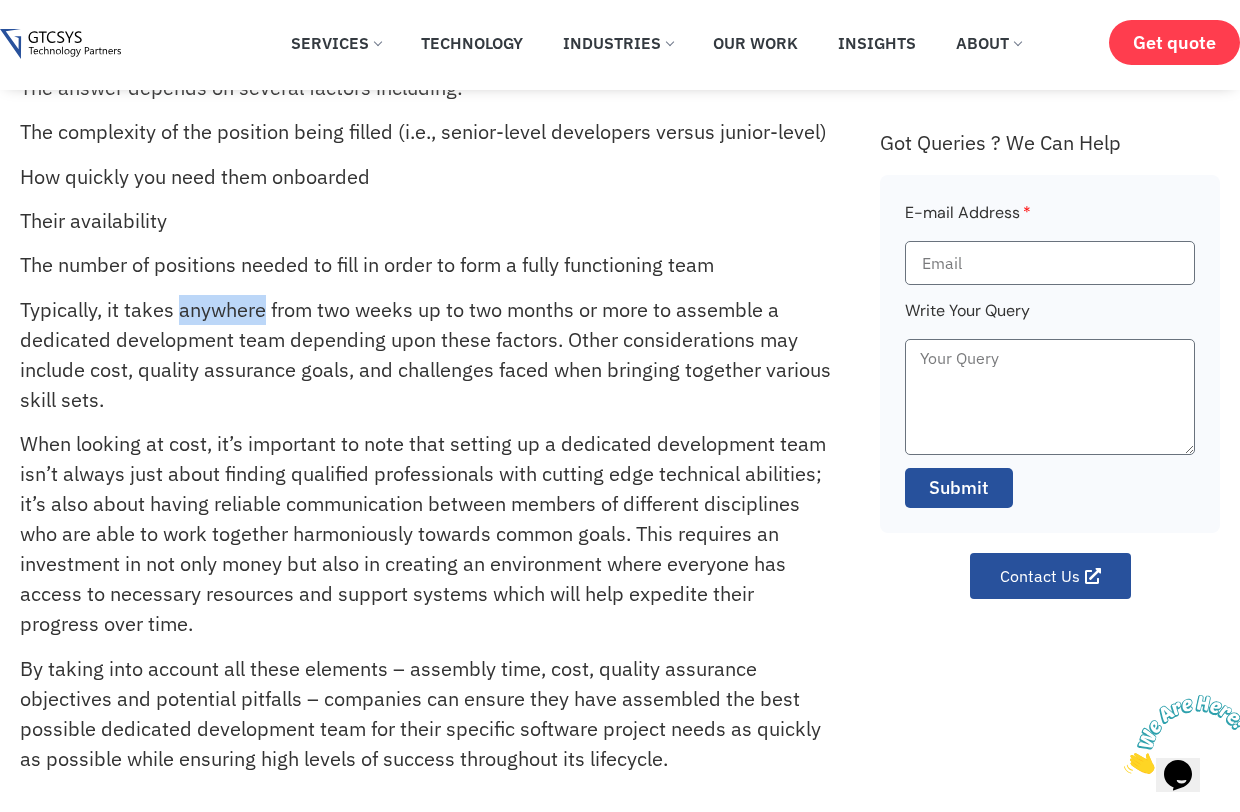 click on "Typically, it takes anywhere from two weeks up to two months or more to assemble a dedicated development team depending upon these factors. Other considerations may include cost, quality assurance goals, and challenges faced when bringing together various skill sets." at bounding box center [427, 355] 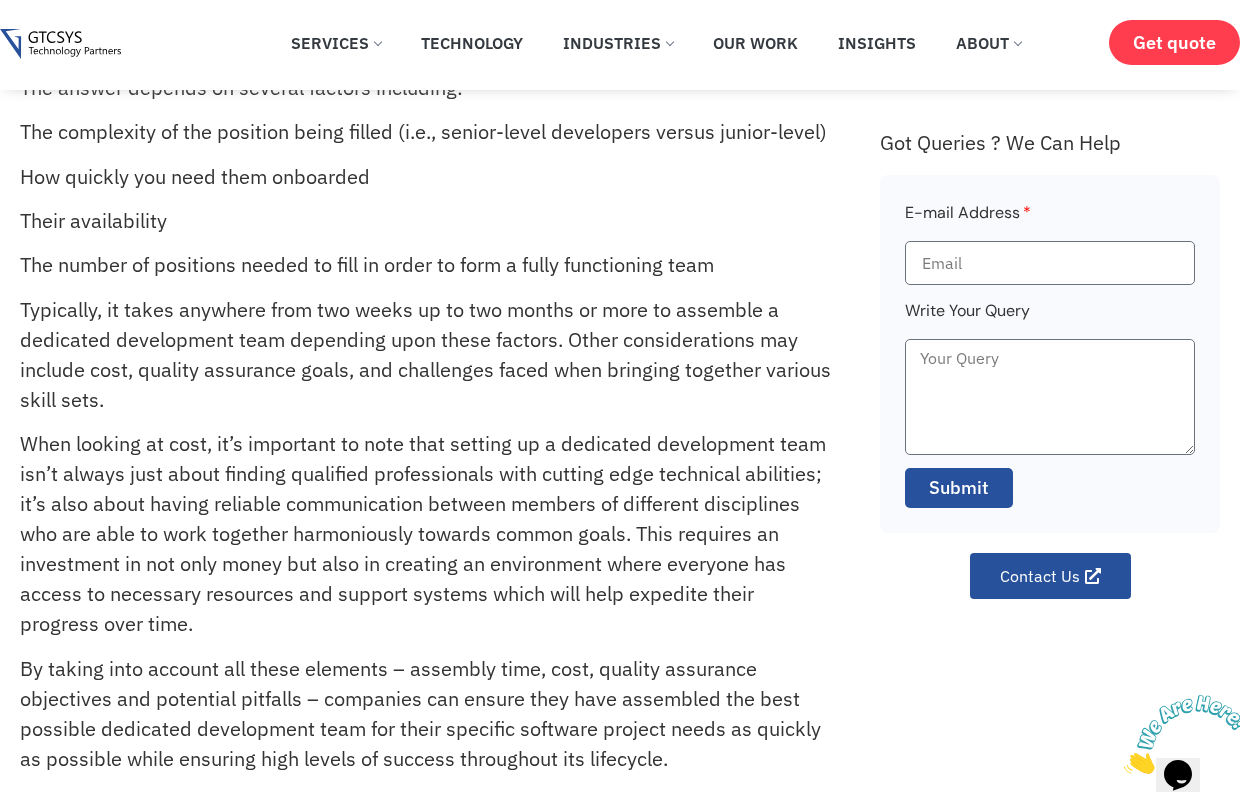 click on "Typically, it takes anywhere from two weeks up to two months or more to assemble a dedicated development team depending upon these factors. Other considerations may include cost, quality assurance goals, and challenges faced when bringing together various skill sets." at bounding box center [427, 355] 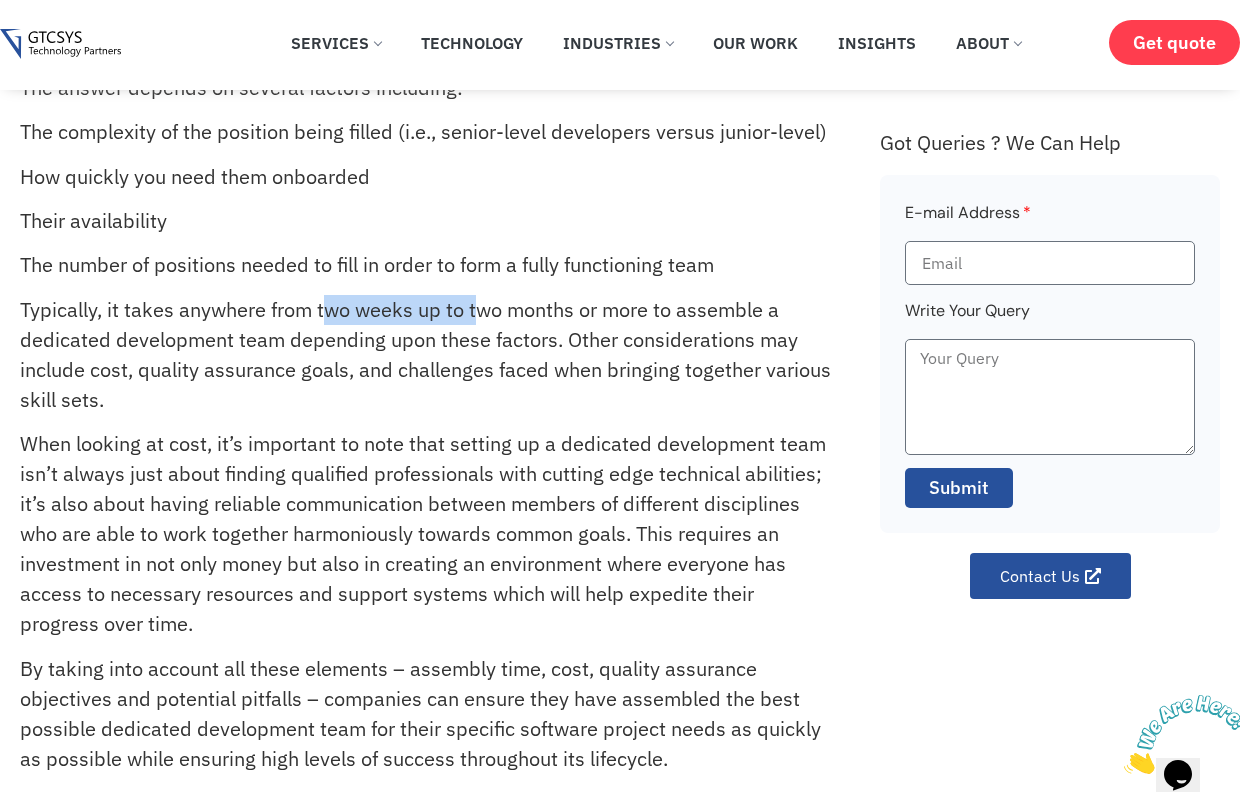 drag, startPoint x: 322, startPoint y: 306, endPoint x: 480, endPoint y: 307, distance: 158.00316 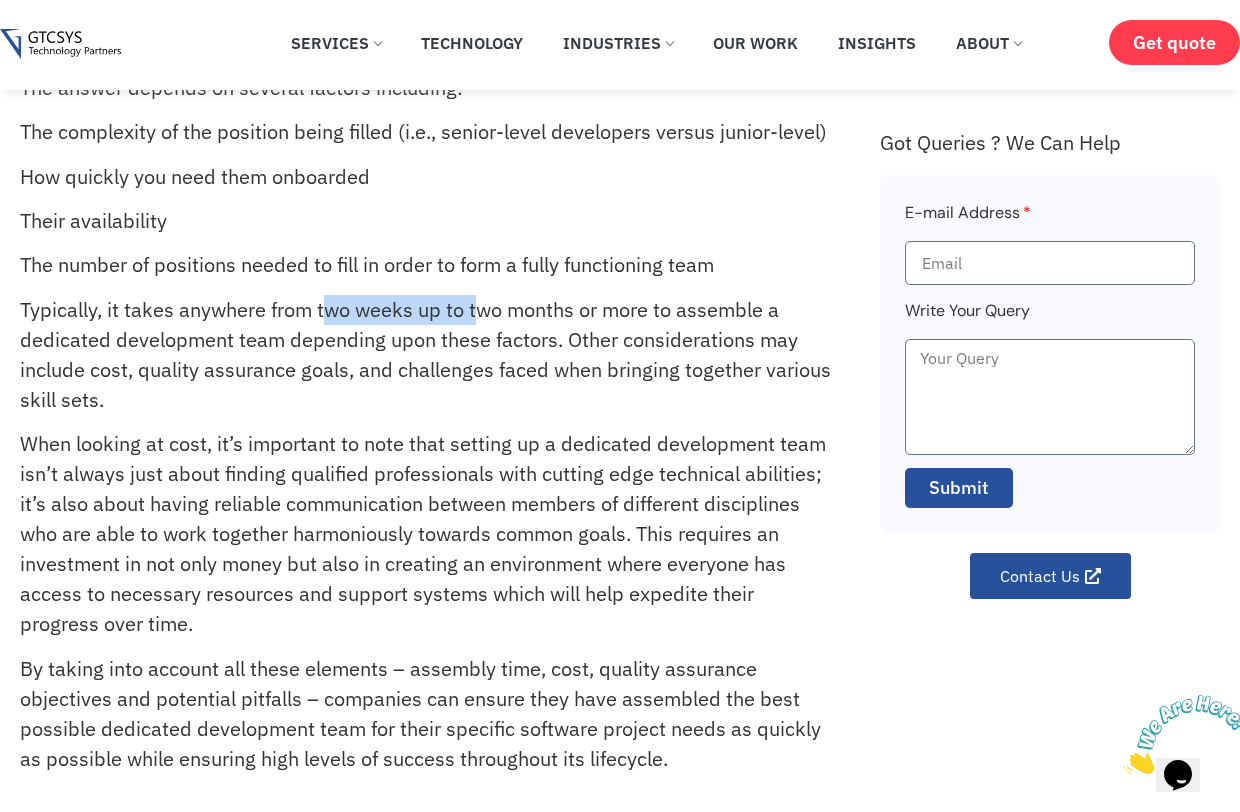 click on "Typically, it takes anywhere from two weeks up to two months or more to assemble a dedicated development team depending upon these factors. Other considerations may include cost, quality assurance goals, and challenges faced when bringing together various skill sets." at bounding box center (427, 355) 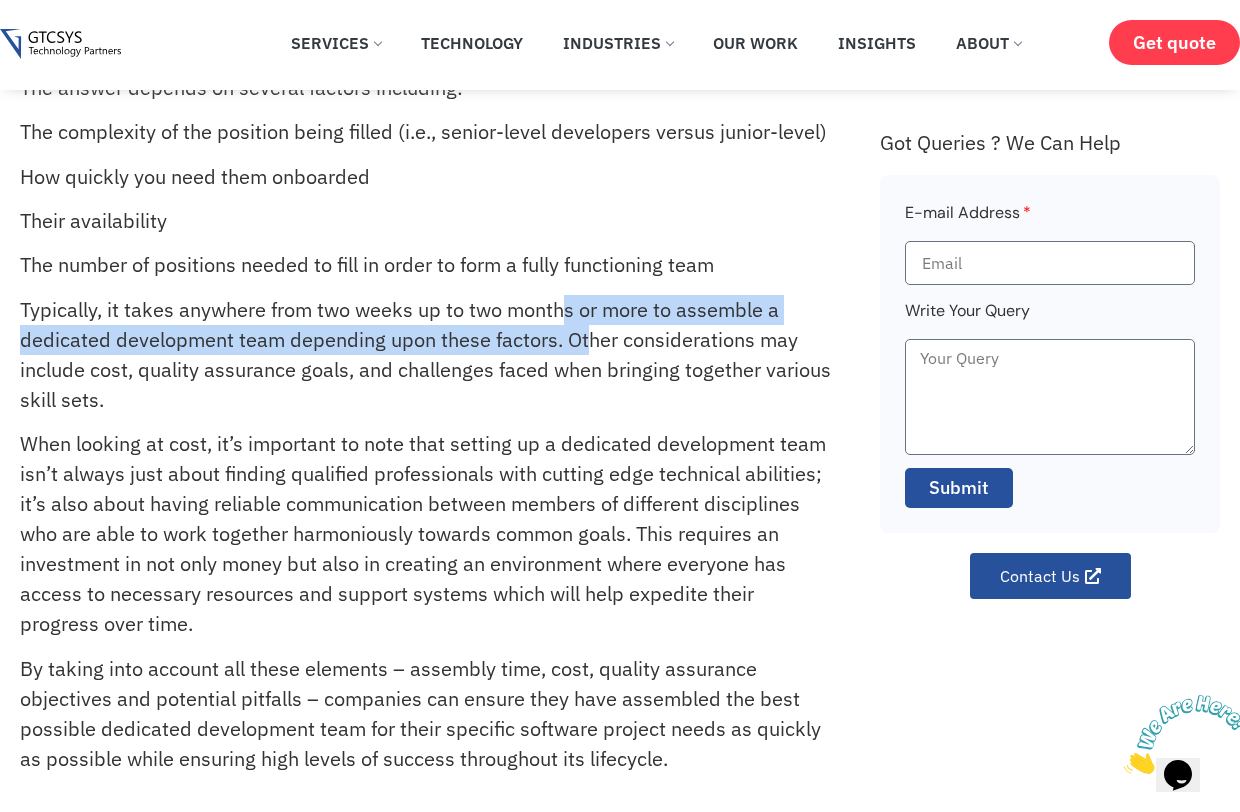 drag, startPoint x: 561, startPoint y: 309, endPoint x: 589, endPoint y: 352, distance: 51.312767 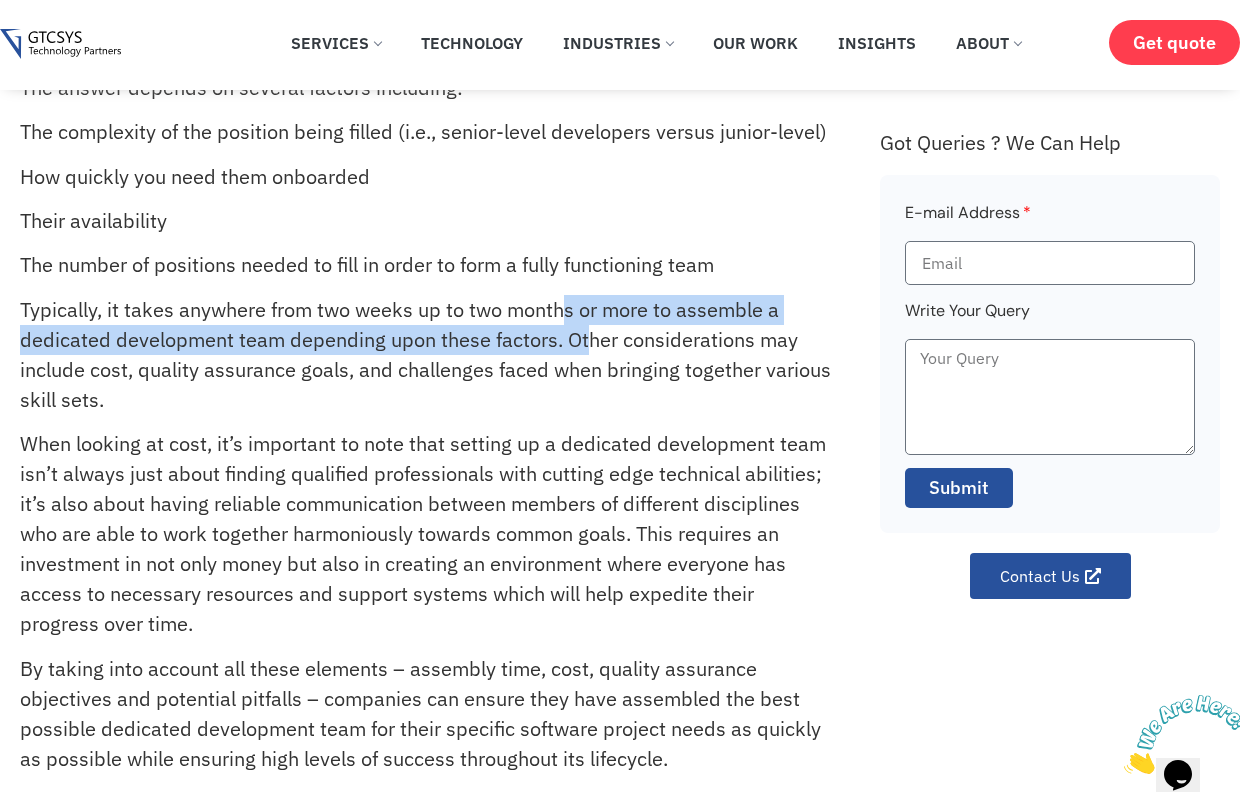click on "Typically, it takes anywhere from two weeks up to two months or more to assemble a dedicated development team depending upon these factors. Other considerations may include cost, quality assurance goals, and challenges faced when bringing together various skill sets." at bounding box center (427, 355) 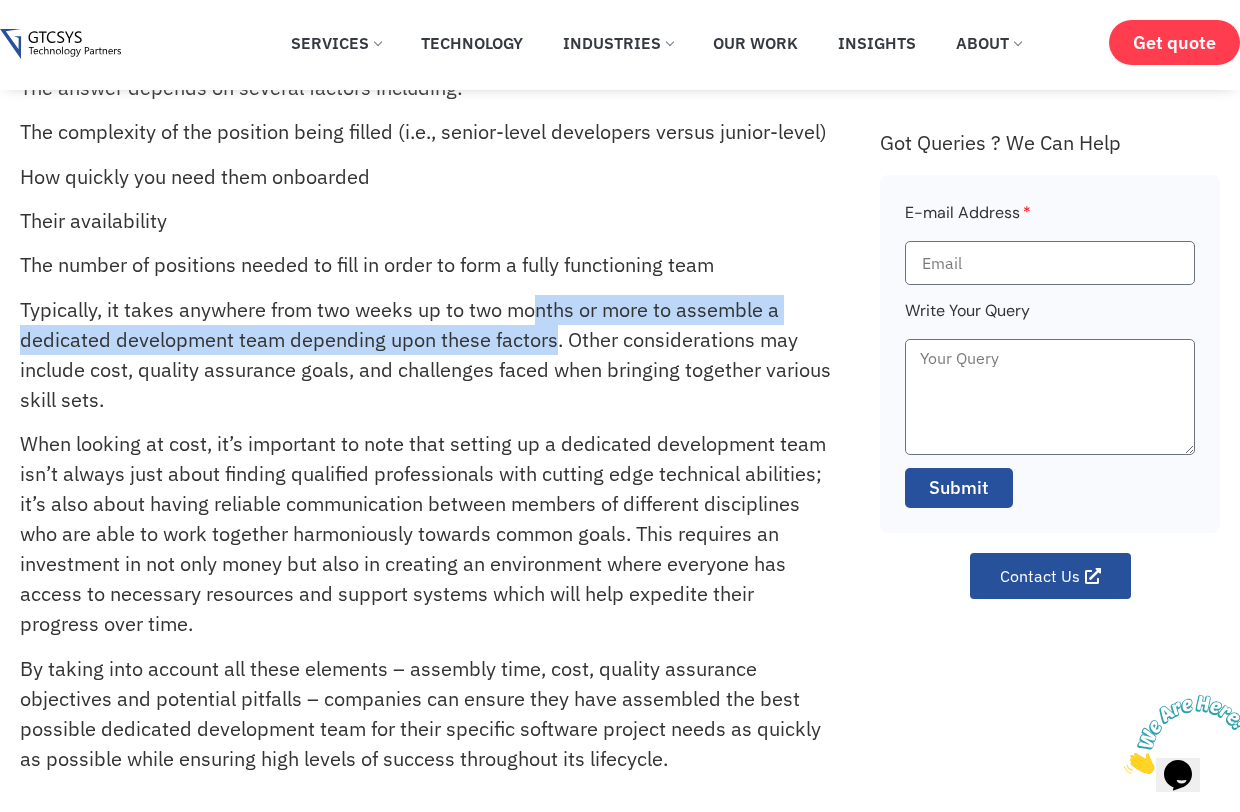 drag, startPoint x: 554, startPoint y: 342, endPoint x: 517, endPoint y: 278, distance: 73.92564 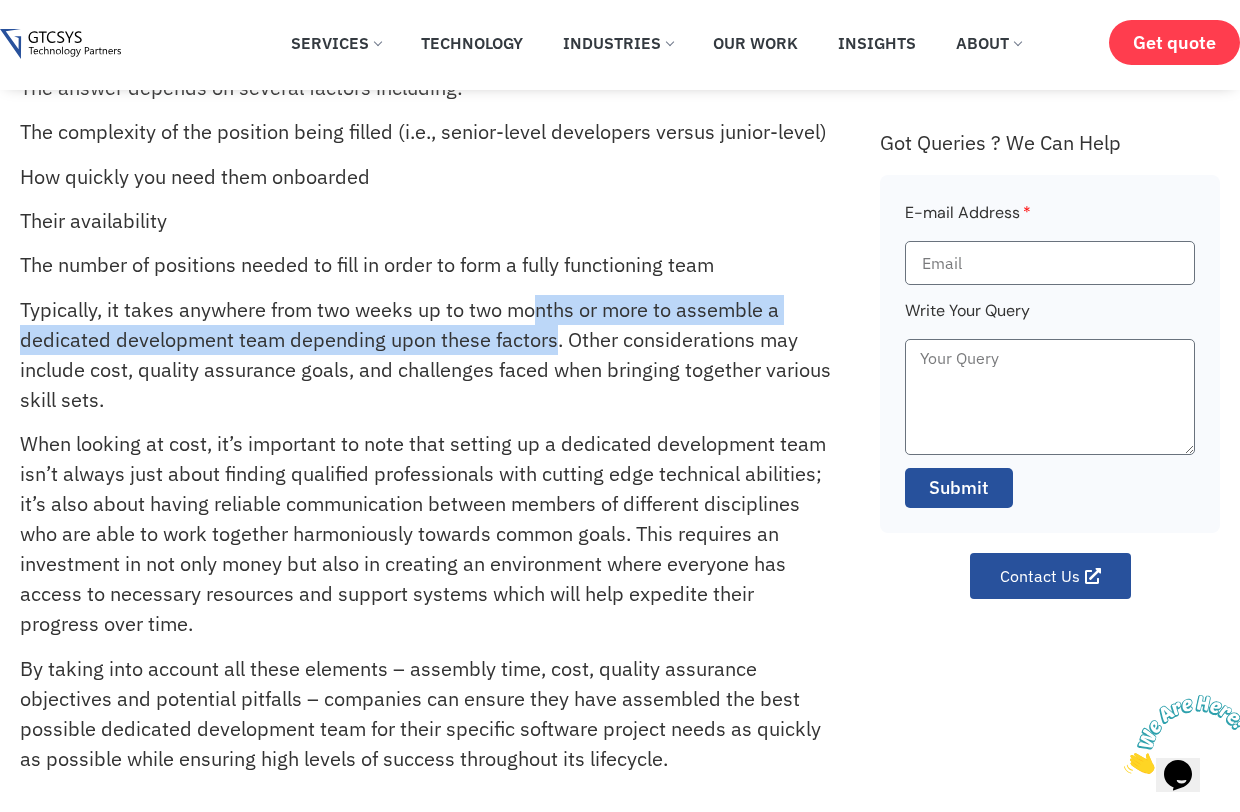 click on "Assembling a dedicated development team for your next software project can be an intimidating task. It often requires significant time and resources to bring together the right people, who possess skills that fit both the project requirements and team dynamics. But what is the typical timeline for assembling such a specialized group of individuals?
The answer depends on several factors including:
The complexity of the position being filled (i.e., senior-level developers versus junior-level)
How quickly you need them onboarded
Their availability
The number of positions needed to fill in order to form a fully functioning team
Typically, it takes anywhere from two weeks up to two months or more to assemble a dedicated development team depending upon these factors. Other considerations may include cost, quality assurance goals, and challenges faced when bringing together various skill sets." at bounding box center (440, 375) 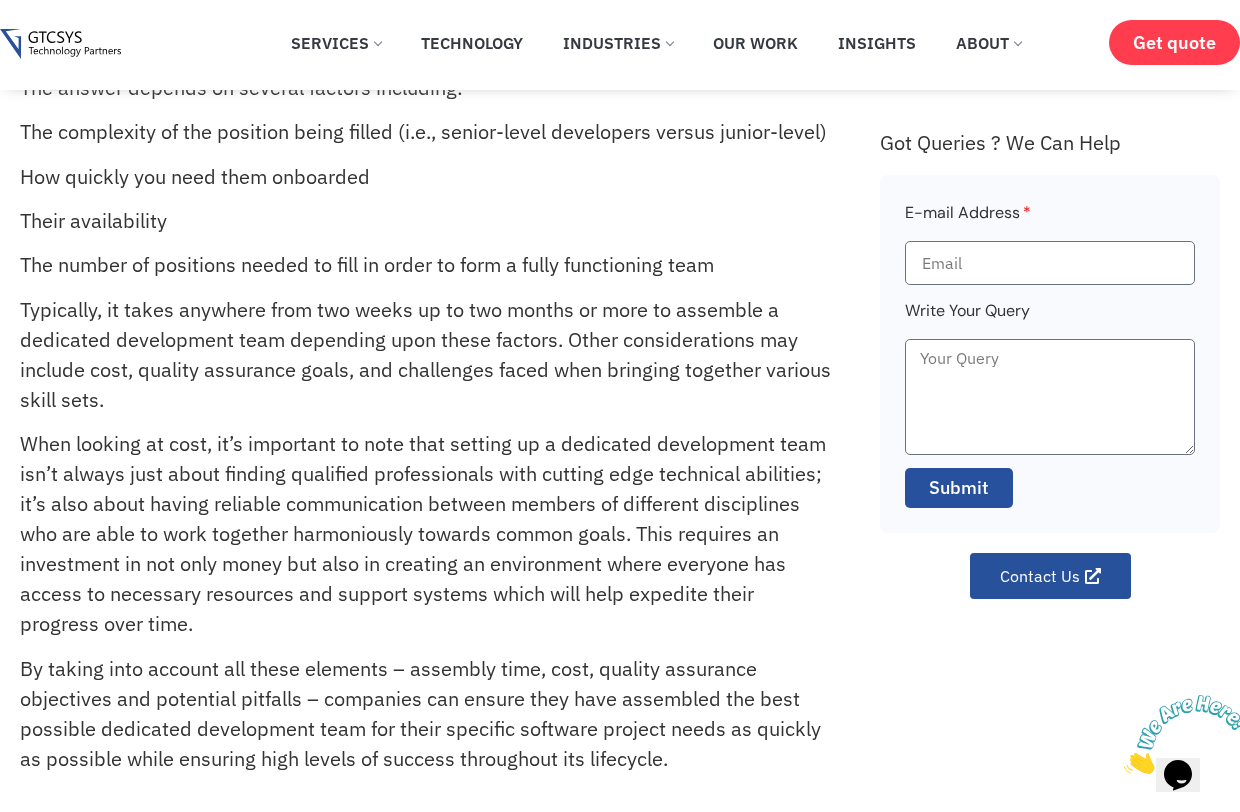 click on "The number of positions needed to fill in order to form a fully functioning team" at bounding box center [427, 265] 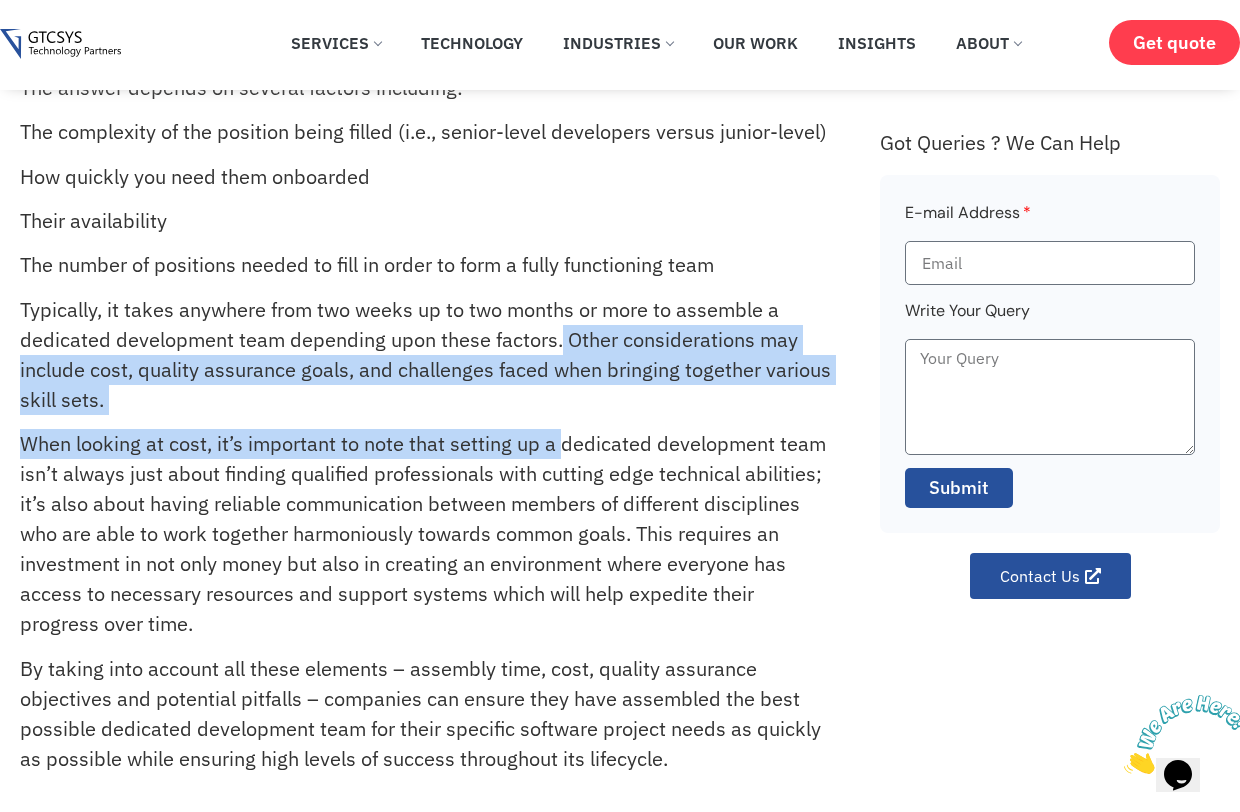 drag, startPoint x: 559, startPoint y: 337, endPoint x: 555, endPoint y: 433, distance: 96.0833 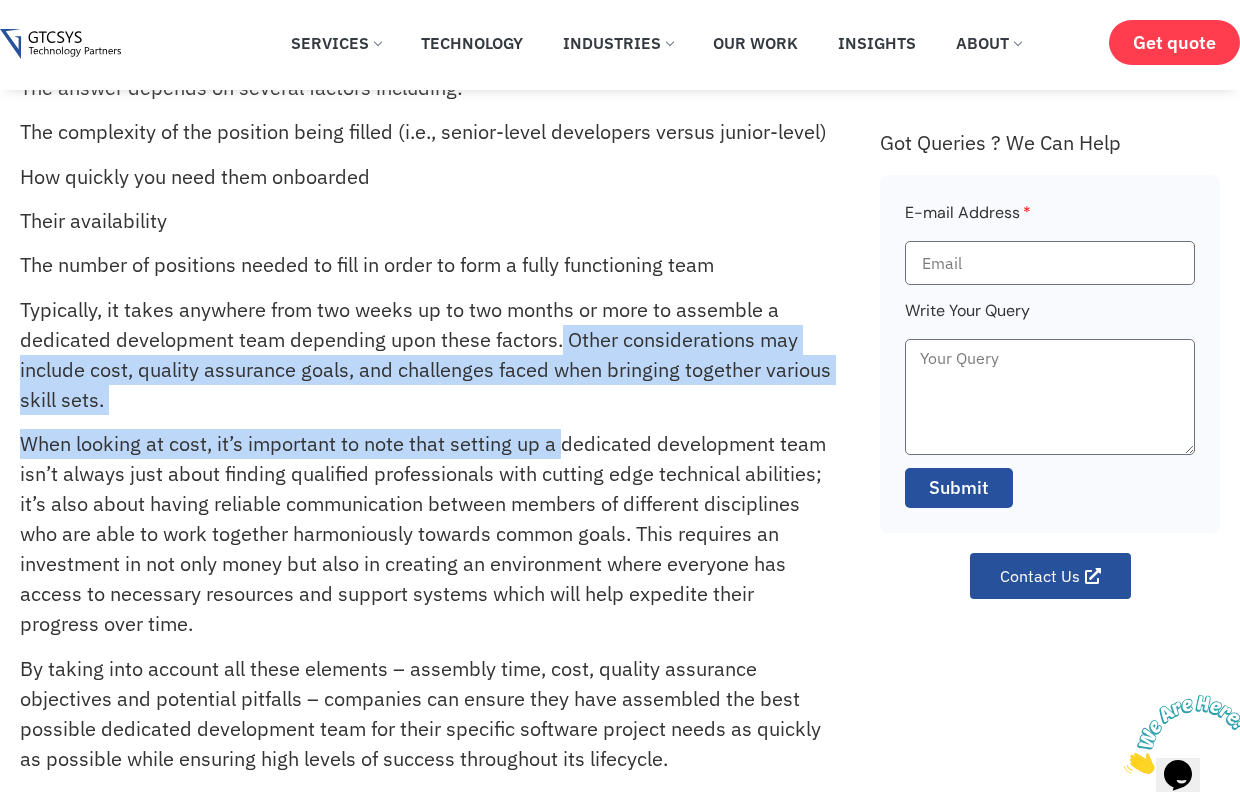 click on "Assembling a dedicated development team for your next software project can be an intimidating task. It often requires significant time and resources to bring together the right people, who possess skills that fit both the project requirements and team dynamics. But what is the typical timeline for assembling such a specialized group of individuals?
The answer depends on several factors including:
The complexity of the position being filled (i.e., senior-level developers versus junior-level)
How quickly you need them onboarded
Their availability
The number of positions needed to fill in order to form a fully functioning team
Typically, it takes anywhere from two weeks up to two months or more to assemble a dedicated development team depending upon these factors. Other considerations may include cost, quality assurance goals, and challenges faced when bringing together various skill sets." at bounding box center (440, 375) 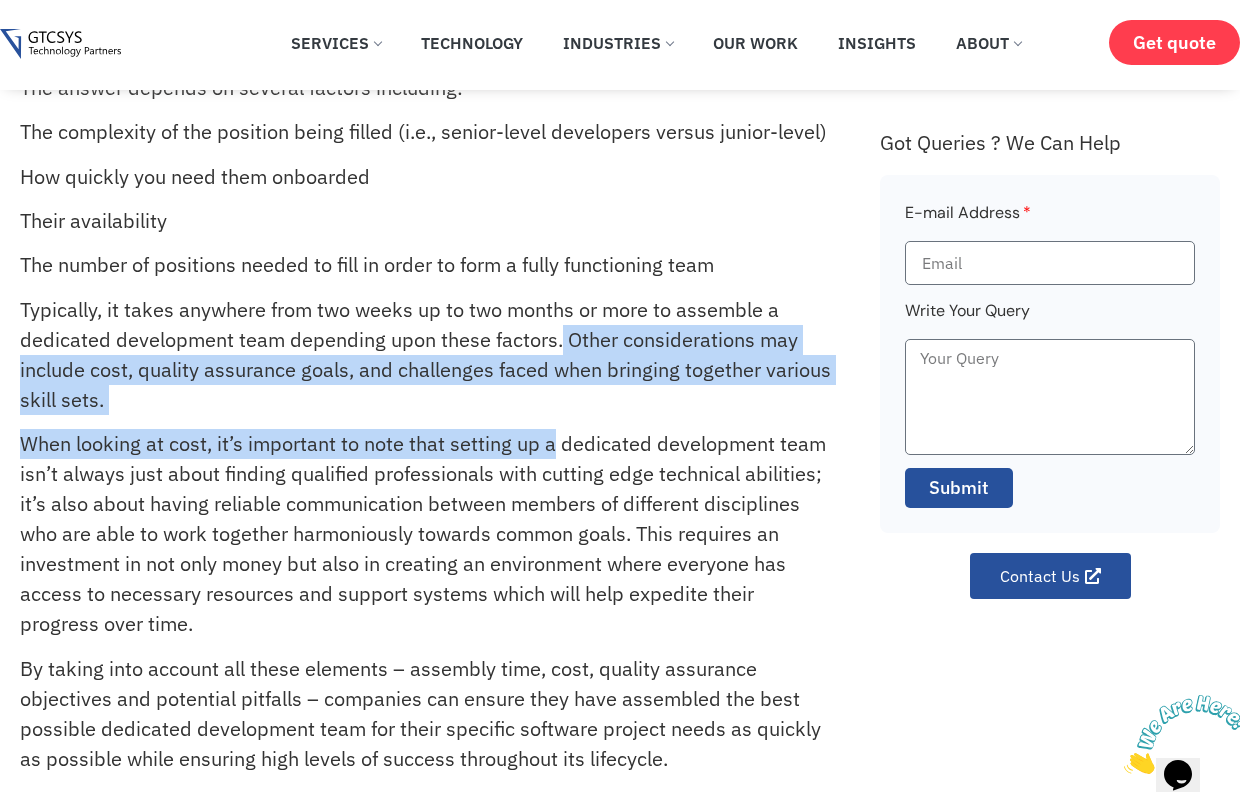 click on "When looking at cost, it’s important to note that setting up a dedicated development team isn’t always just about finding qualified professionals with cutting edge technical abilities; it’s also about having reliable communication between members of different disciplines who are able to work together harmoniously towards common goals. This requires an investment in not only money but also in creating an environment where everyone has access to necessary resources and support systems which will help expedite their progress over time." at bounding box center [427, 534] 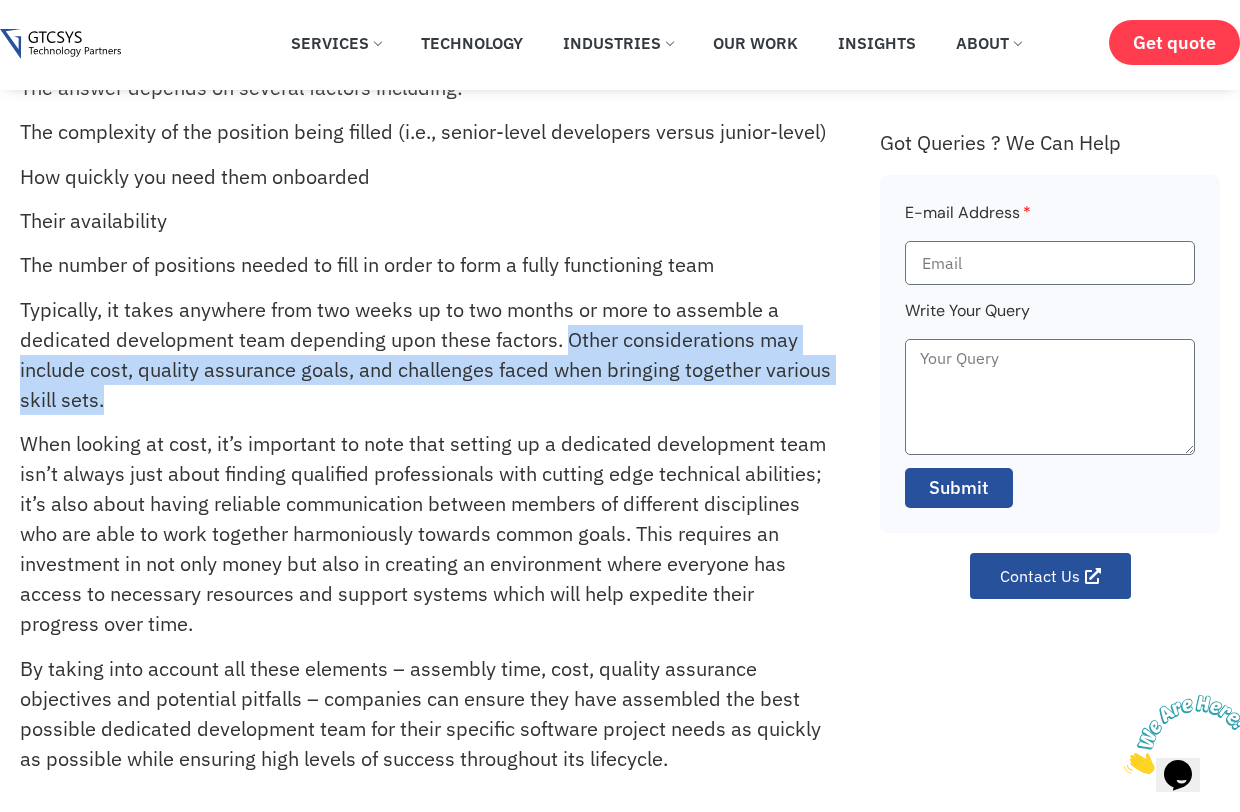 drag, startPoint x: 543, startPoint y: 412, endPoint x: 567, endPoint y: 339, distance: 76.843994 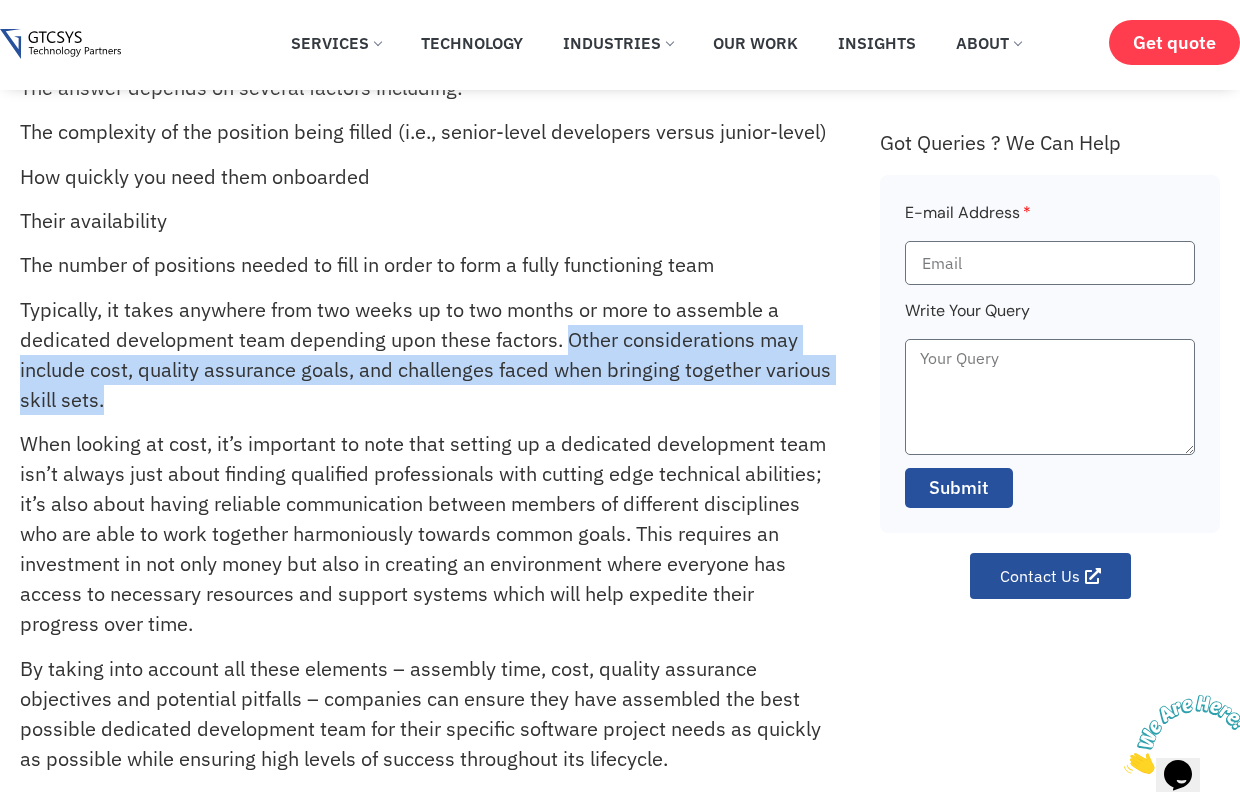 click on "Typically, it takes anywhere from two weeks up to two months or more to assemble a dedicated development team depending upon these factors. Other considerations may include cost, quality assurance goals, and challenges faced when bringing together various skill sets." at bounding box center [427, 355] 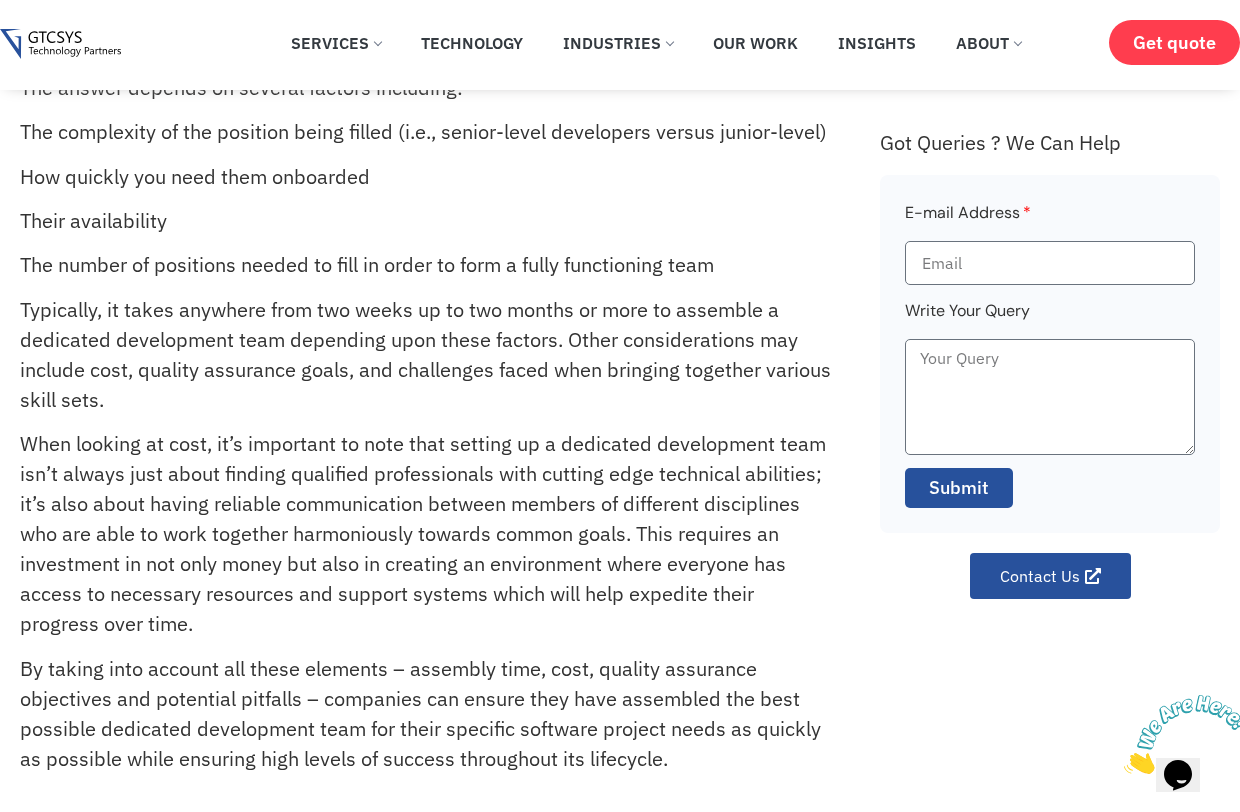click on "Typically, it takes anywhere from two weeks up to two months or more to assemble a dedicated development team depending upon these factors. Other considerations may include cost, quality assurance goals, and challenges faced when bringing together various skill sets." at bounding box center [427, 355] 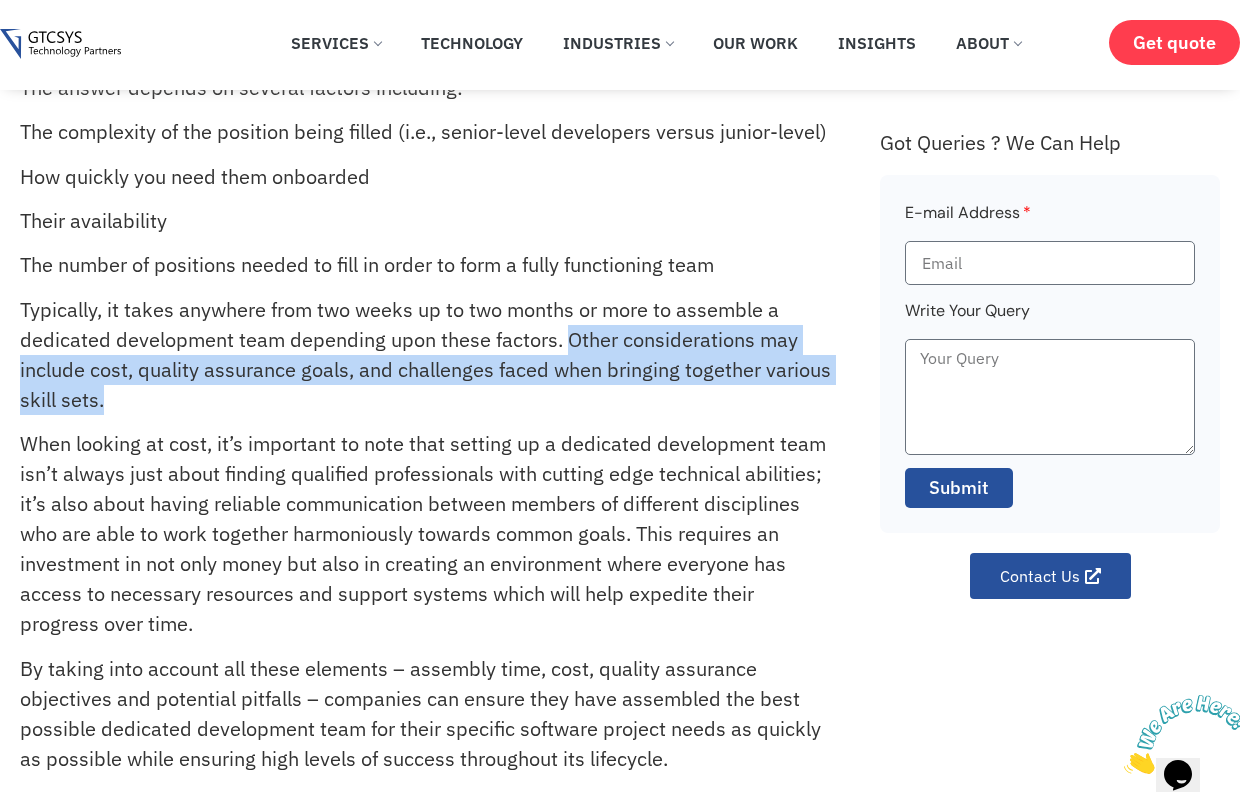 drag, startPoint x: 565, startPoint y: 334, endPoint x: 566, endPoint y: 398, distance: 64.00781 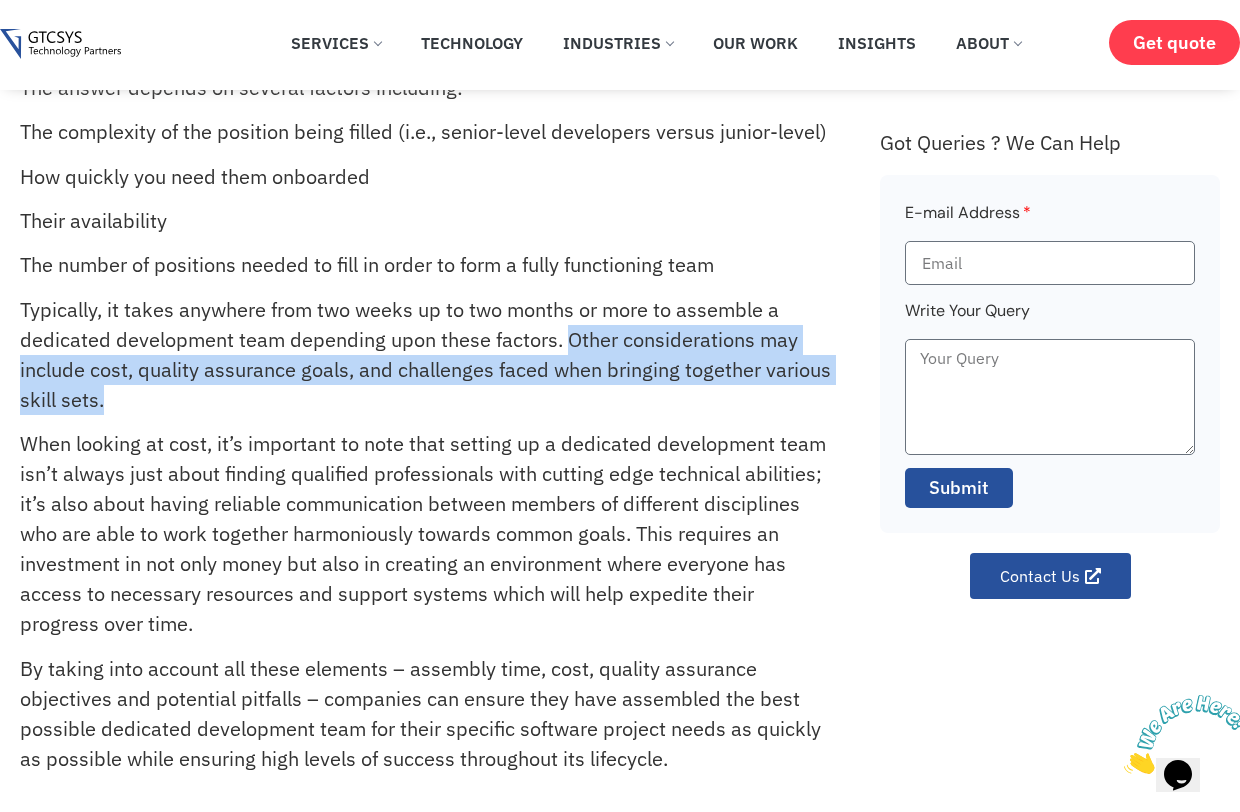click on "Typically, it takes anywhere from two weeks up to two months or more to assemble a dedicated development team depending upon these factors. Other considerations may include cost, quality assurance goals, and challenges faced when bringing together various skill sets." at bounding box center [427, 355] 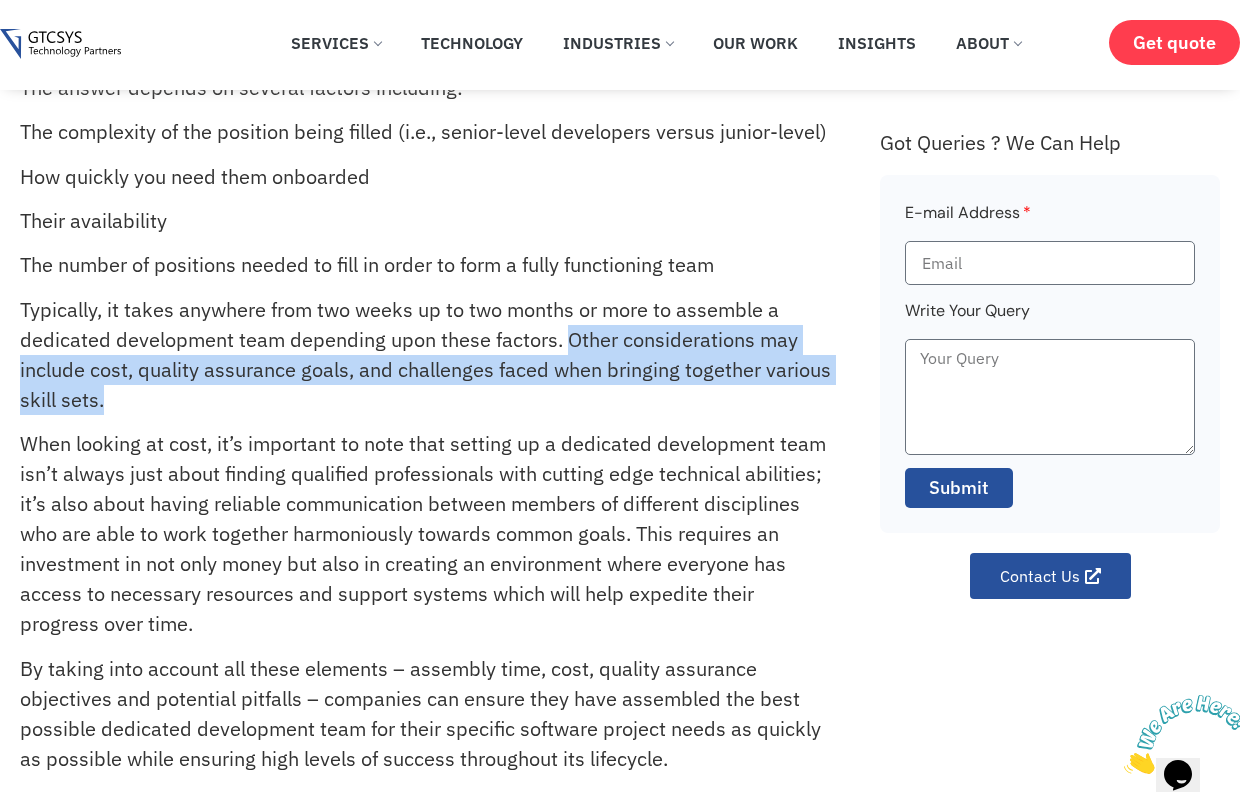 drag, startPoint x: 566, startPoint y: 392, endPoint x: 566, endPoint y: 342, distance: 50 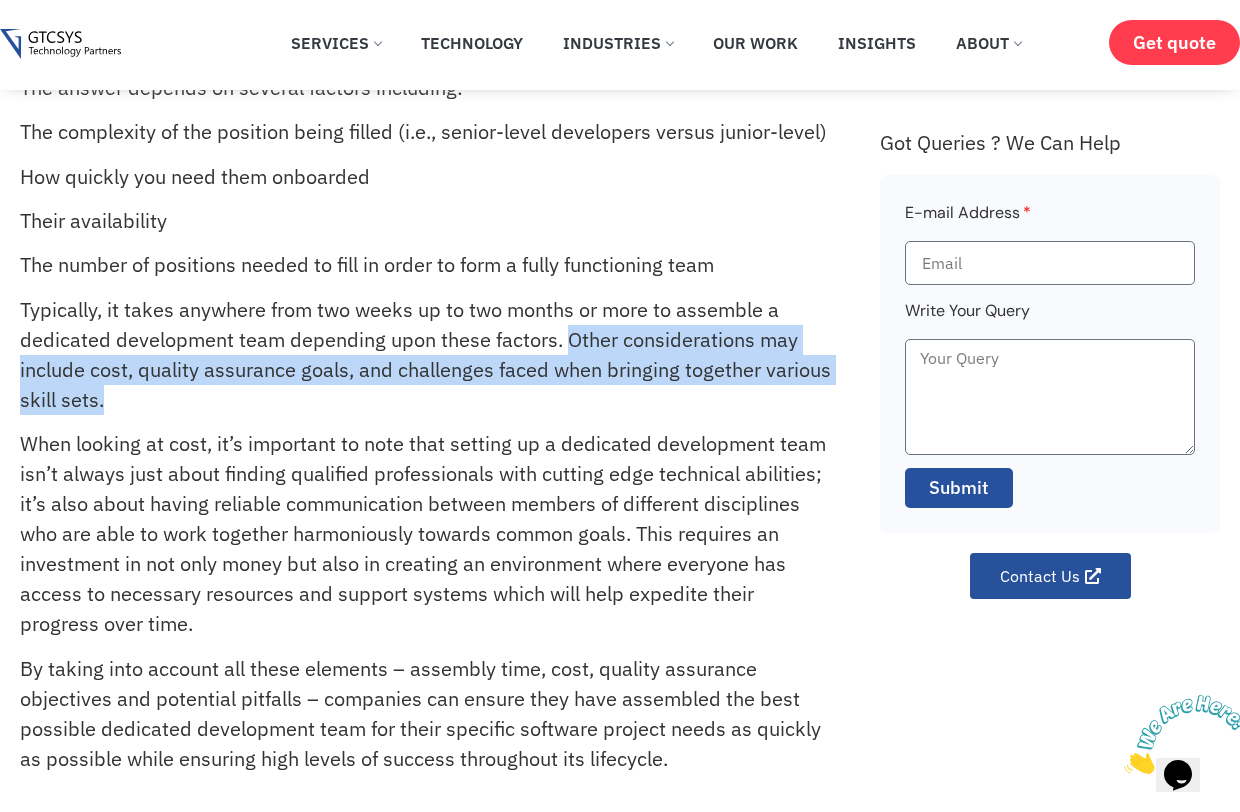 click on "Typically, it takes anywhere from two weeks up to two months or more to assemble a dedicated development team depending upon these factors. Other considerations may include cost, quality assurance goals, and challenges faced when bringing together various skill sets." at bounding box center (427, 355) 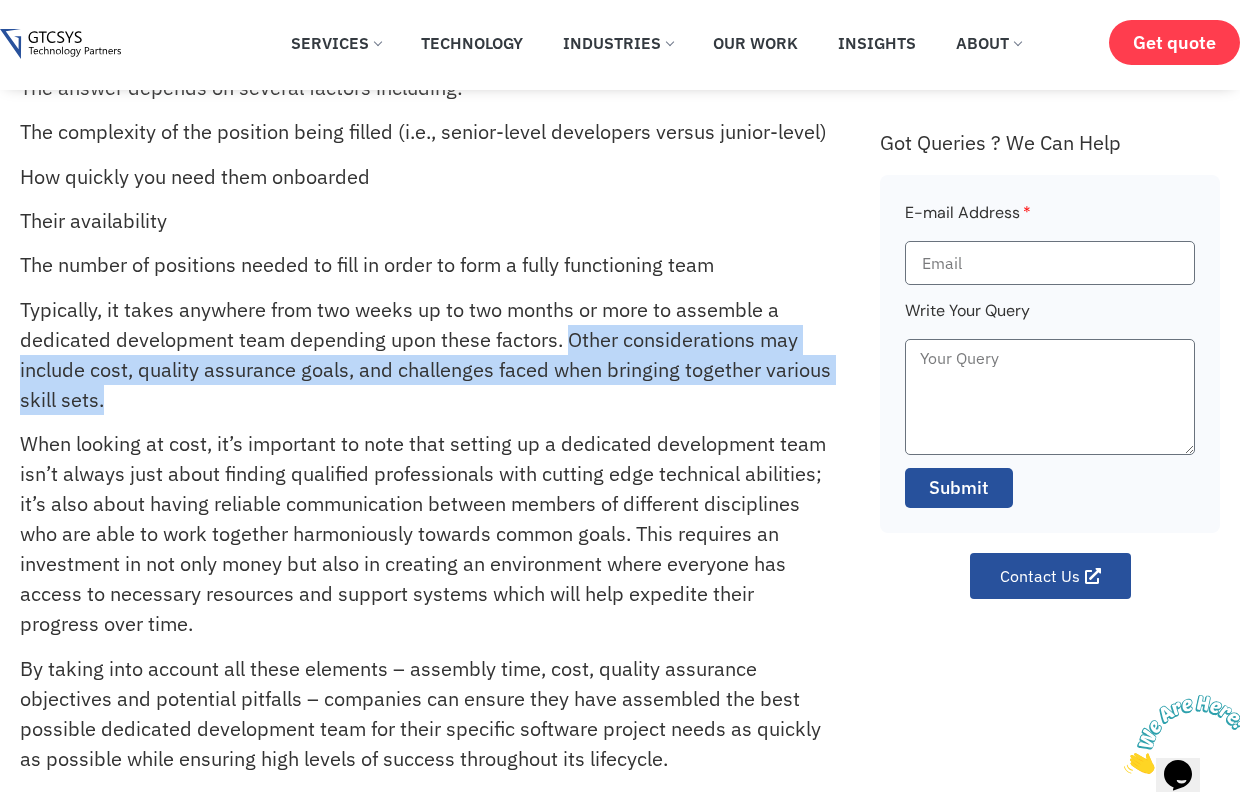 drag, startPoint x: 565, startPoint y: 344, endPoint x: 575, endPoint y: 400, distance: 56.88585 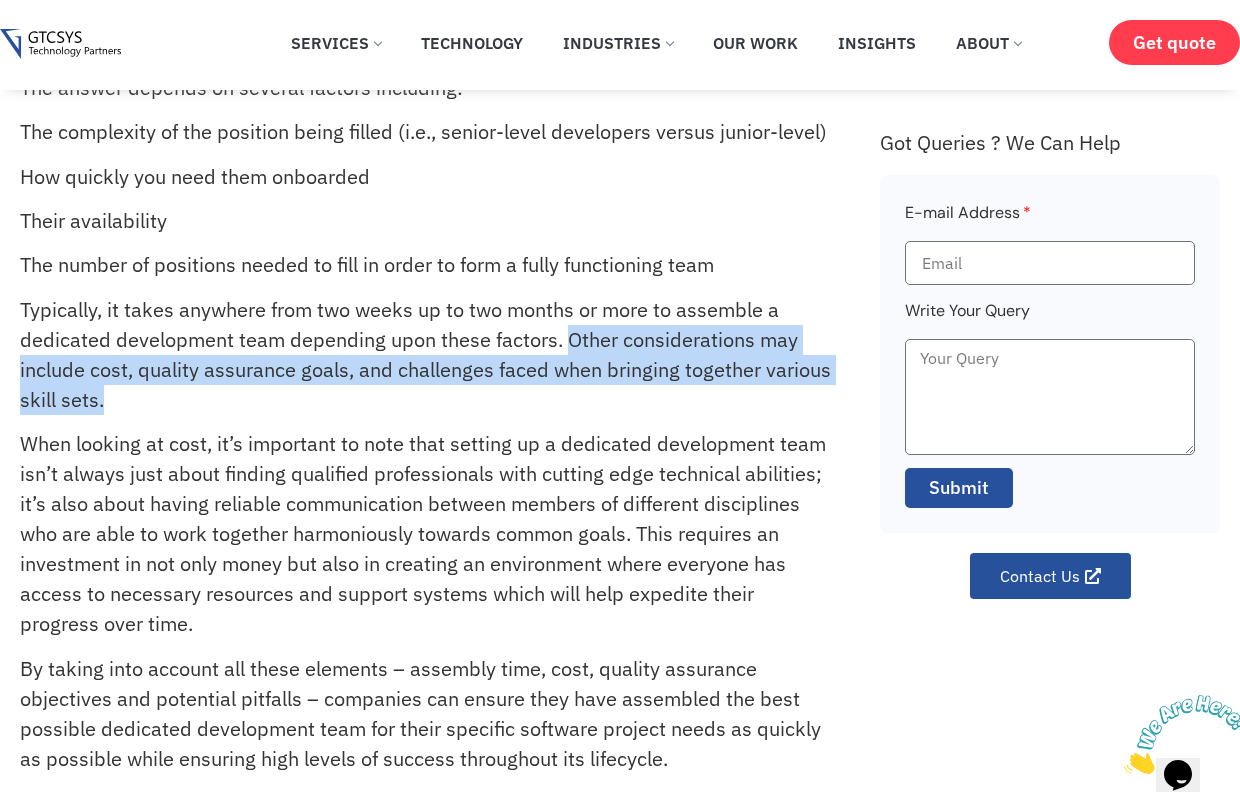 click on "Typically, it takes anywhere from two weeks up to two months or more to assemble a dedicated development team depending upon these factors. Other considerations may include cost, quality assurance goals, and challenges faced when bringing together various skill sets." at bounding box center (427, 355) 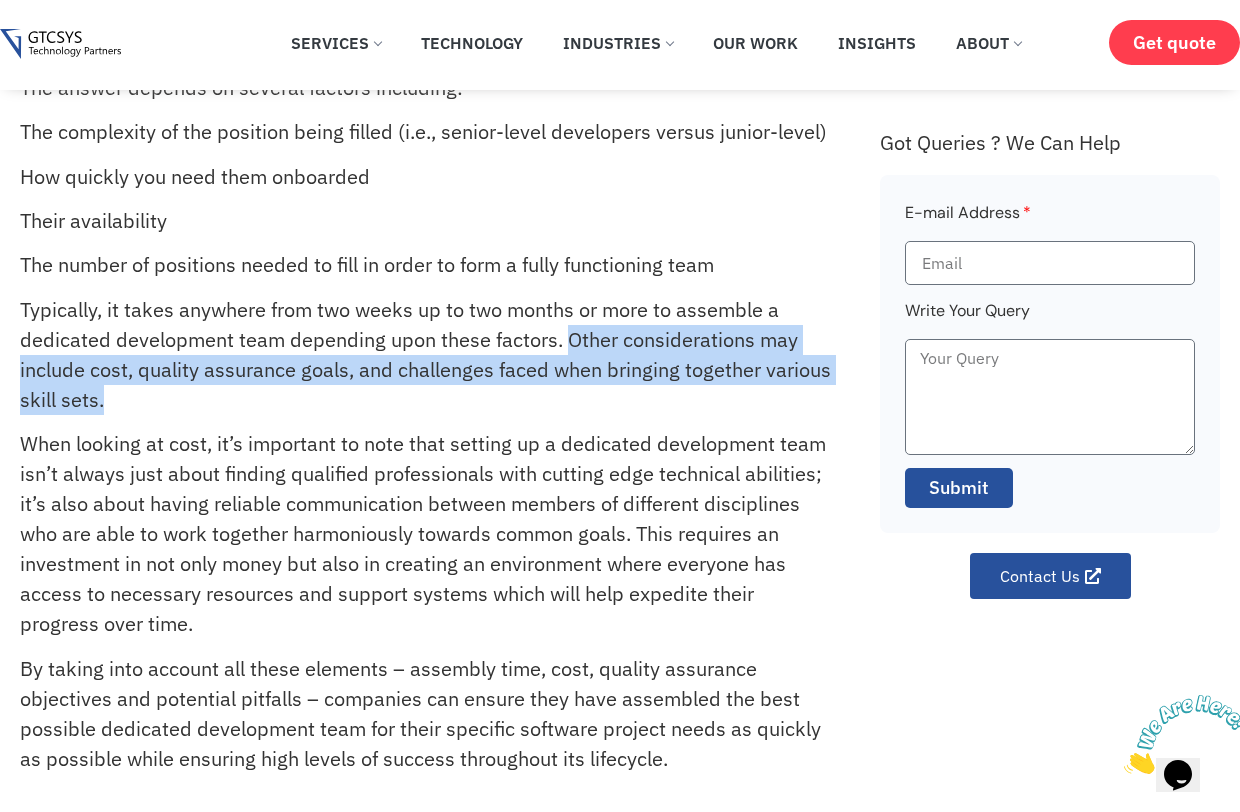 drag, startPoint x: 568, startPoint y: 339, endPoint x: 570, endPoint y: 403, distance: 64.03124 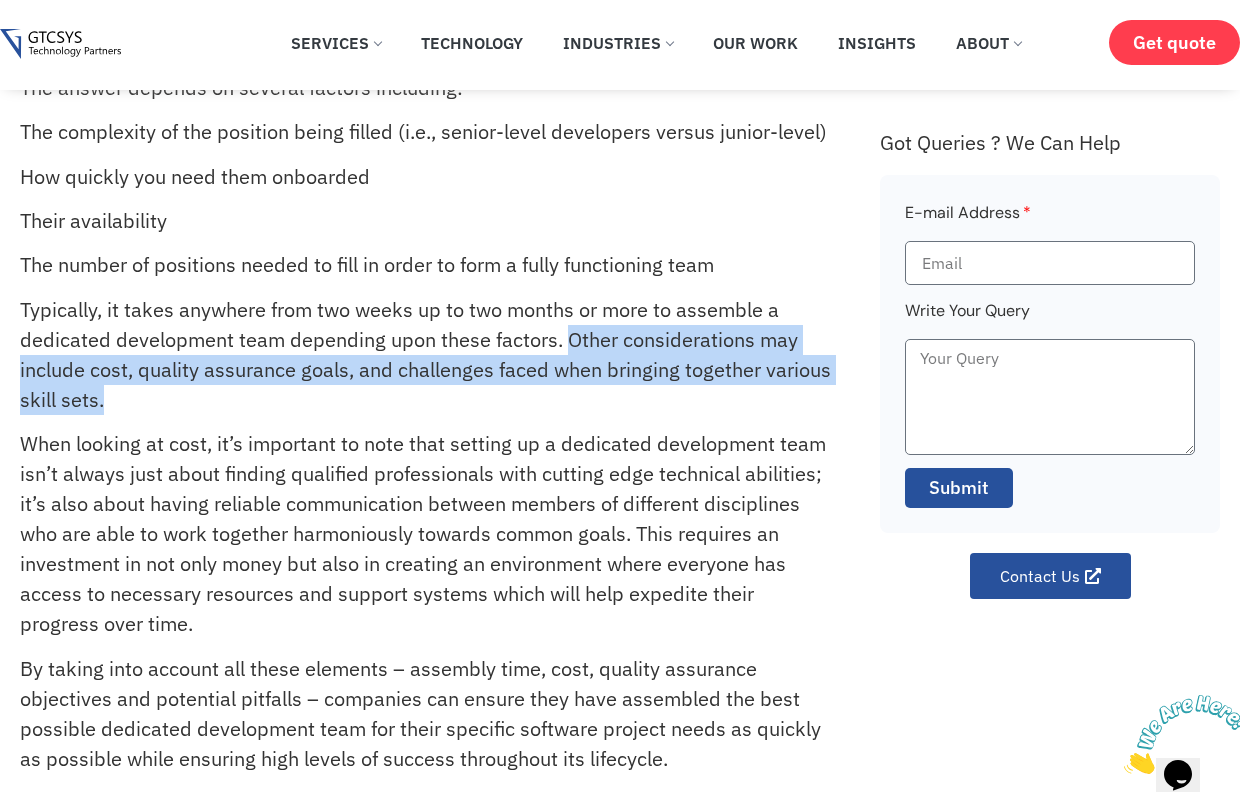 click on "Typically, it takes anywhere from two weeks up to two months or more to assemble a dedicated development team depending upon these factors. Other considerations may include cost, quality assurance goals, and challenges faced when bringing together various skill sets." at bounding box center [427, 355] 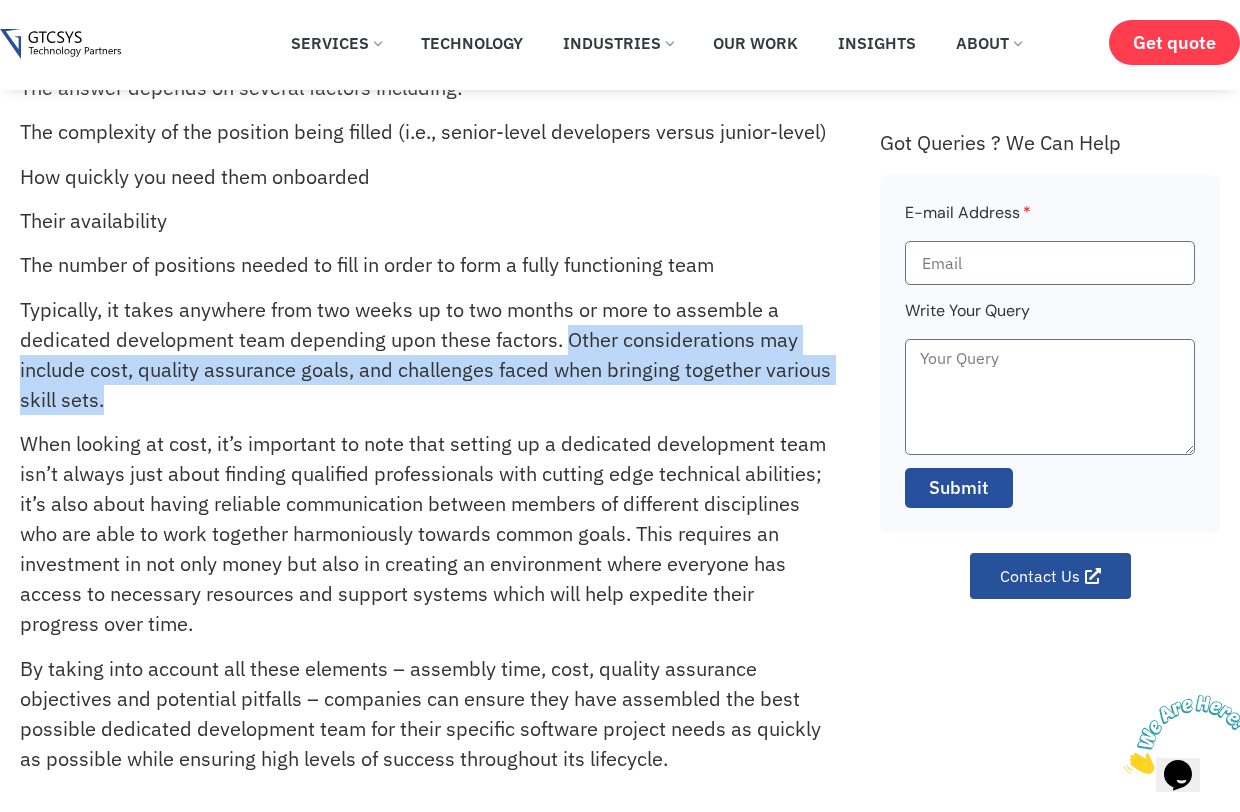 drag, startPoint x: 571, startPoint y: 397, endPoint x: 566, endPoint y: 341, distance: 56.22277 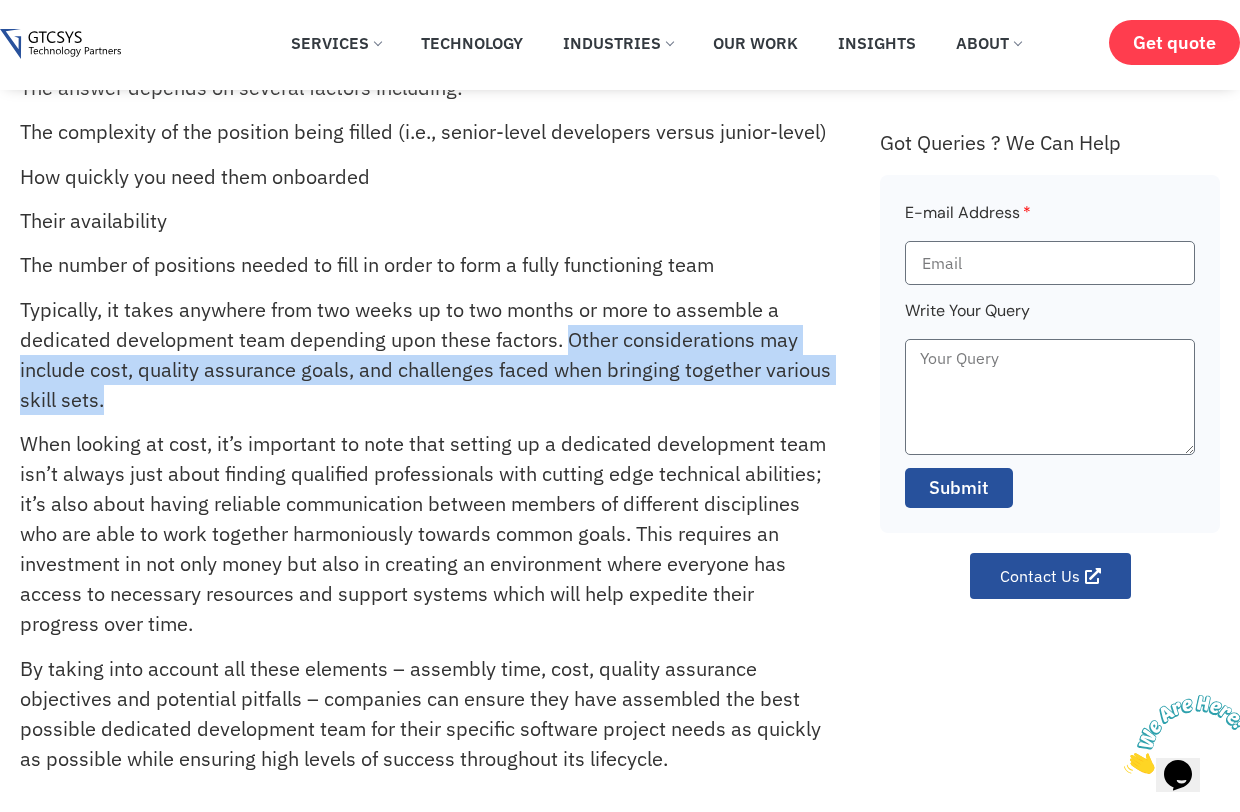 click on "Typically, it takes anywhere from two weeks up to two months or more to assemble a dedicated development team depending upon these factors. Other considerations may include cost, quality assurance goals, and challenges faced when bringing together various skill sets." at bounding box center (427, 355) 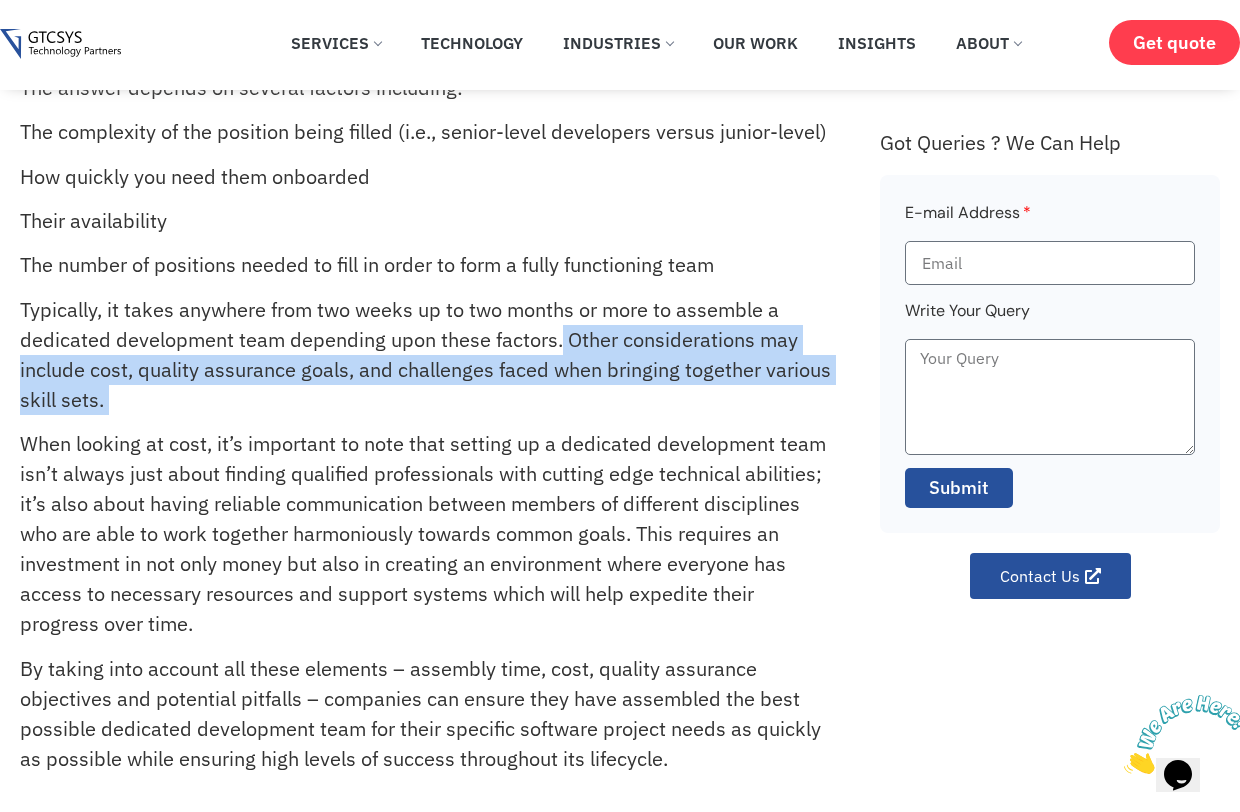 drag, startPoint x: 561, startPoint y: 336, endPoint x: 563, endPoint y: 417, distance: 81.02469 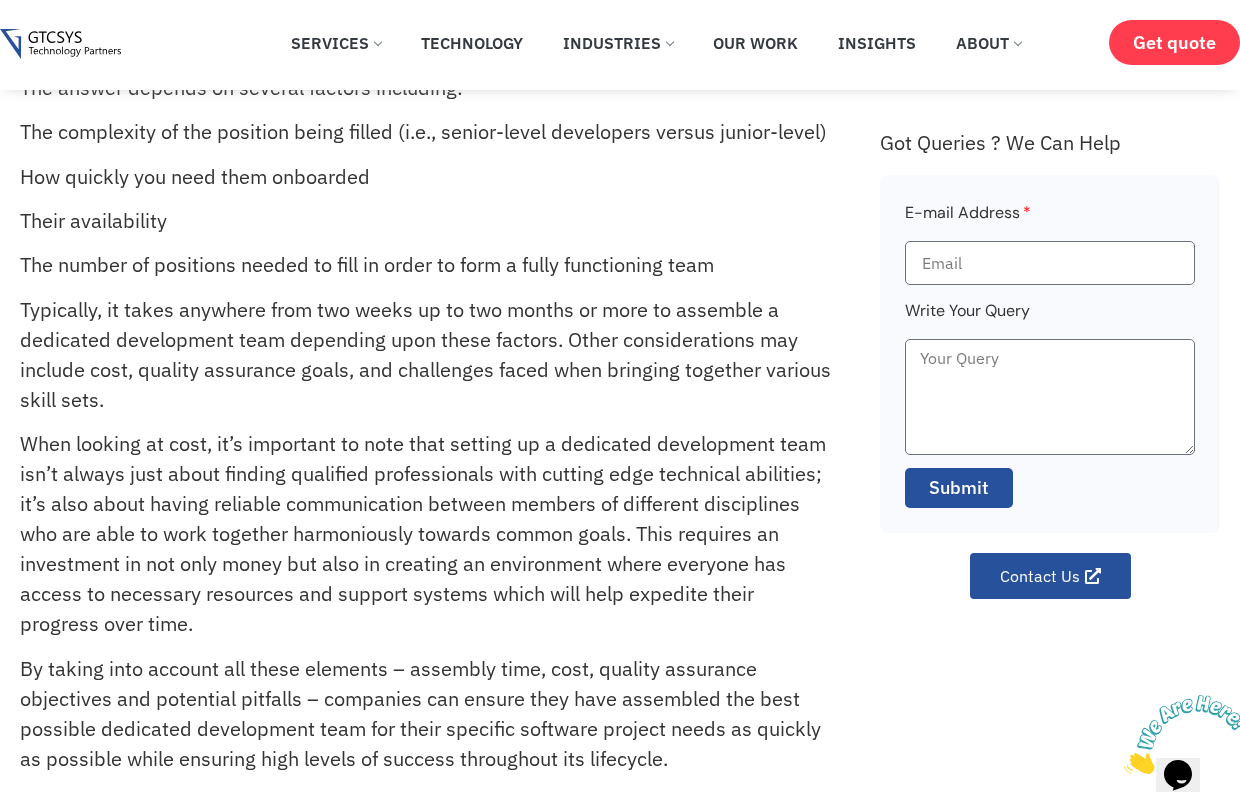 click on "Typically, it takes anywhere from two weeks up to two months or more to assemble a dedicated development team depending upon these factors. Other considerations may include cost, quality assurance goals, and challenges faced when bringing together various skill sets." at bounding box center [427, 355] 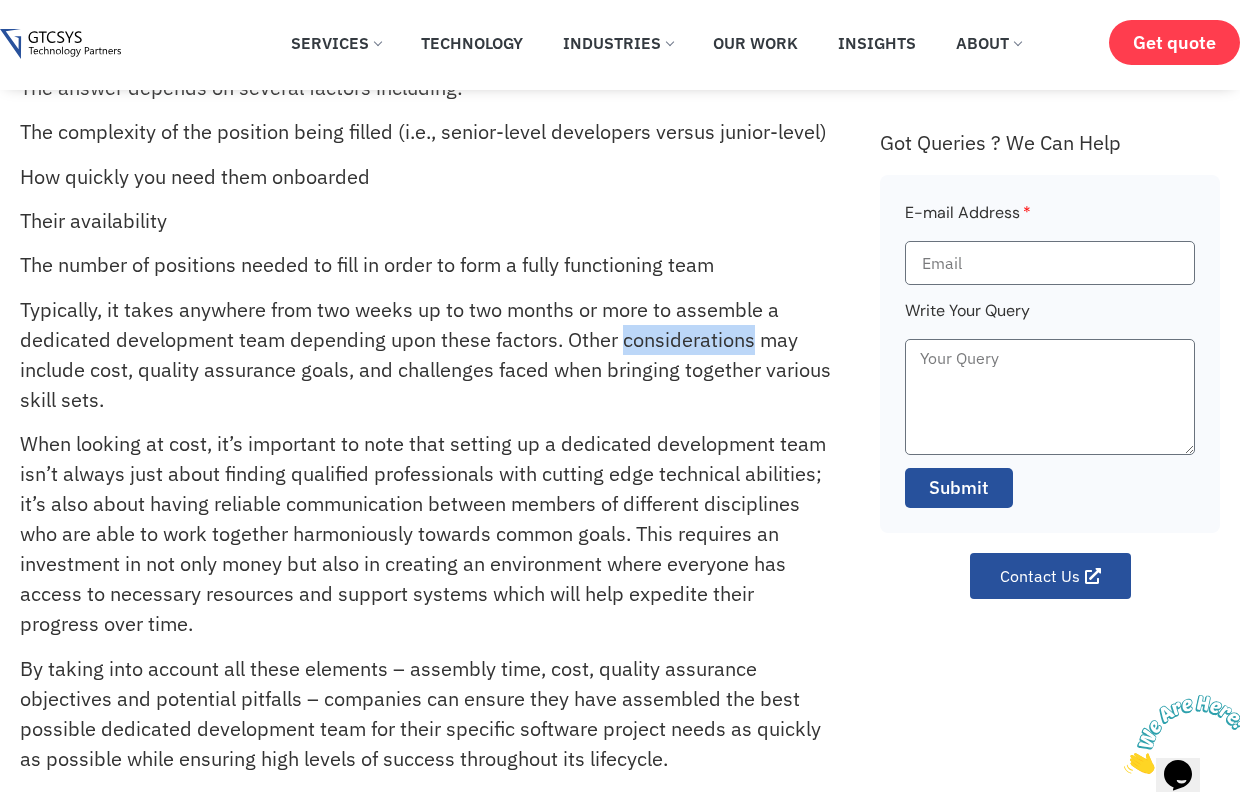 click on "Typically, it takes anywhere from two weeks up to two months or more to assemble a dedicated development team depending upon these factors. Other considerations may include cost, quality assurance goals, and challenges faced when bringing together various skill sets." at bounding box center [427, 355] 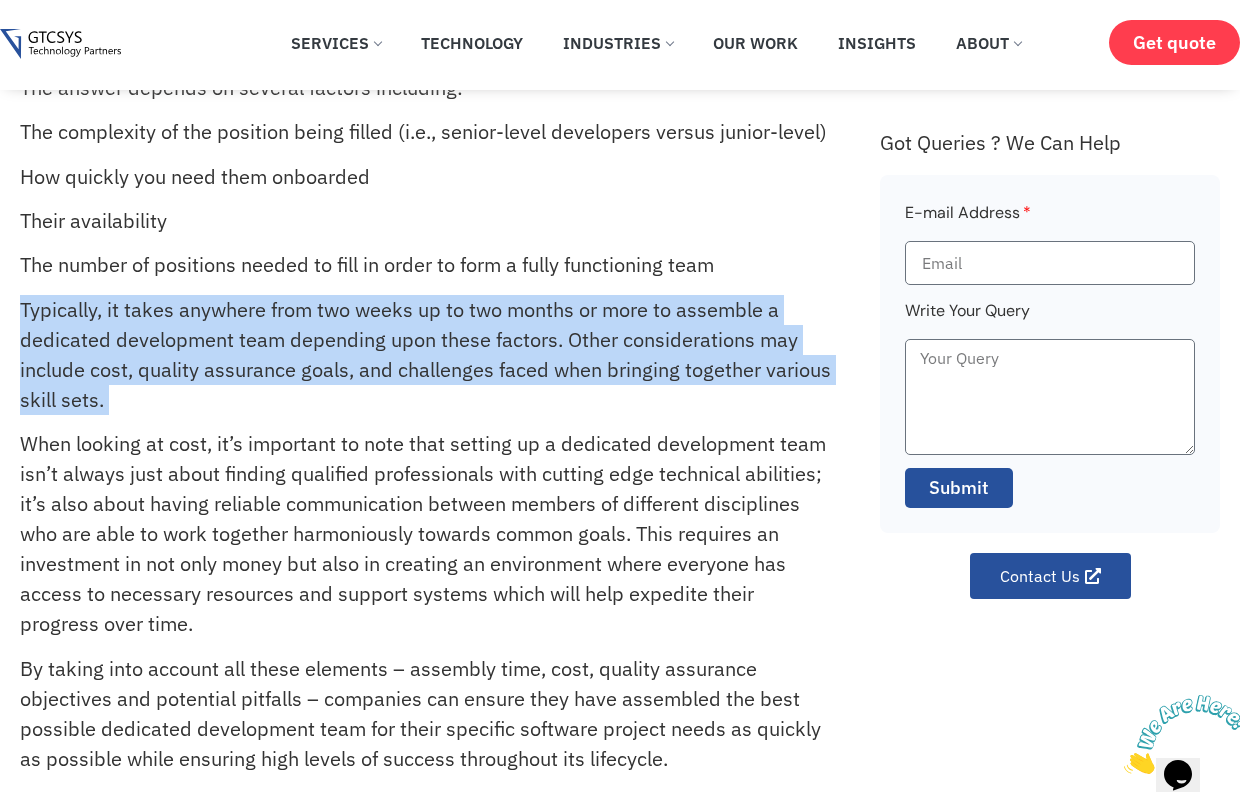 click on "Typically, it takes anywhere from two weeks up to two months or more to assemble a dedicated development team depending upon these factors. Other considerations may include cost, quality assurance goals, and challenges faced when bringing together various skill sets." at bounding box center [427, 355] 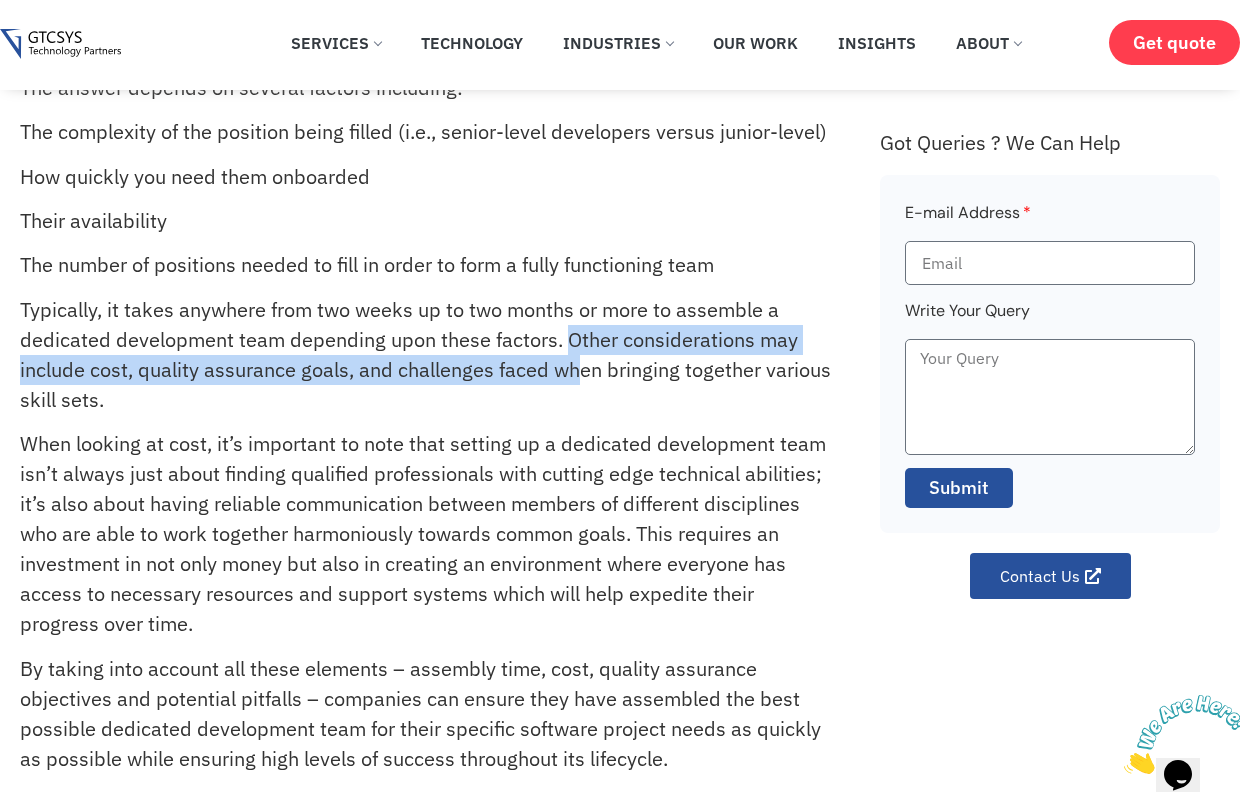 drag, startPoint x: 567, startPoint y: 340, endPoint x: 578, endPoint y: 381, distance: 42.44997 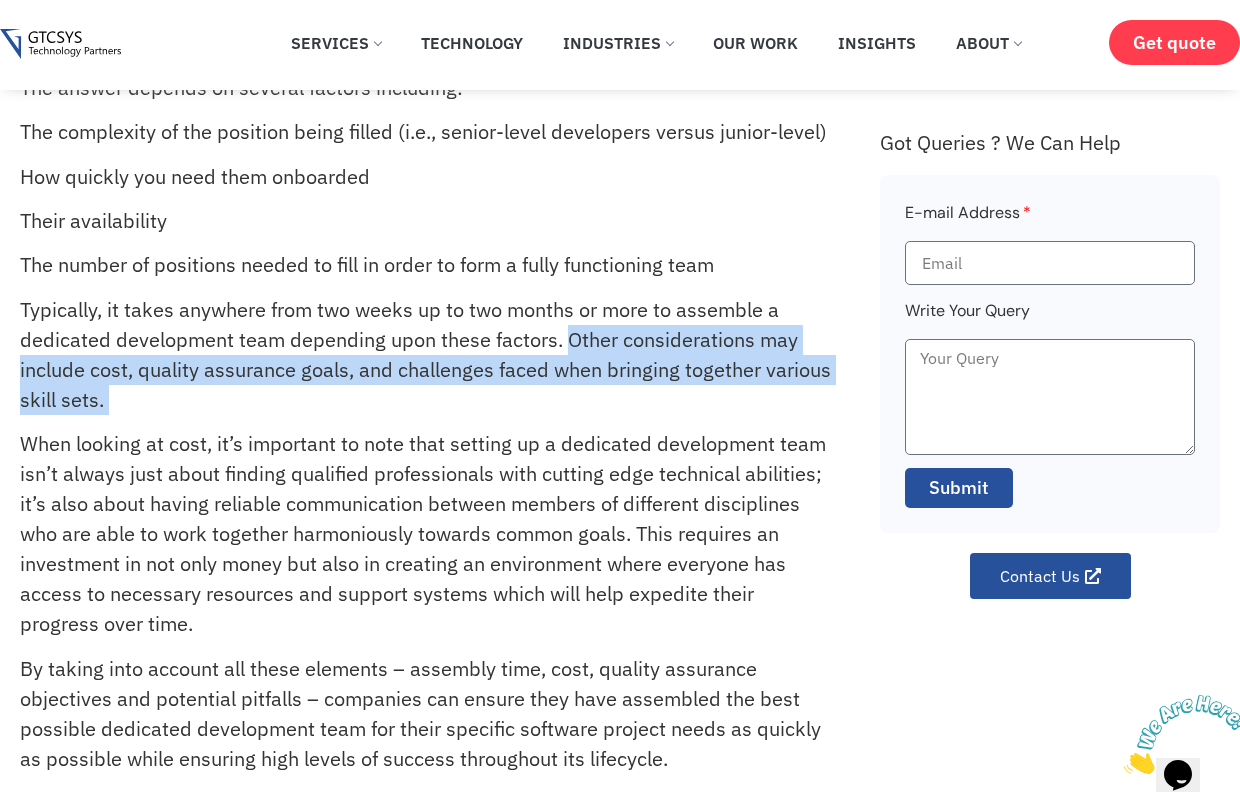 drag, startPoint x: 572, startPoint y: 418, endPoint x: 567, endPoint y: 349, distance: 69.18092 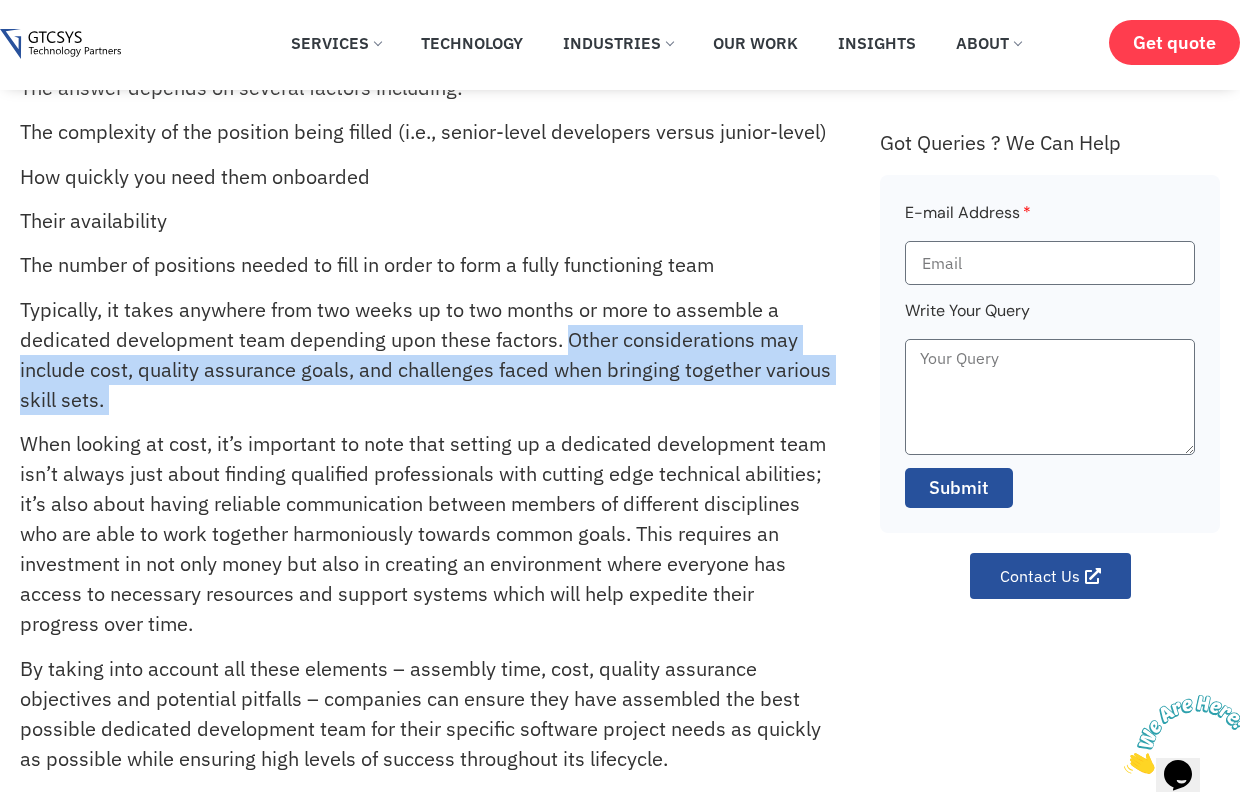 click on "Assembling a dedicated development team for your next software project can be an intimidating task. It often requires significant time and resources to bring together the right people, who possess skills that fit both the project requirements and team dynamics. But what is the typical timeline for assembling such a specialized group of individuals?
The answer depends on several factors including:
The complexity of the position being filled (i.e., senior-level developers versus junior-level)
How quickly you need them onboarded
Their availability
The number of positions needed to fill in order to form a fully functioning team
Typically, it takes anywhere from two weeks up to two months or more to assemble a dedicated development team depending upon these factors. Other considerations may include cost, quality assurance goals, and challenges faced when bringing together various skill sets." at bounding box center [440, 375] 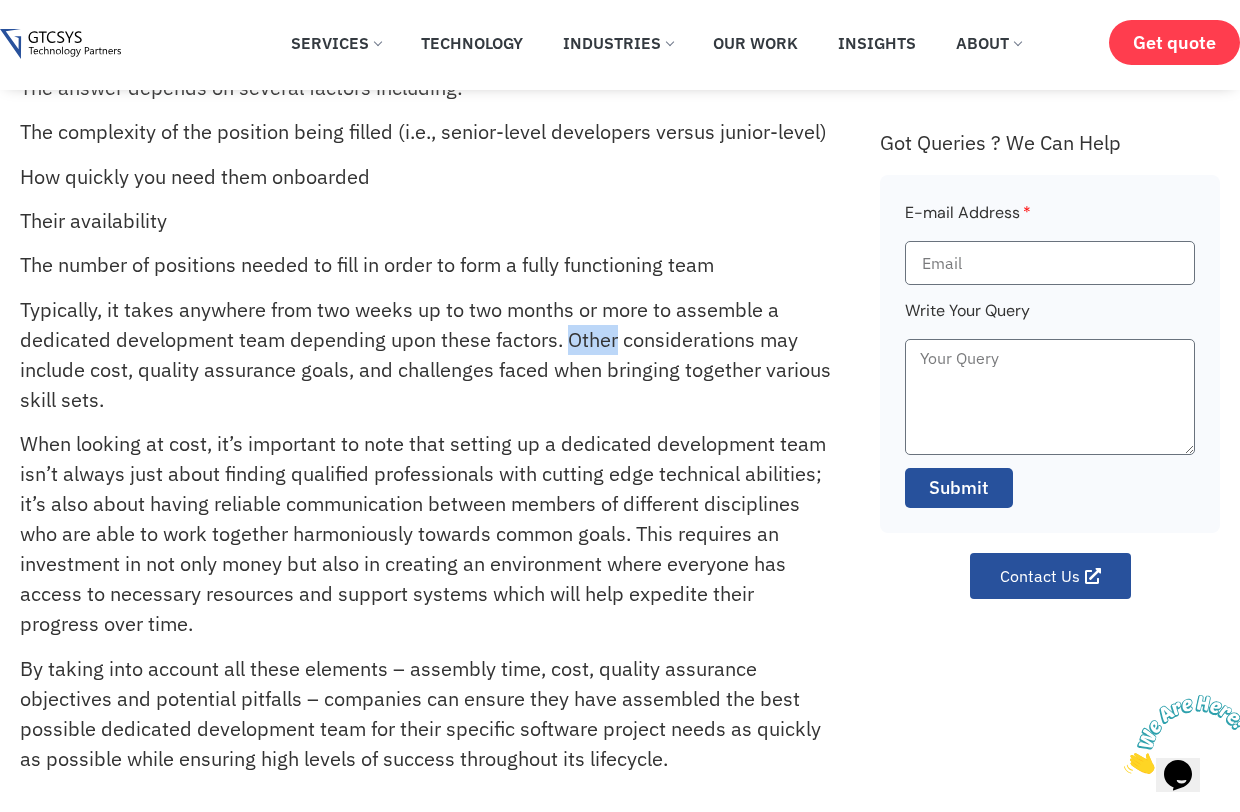 click on "Typically, it takes anywhere from two weeks up to two months or more to assemble a dedicated development team depending upon these factors. Other considerations may include cost, quality assurance goals, and challenges faced when bringing together various skill sets." at bounding box center [427, 355] 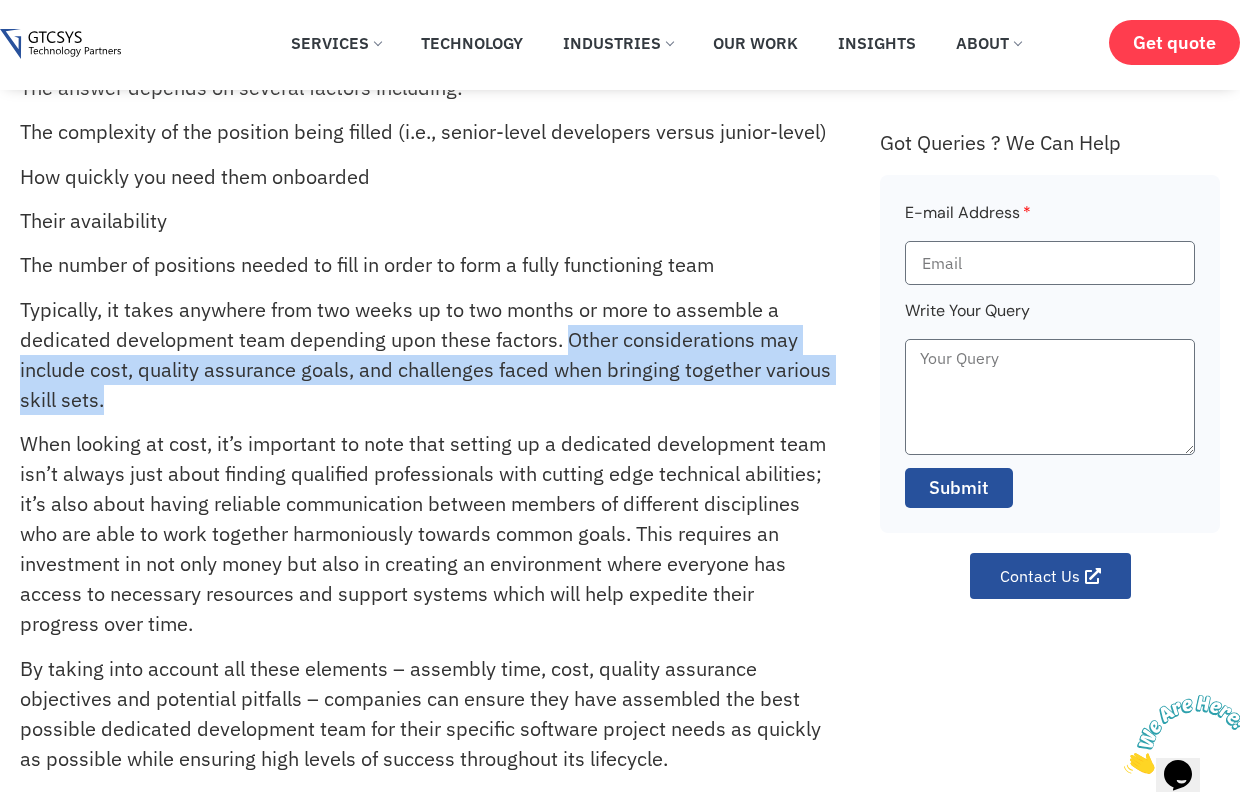 drag, startPoint x: 567, startPoint y: 337, endPoint x: 594, endPoint y: 418, distance: 85.3815 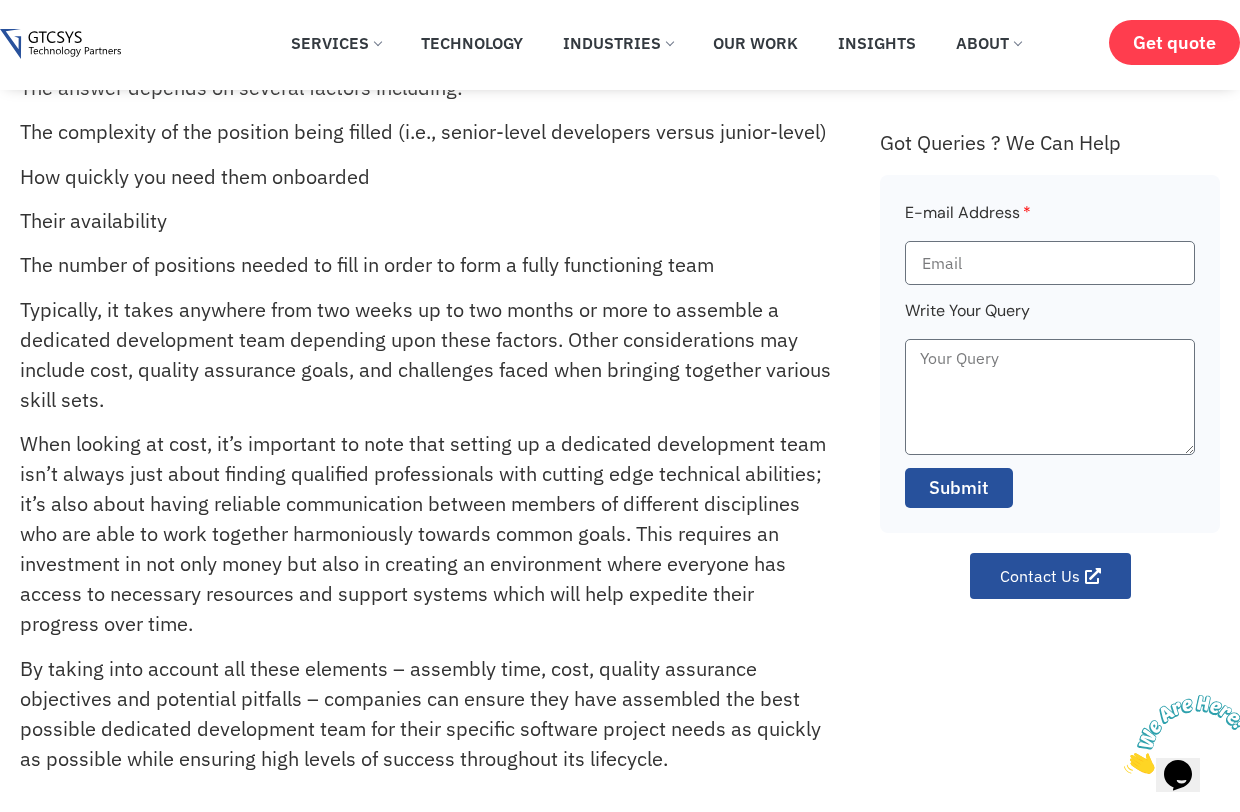 click on "Typically, it takes anywhere from two weeks up to two months or more to assemble a dedicated development team depending upon these factors. Other considerations may include cost, quality assurance goals, and challenges faced when bringing together various skill sets." at bounding box center [427, 355] 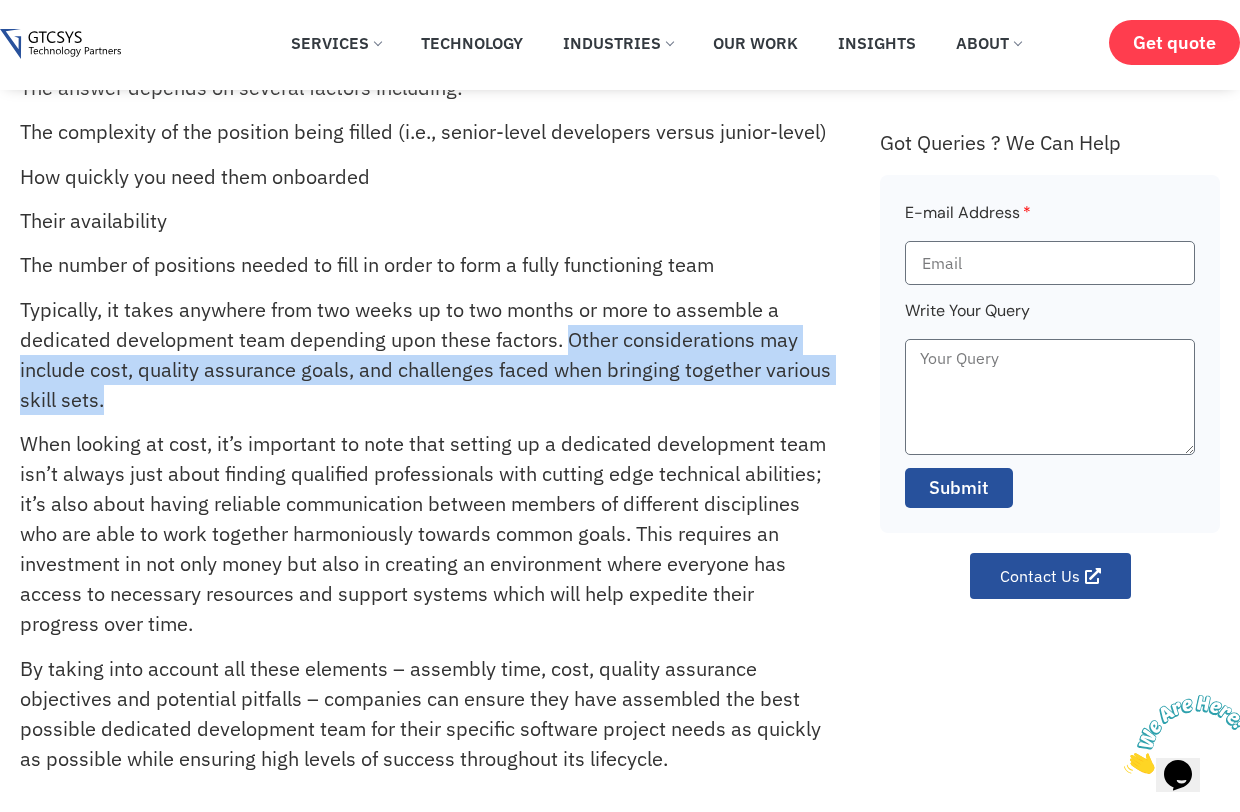 drag, startPoint x: 568, startPoint y: 338, endPoint x: 579, endPoint y: 390, distance: 53.15073 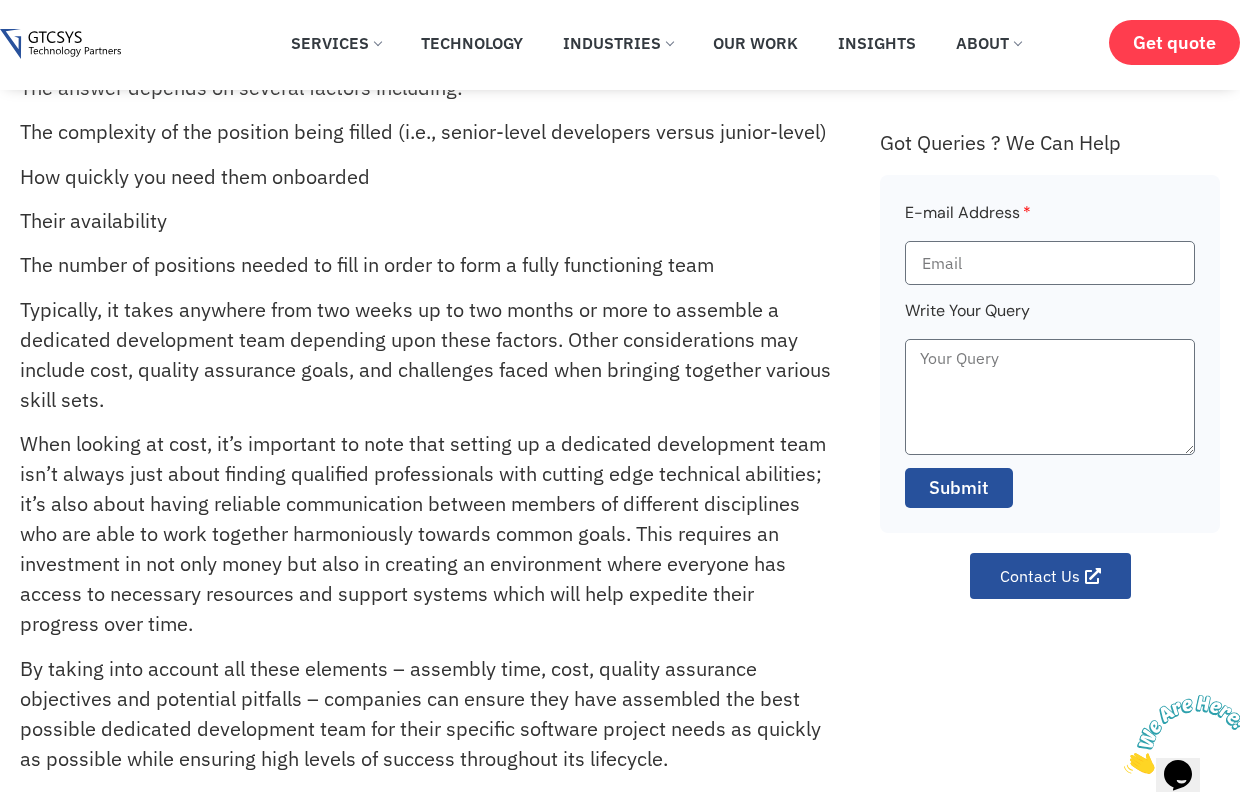 click on "Typically, it takes anywhere from two weeks up to two months or more to assemble a dedicated development team depending upon these factors. Other considerations may include cost, quality assurance goals, and challenges faced when bringing together various skill sets." at bounding box center [427, 355] 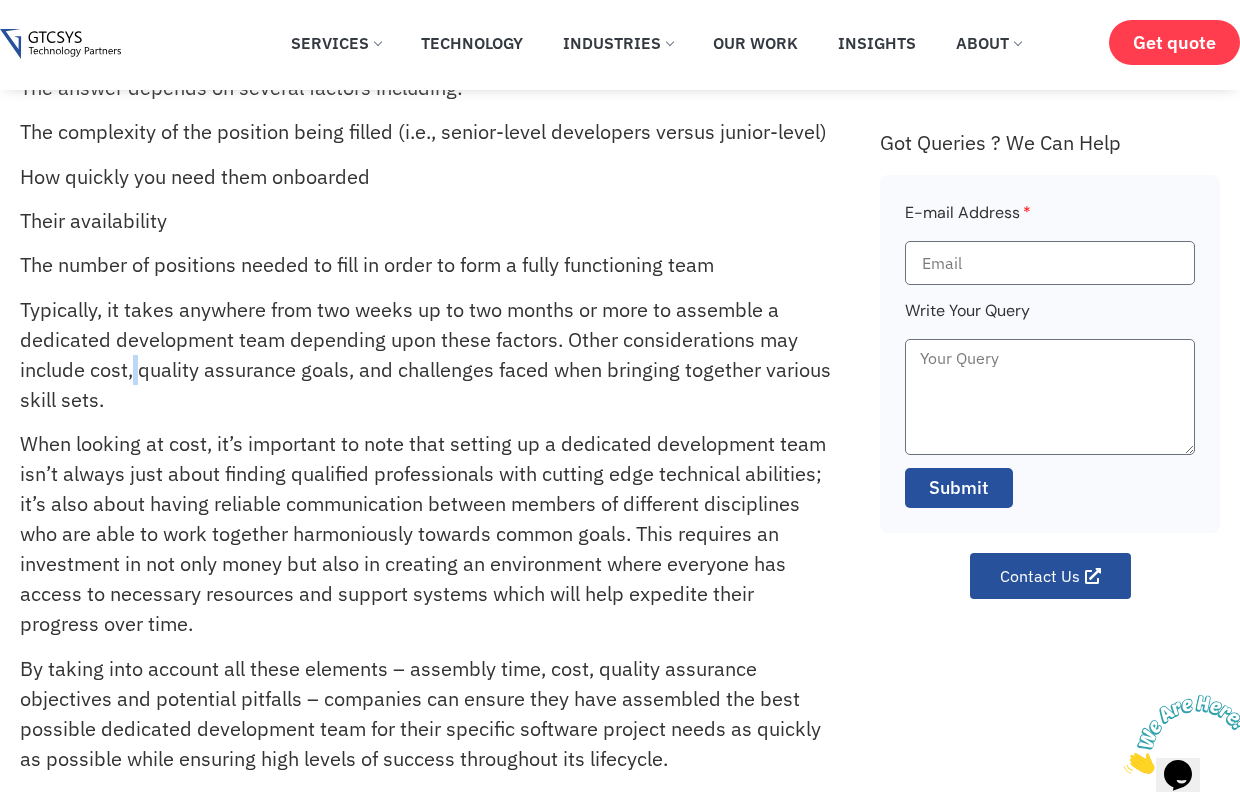 click on "Typically, it takes anywhere from two weeks up to two months or more to assemble a dedicated development team depending upon these factors. Other considerations may include cost, quality assurance goals, and challenges faced when bringing together various skill sets." at bounding box center (427, 355) 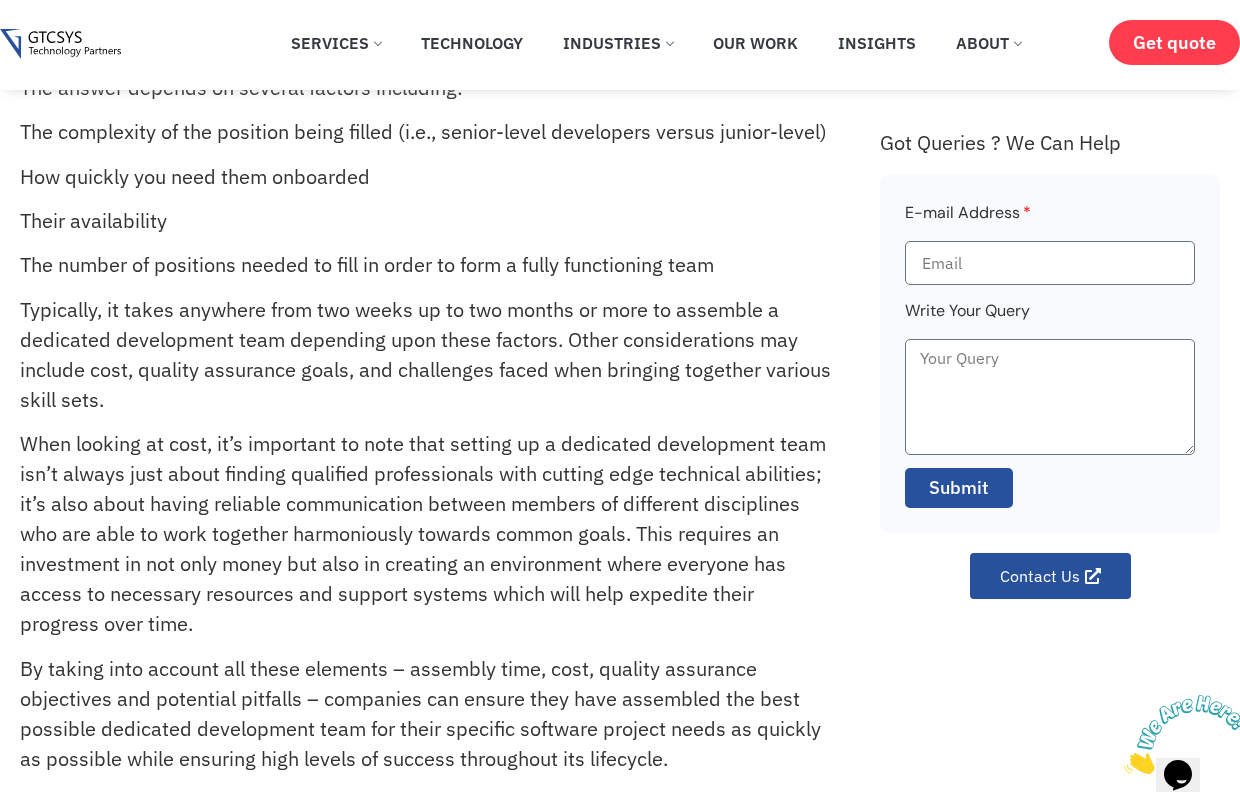 click on "Typically, it takes anywhere from two weeks up to two months or more to assemble a dedicated development team depending upon these factors. Other considerations may include cost, quality assurance goals, and challenges faced when bringing together various skill sets." at bounding box center [427, 355] 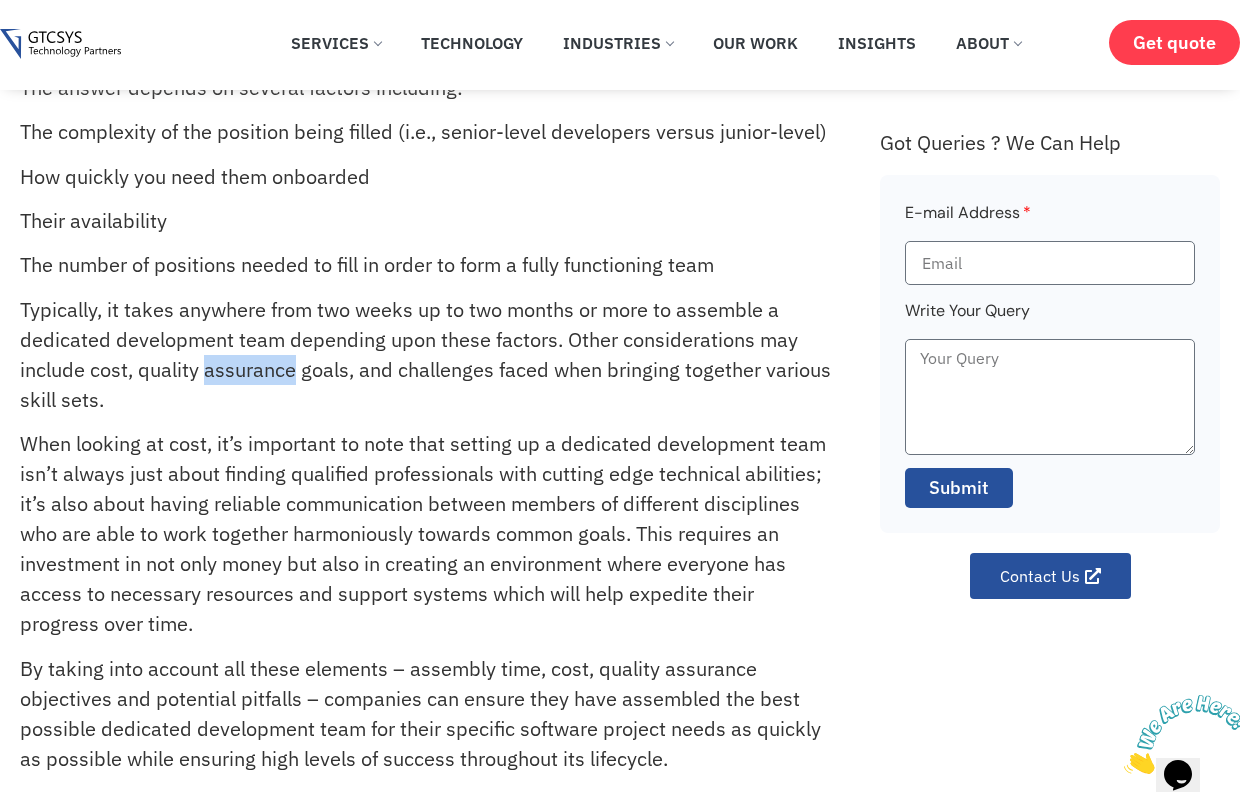 click on "Typically, it takes anywhere from two weeks up to two months or more to assemble a dedicated development team depending upon these factors. Other considerations may include cost, quality assurance goals, and challenges faced when bringing together various skill sets." at bounding box center [427, 355] 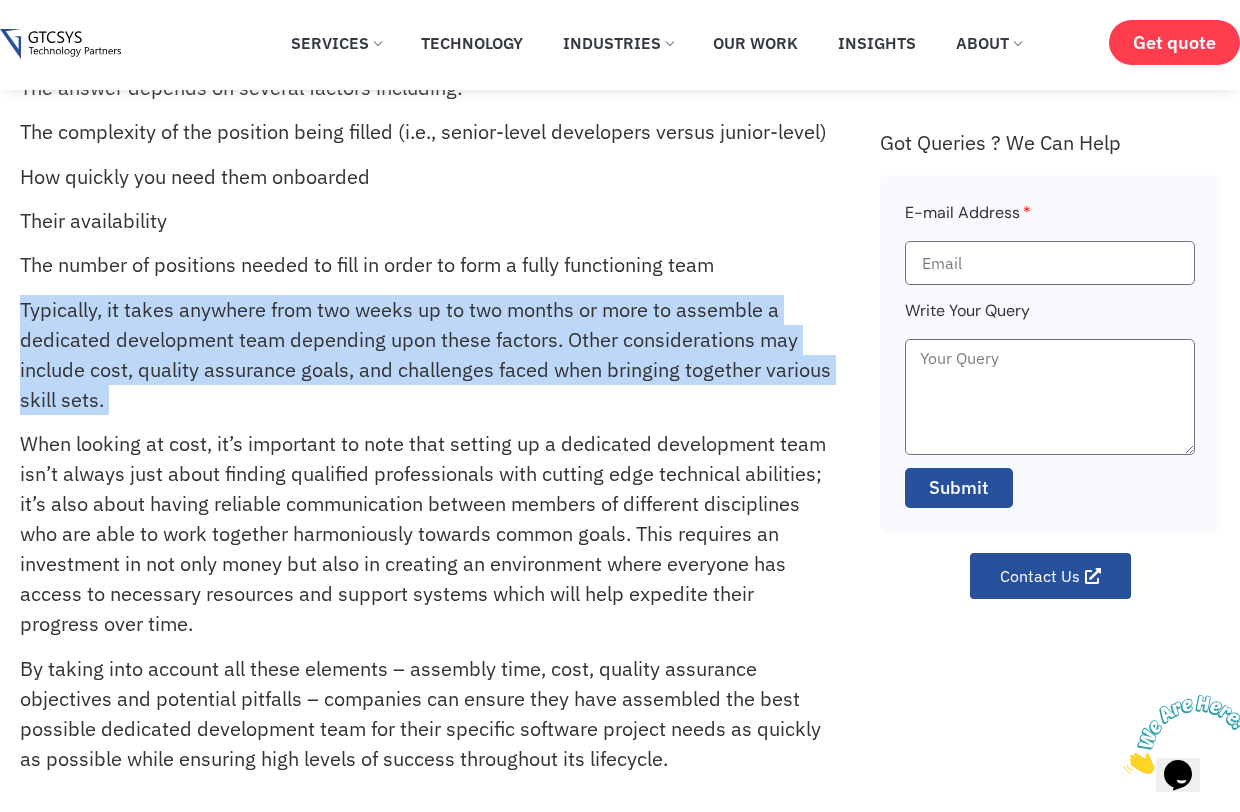 click on "Typically, it takes anywhere from two weeks up to two months or more to assemble a dedicated development team depending upon these factors. Other considerations may include cost, quality assurance goals, and challenges faced when bringing together various skill sets." at bounding box center (427, 355) 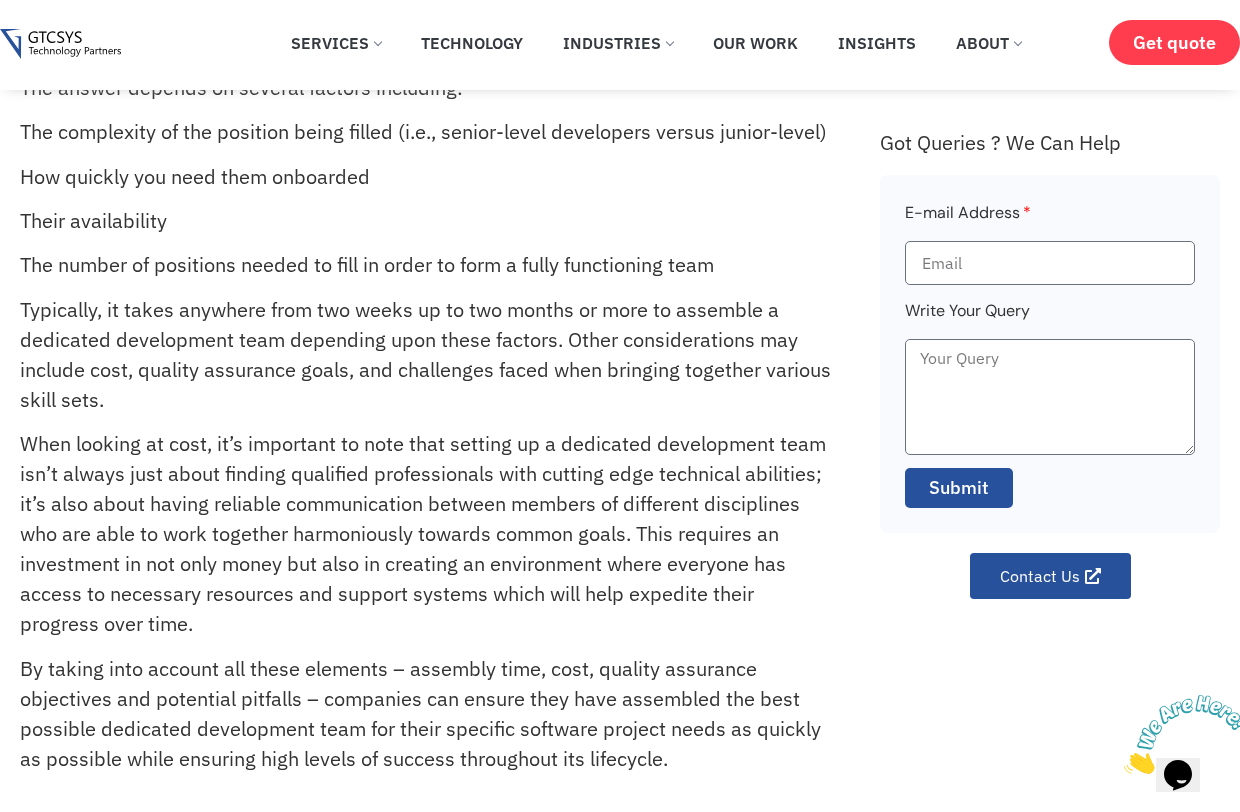click on "Typically, it takes anywhere from two weeks up to two months or more to assemble a dedicated development team depending upon these factors. Other considerations may include cost, quality assurance goals, and challenges faced when bringing together various skill sets." at bounding box center (427, 355) 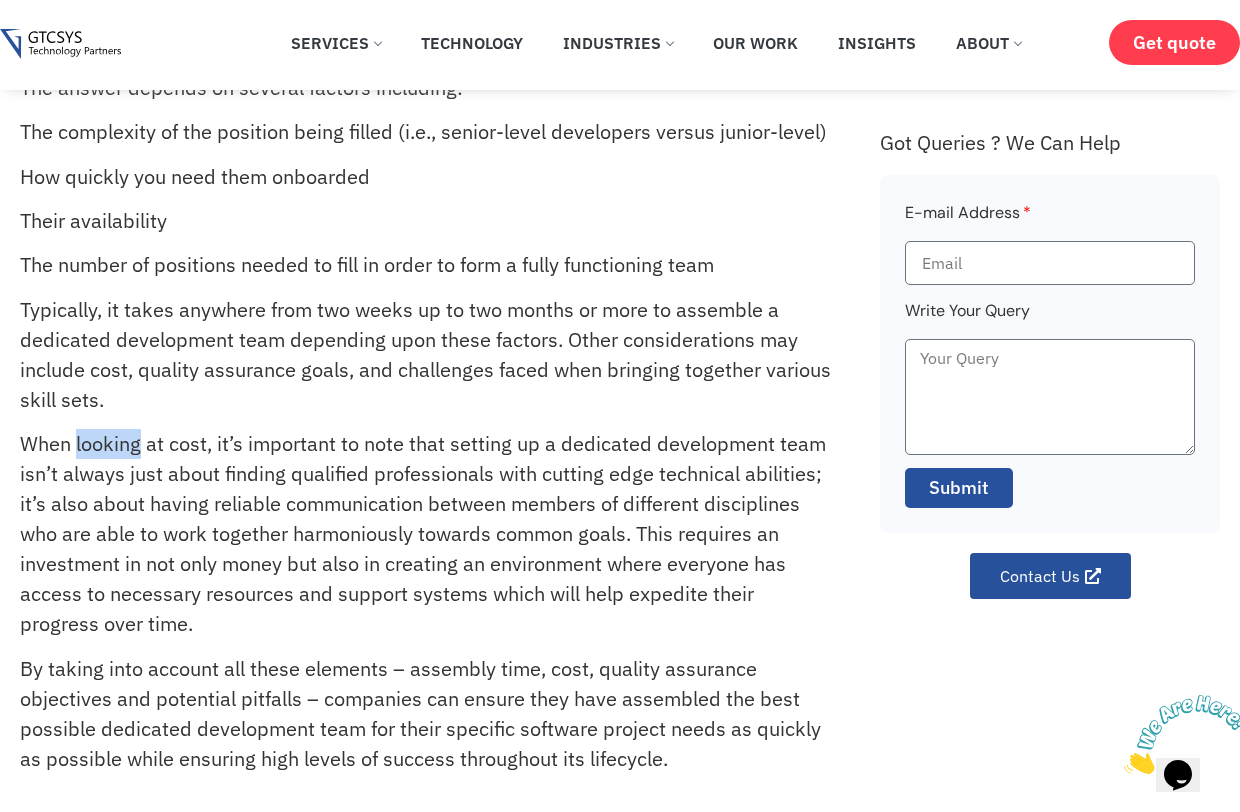 click on "When looking at cost, it’s important to note that setting up a dedicated development team isn’t always just about finding qualified professionals with cutting edge technical abilities; it’s also about having reliable communication between members of different disciplines who are able to work together harmoniously towards common goals. This requires an investment in not only money but also in creating an environment where everyone has access to necessary resources and support systems which will help expedite their progress over time." at bounding box center [427, 534] 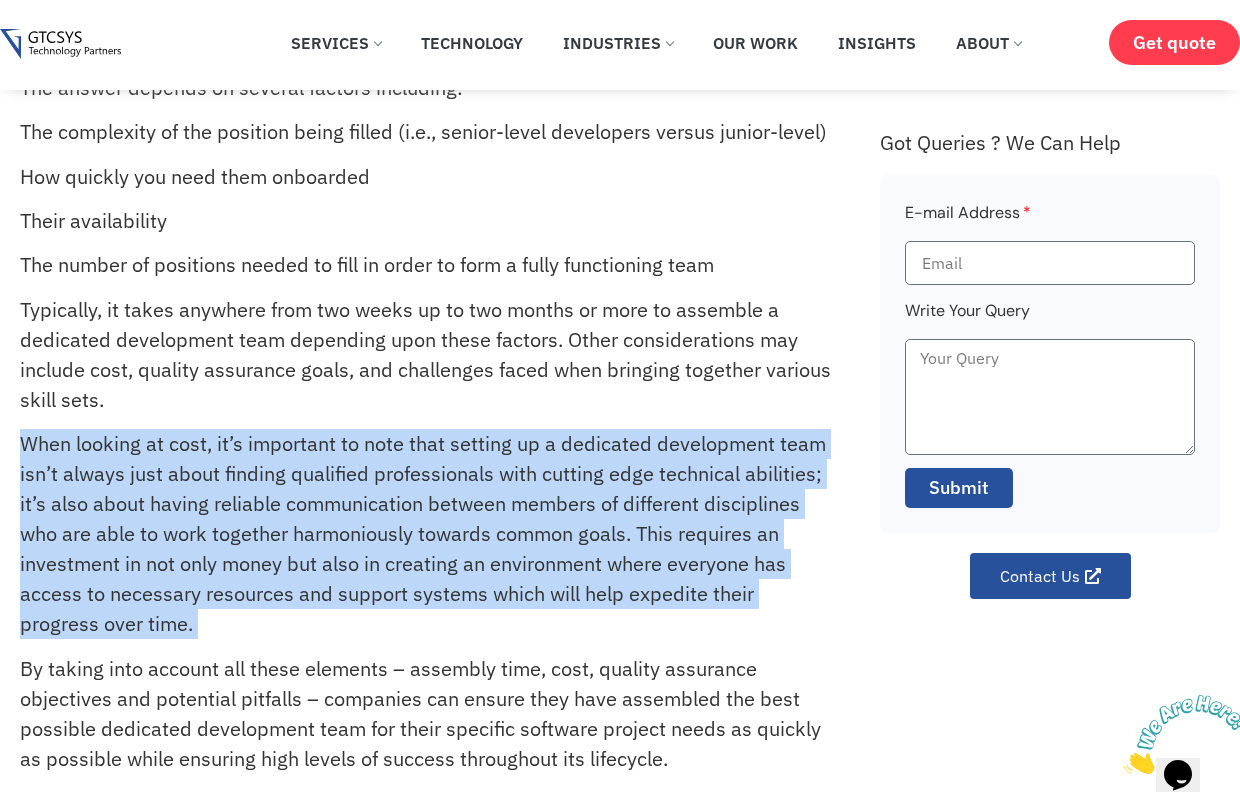 click on "When looking at cost, it’s important to note that setting up a dedicated development team isn’t always just about finding qualified professionals with cutting edge technical abilities; it’s also about having reliable communication between members of different disciplines who are able to work together harmoniously towards common goals. This requires an investment in not only money but also in creating an environment where everyone has access to necessary resources and support systems which will help expedite their progress over time." at bounding box center [427, 534] 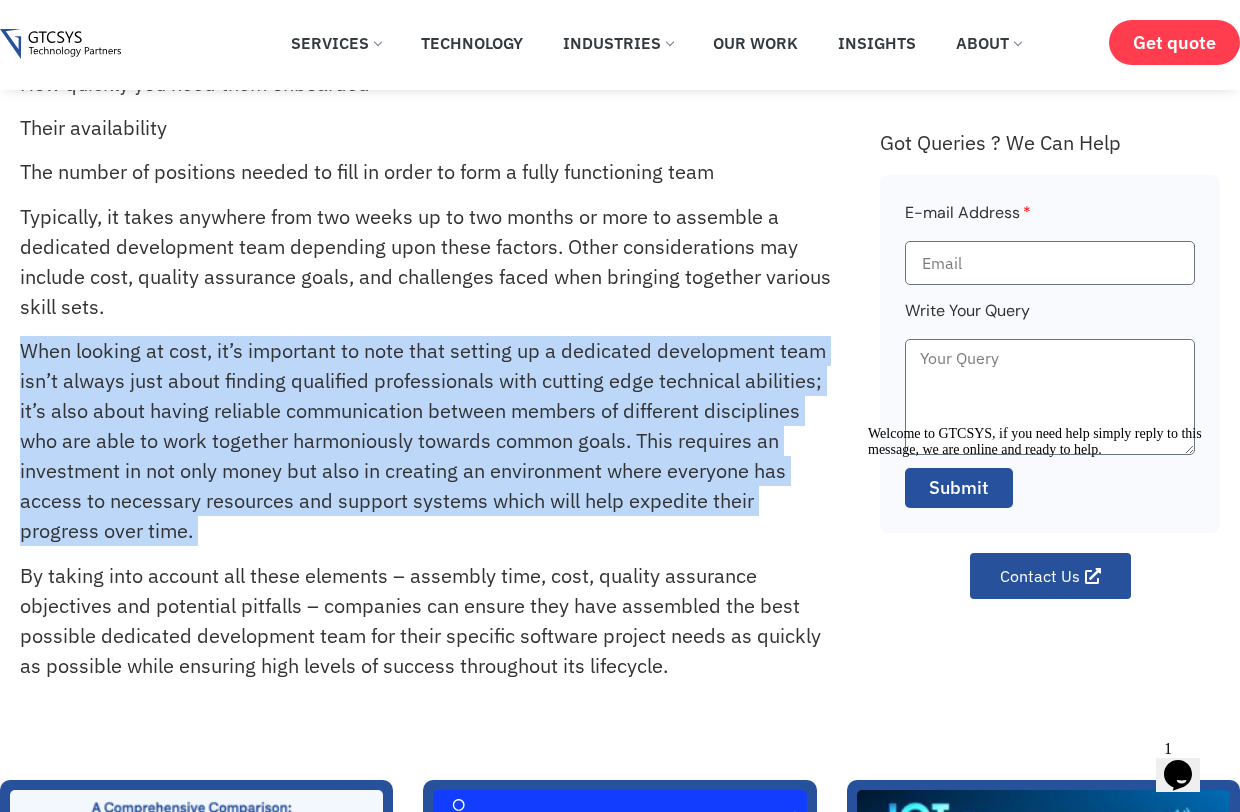 scroll, scrollTop: 334, scrollLeft: 0, axis: vertical 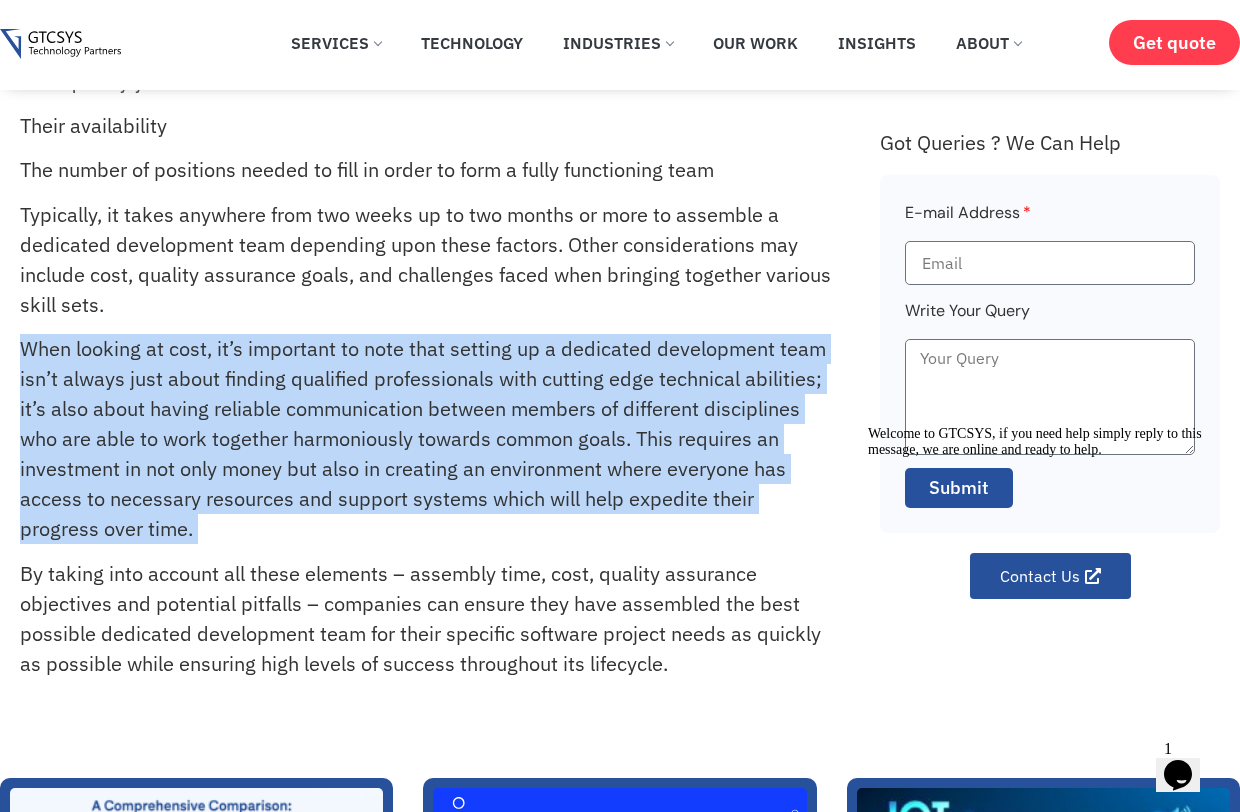 click on "When looking at cost, it’s important to note that setting up a dedicated development team isn’t always just about finding qualified professionals with cutting edge technical abilities; it’s also about having reliable communication between members of different disciplines who are able to work together harmoniously towards common goals. This requires an investment in not only money but also in creating an environment where everyone has access to necessary resources and support systems which will help expedite their progress over time." at bounding box center [427, 439] 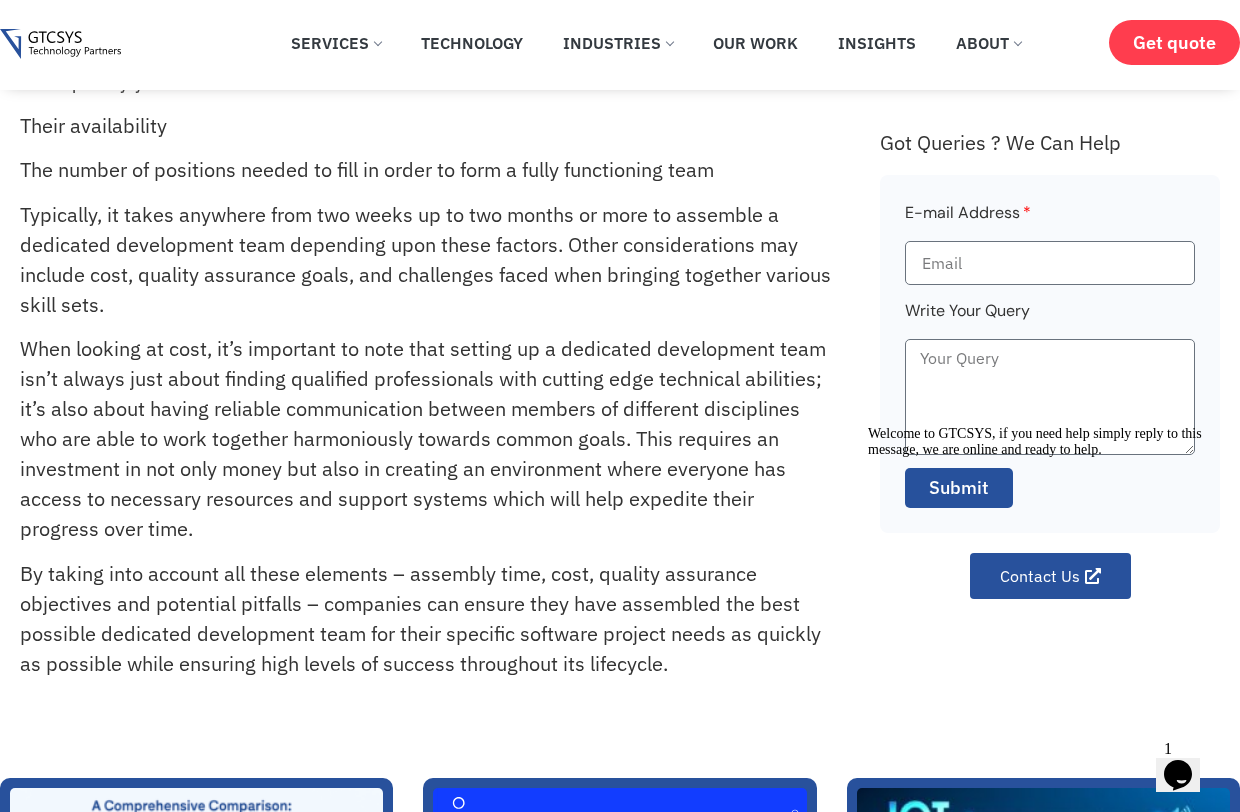click on "When looking at cost, it’s important to note that setting up a dedicated development team isn’t always just about finding qualified professionals with cutting edge technical abilities; it’s also about having reliable communication between members of different disciplines who are able to work together harmoniously towards common goals. This requires an investment in not only money but also in creating an environment where everyone has access to necessary resources and support systems which will help expedite their progress over time." at bounding box center (427, 439) 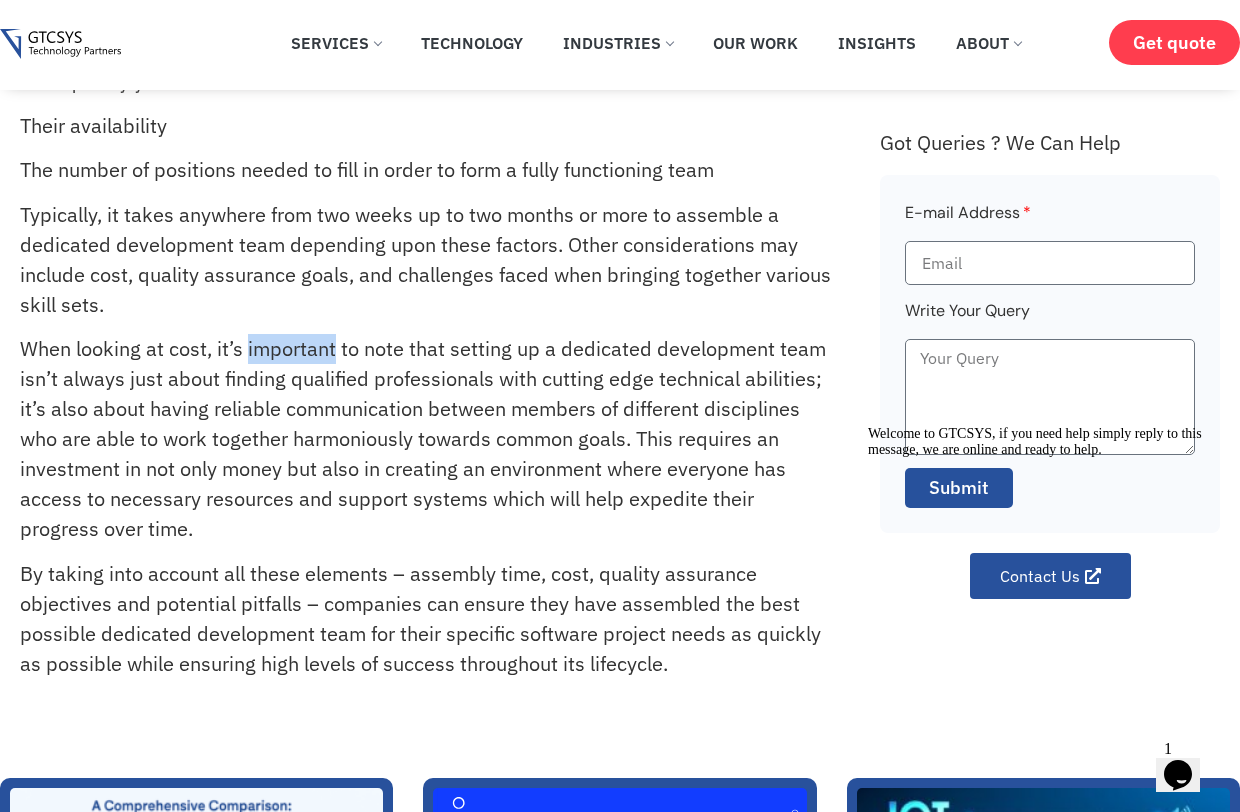click on "When looking at cost, it’s important to note that setting up a dedicated development team isn’t always just about finding qualified professionals with cutting edge technical abilities; it’s also about having reliable communication between members of different disciplines who are able to work together harmoniously towards common goals. This requires an investment in not only money but also in creating an environment where everyone has access to necessary resources and support systems which will help expedite their progress over time." at bounding box center (427, 439) 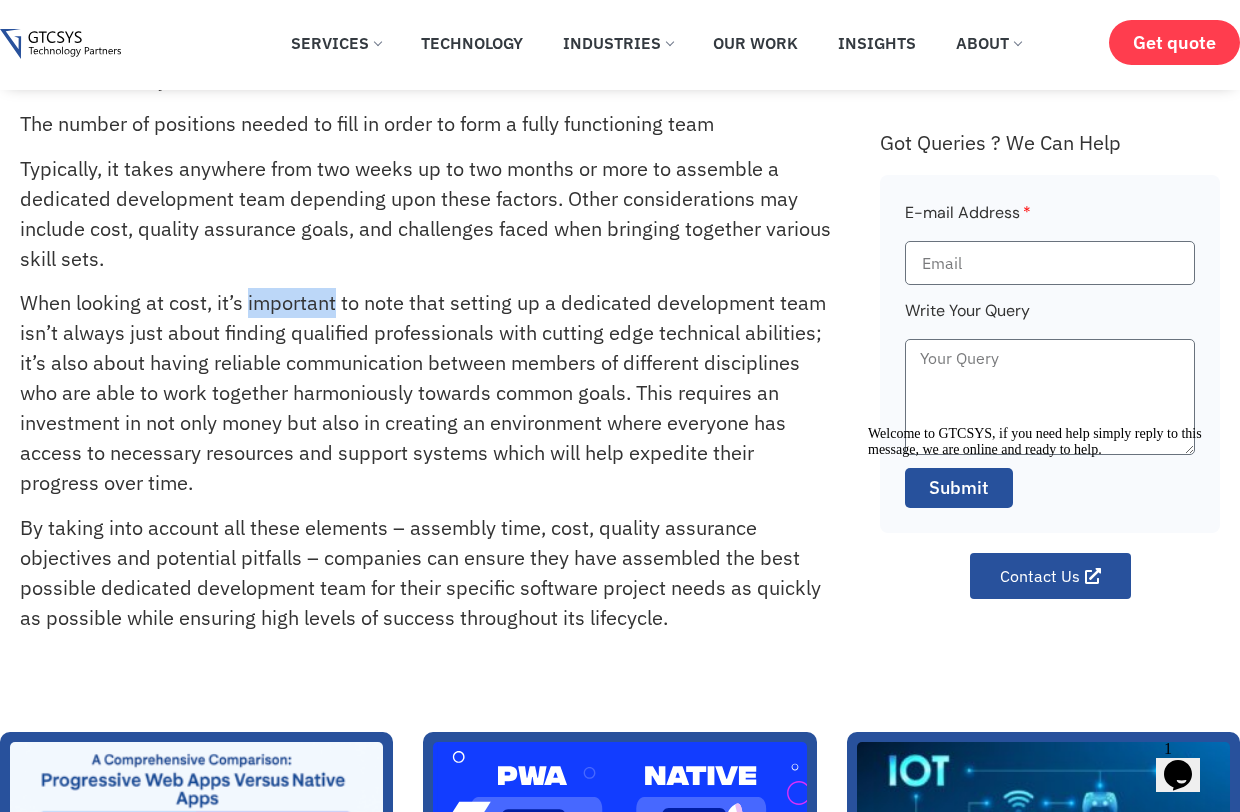 scroll, scrollTop: 389, scrollLeft: 0, axis: vertical 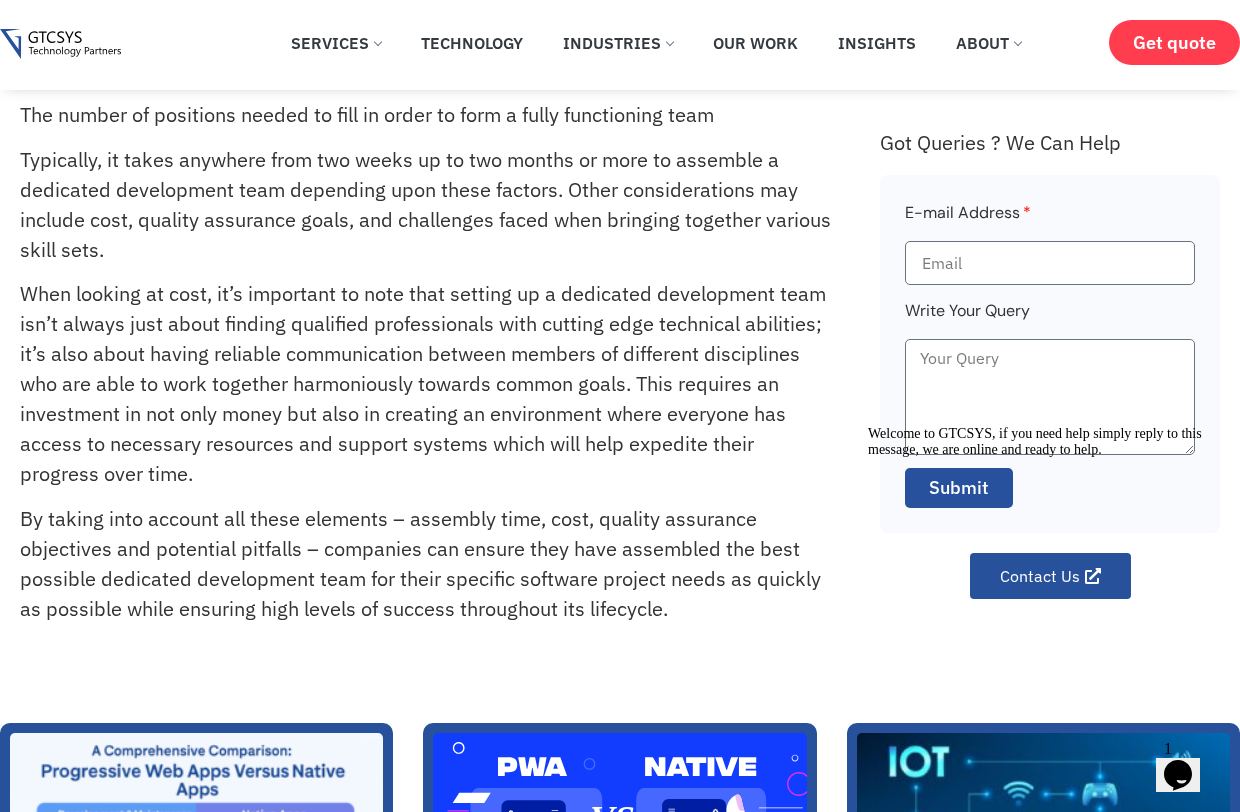 click on "By taking into account all these elements – assembly time, cost, quality assurance objectives and potential pitfalls – companies can ensure they have assembled the best possible dedicated development team for their specific software project needs as quickly as possible while ensuring high levels of success throughout its lifecycle." at bounding box center (427, 564) 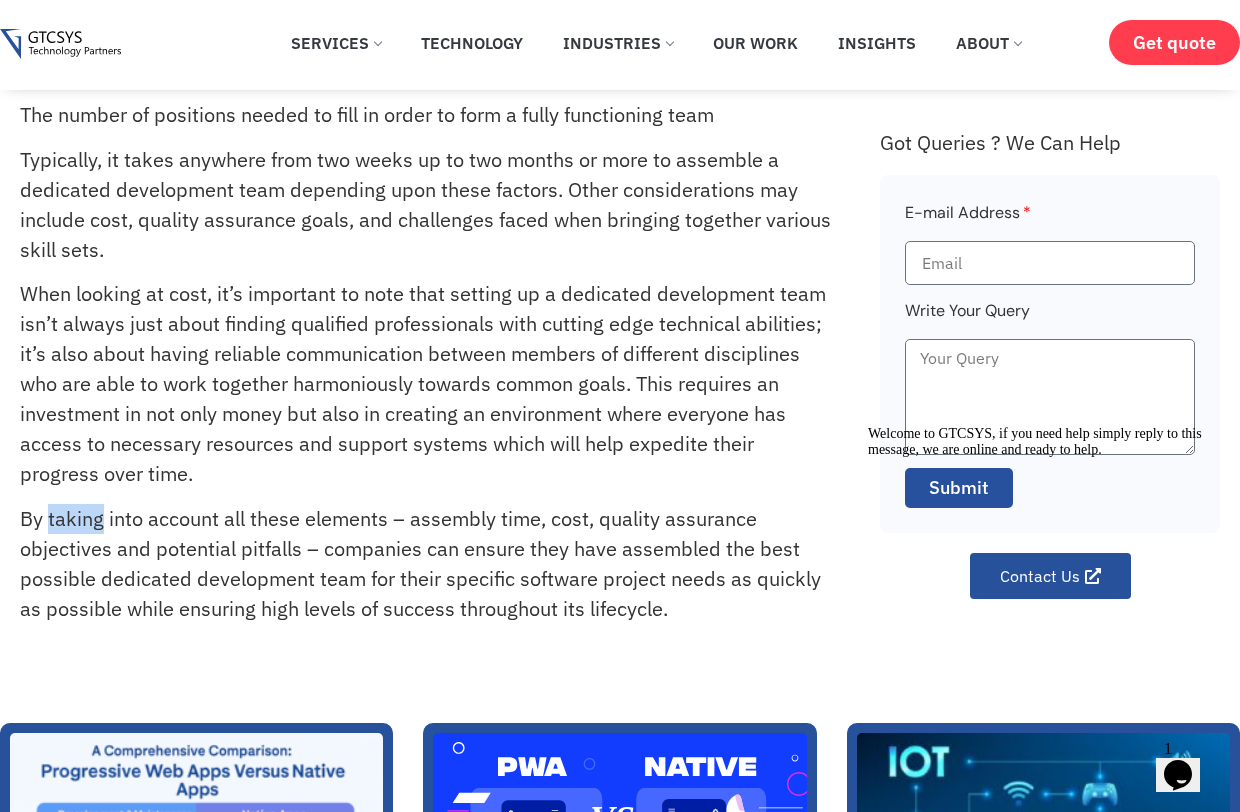 click on "By taking into account all these elements – assembly time, cost, quality assurance objectives and potential pitfalls – companies can ensure they have assembled the best possible dedicated development team for their specific software project needs as quickly as possible while ensuring high levels of success throughout its lifecycle." at bounding box center [427, 564] 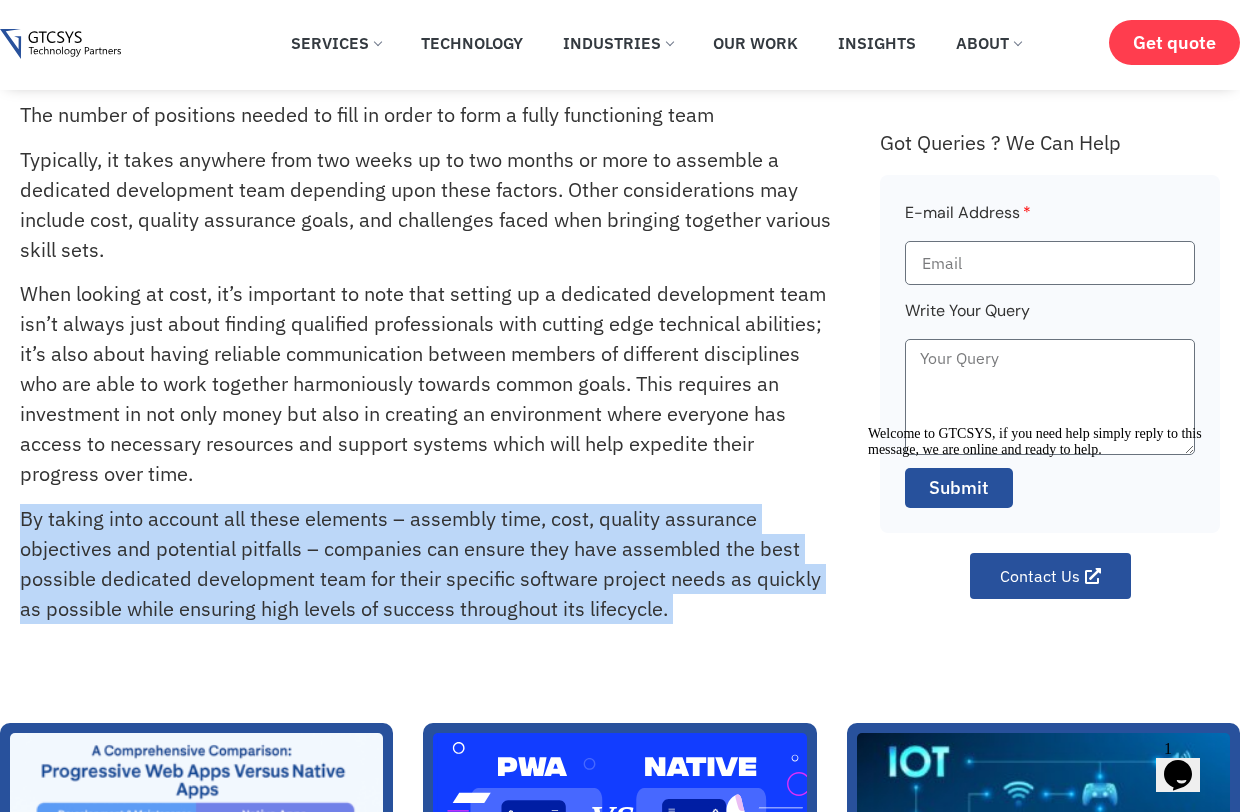 click on "By taking into account all these elements – assembly time, cost, quality assurance objectives and potential pitfalls – companies can ensure they have assembled the best possible dedicated development team for their specific software project needs as quickly as possible while ensuring high levels of success throughout its lifecycle." at bounding box center (427, 564) 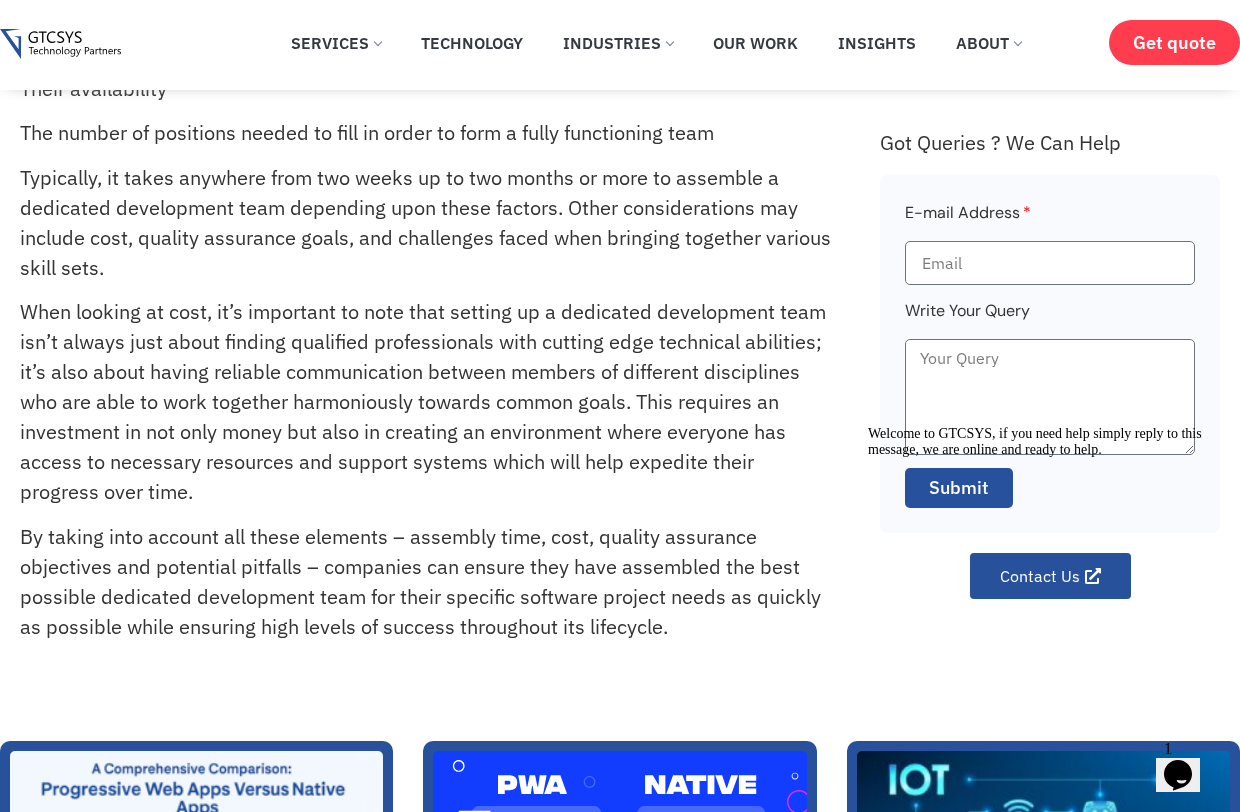 scroll, scrollTop: 401, scrollLeft: 0, axis: vertical 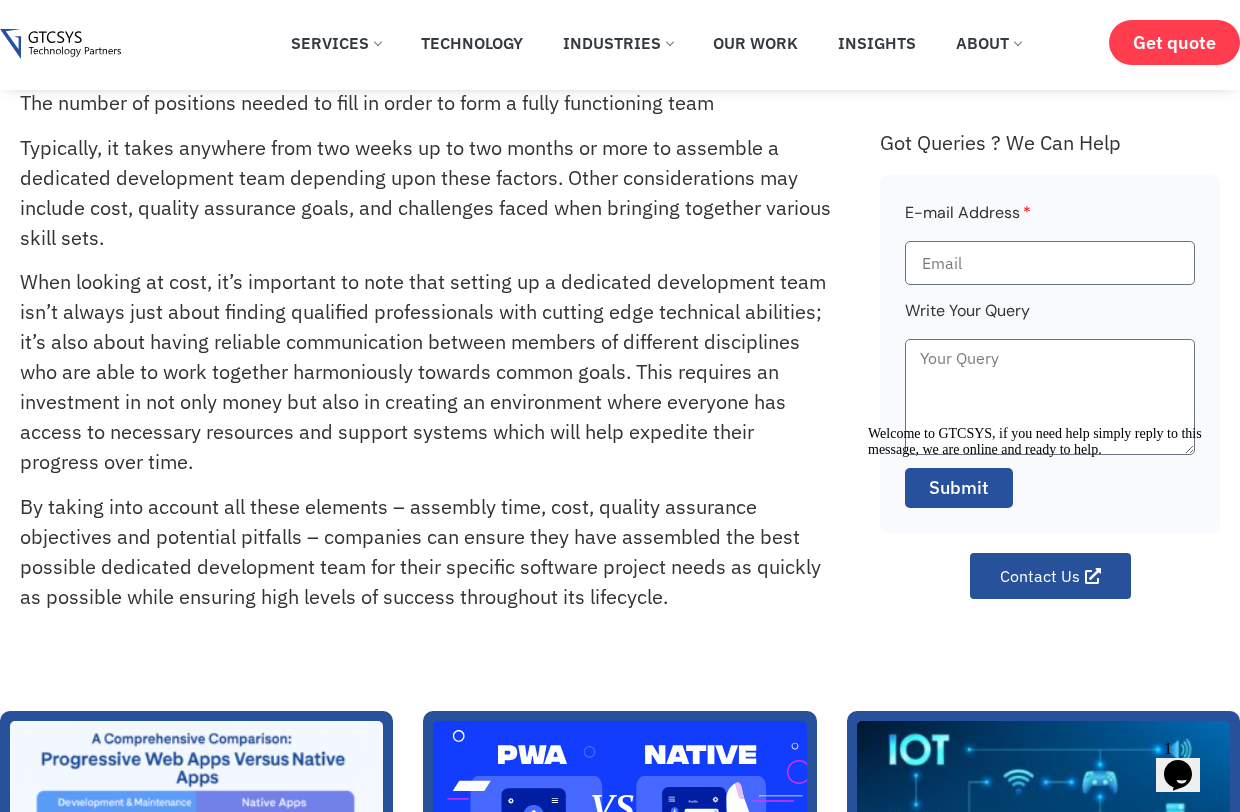 click on "By taking into account all these elements – assembly time, cost, quality assurance objectives and potential pitfalls – companies can ensure they have assembled the best possible dedicated development team for their specific software project needs as quickly as possible while ensuring high levels of success throughout its lifecycle." at bounding box center (427, 552) 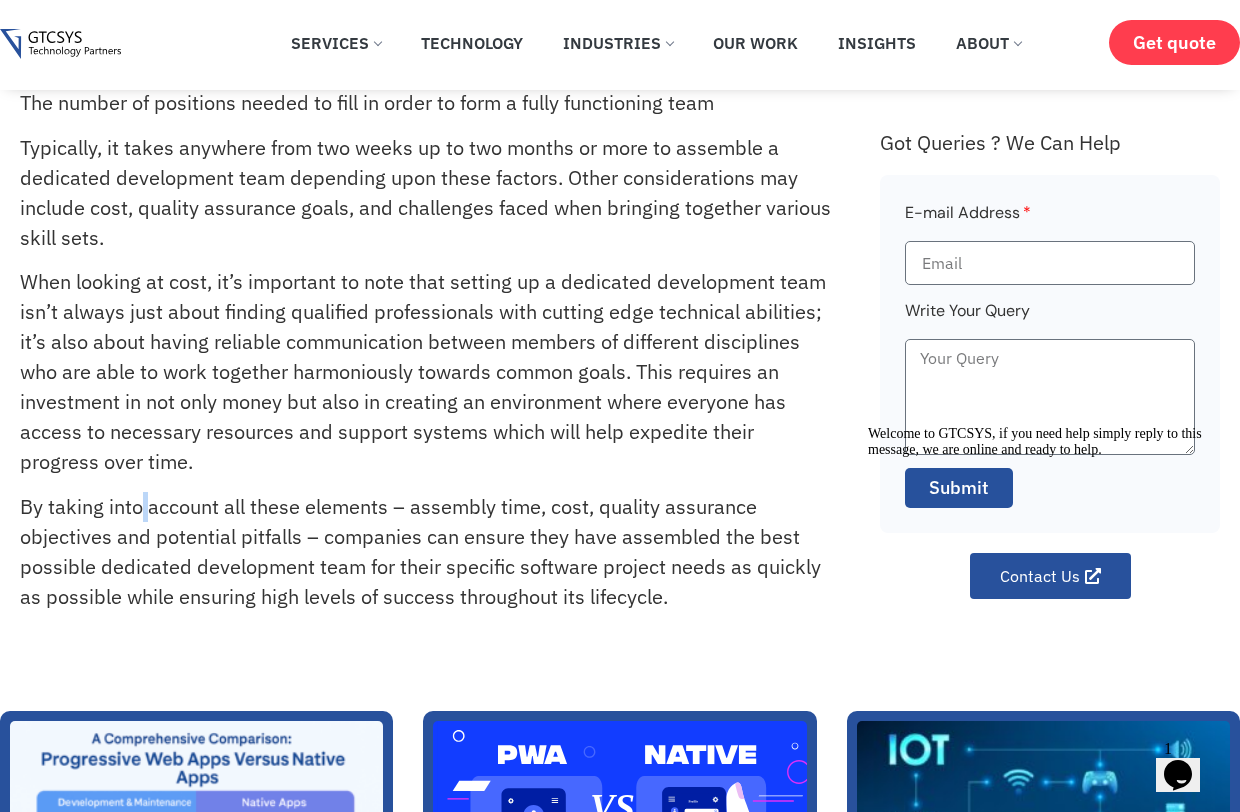 click on "By taking into account all these elements – assembly time, cost, quality assurance objectives and potential pitfalls – companies can ensure they have assembled the best possible dedicated development team for their specific software project needs as quickly as possible while ensuring high levels of success throughout its lifecycle." at bounding box center (427, 552) 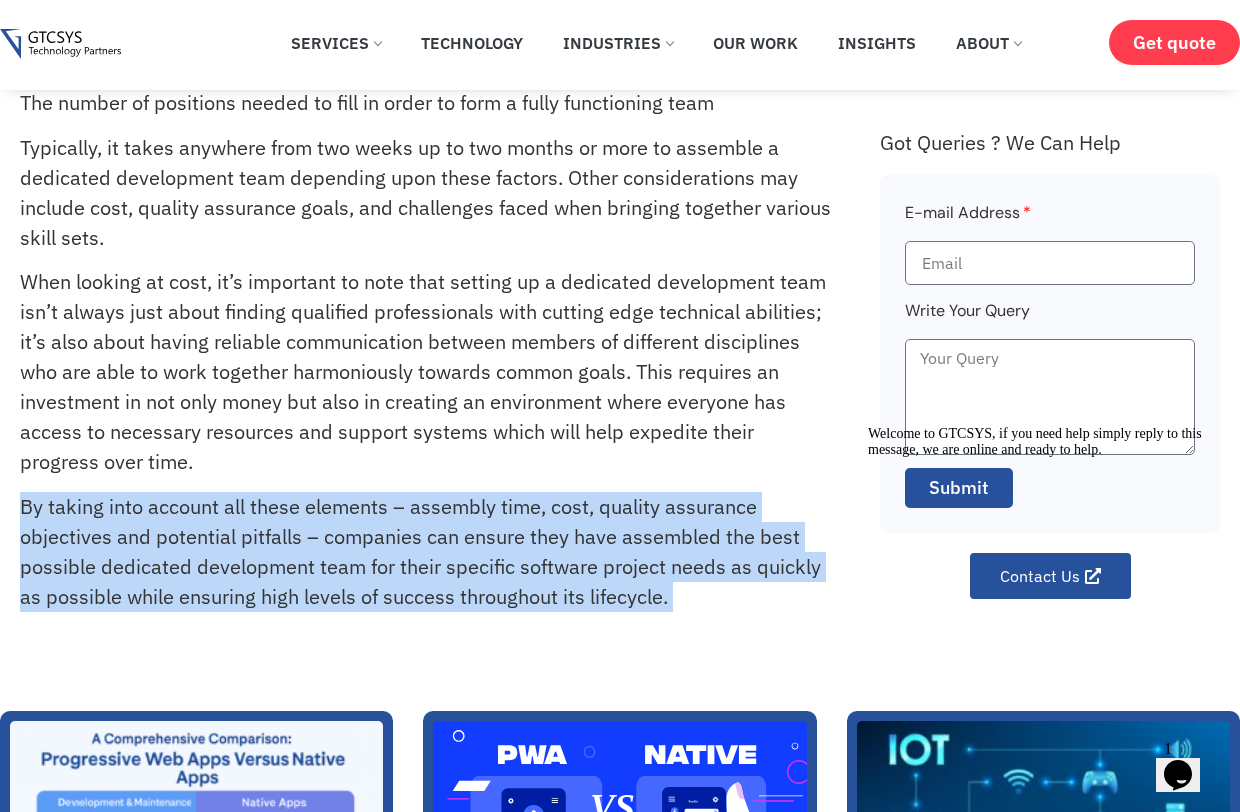 click on "By taking into account all these elements – assembly time, cost, quality assurance objectives and potential pitfalls – companies can ensure they have assembled the best possible dedicated development team for their specific software project needs as quickly as possible while ensuring high levels of success throughout its lifecycle." at bounding box center [427, 552] 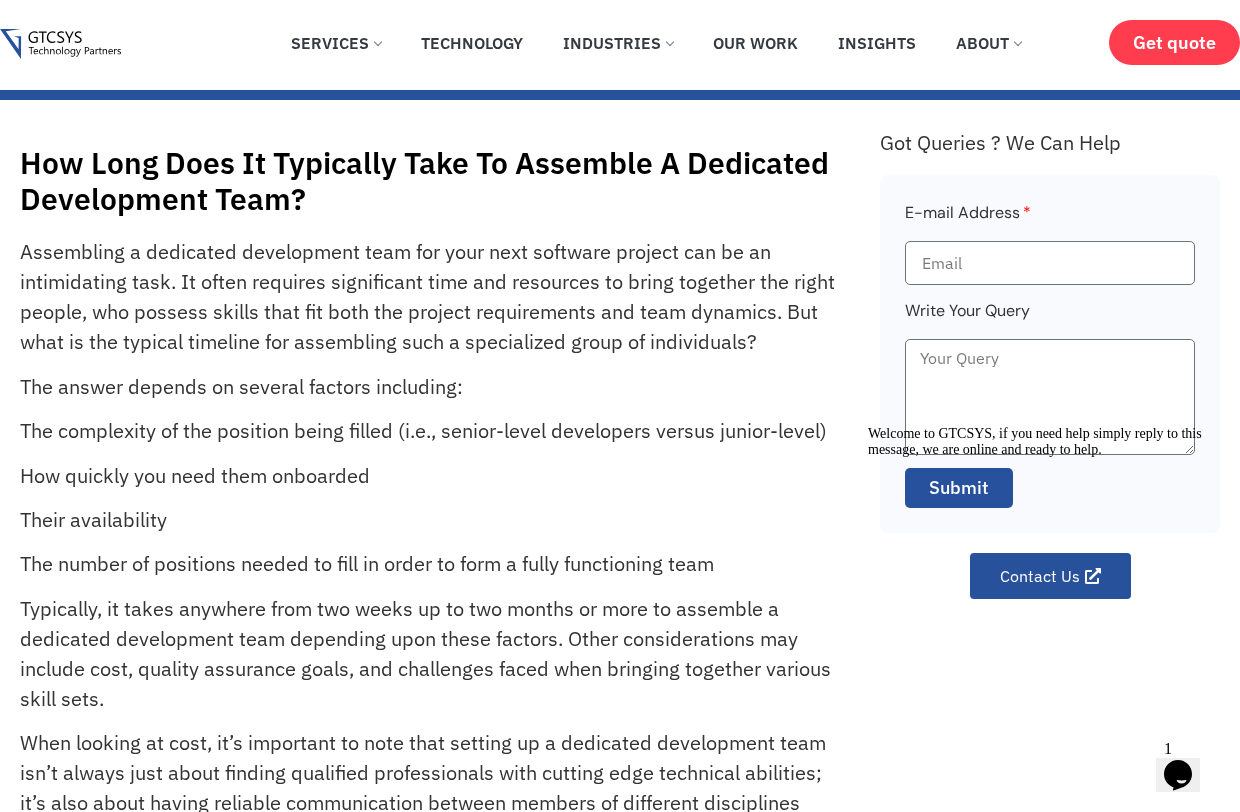 scroll, scrollTop: 39, scrollLeft: 0, axis: vertical 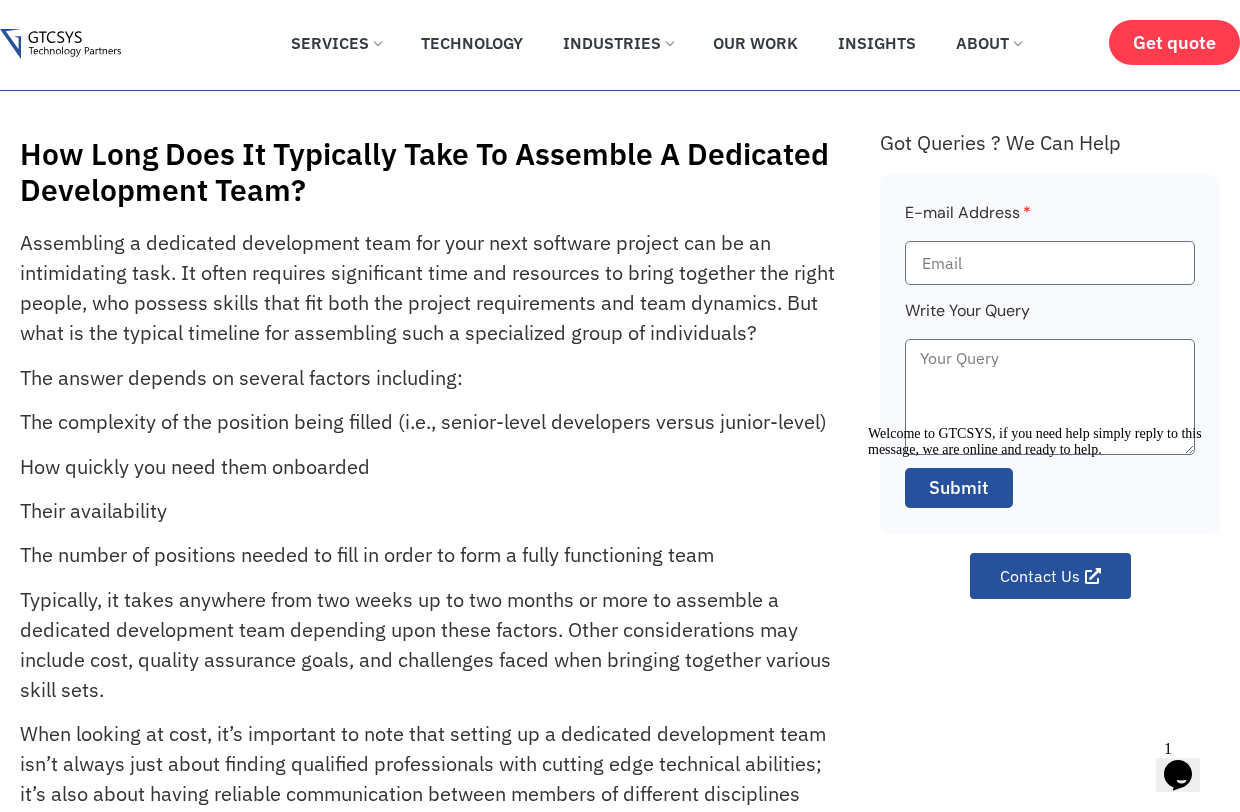 click on "Typically, it takes anywhere from two weeks up to two months or more to assemble a dedicated development team depending upon these factors. Other considerations may include cost, quality assurance goals, and challenges faced when bringing together various skill sets." at bounding box center (427, 645) 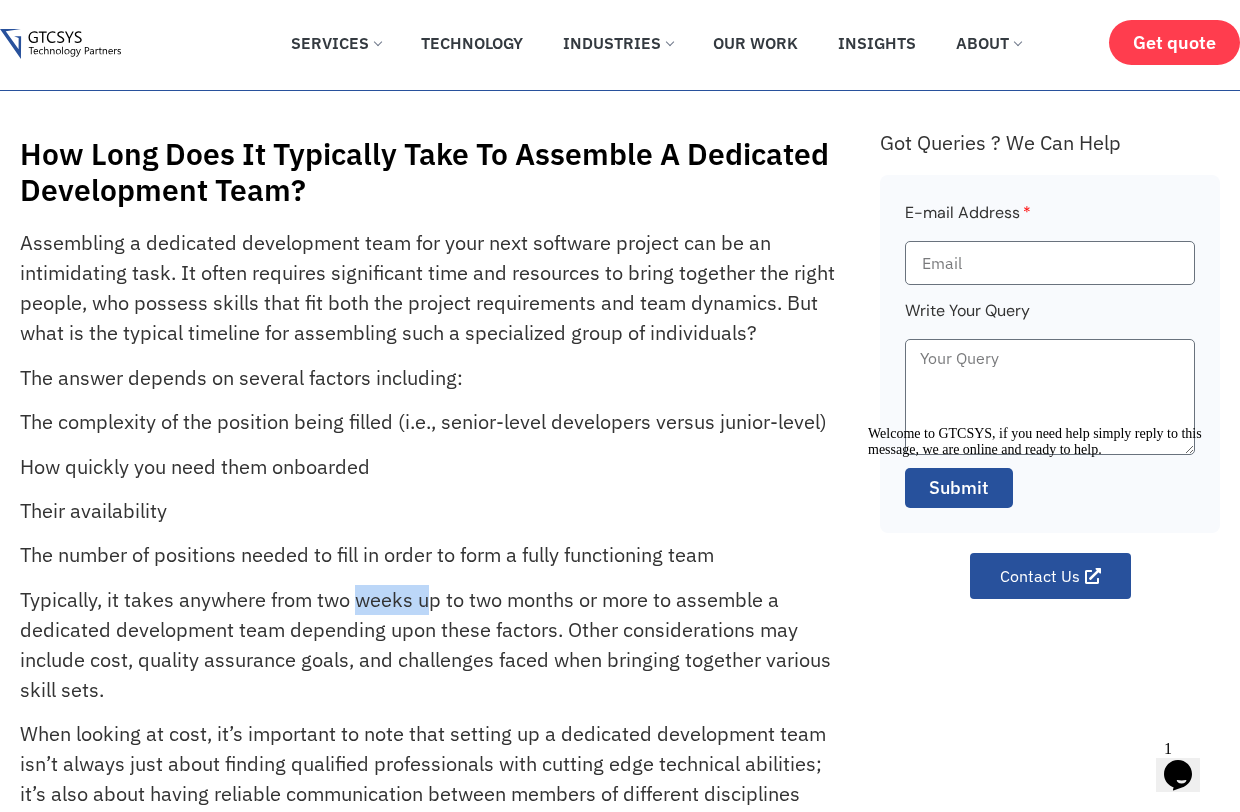 drag, startPoint x: 362, startPoint y: 605, endPoint x: 482, endPoint y: 605, distance: 120 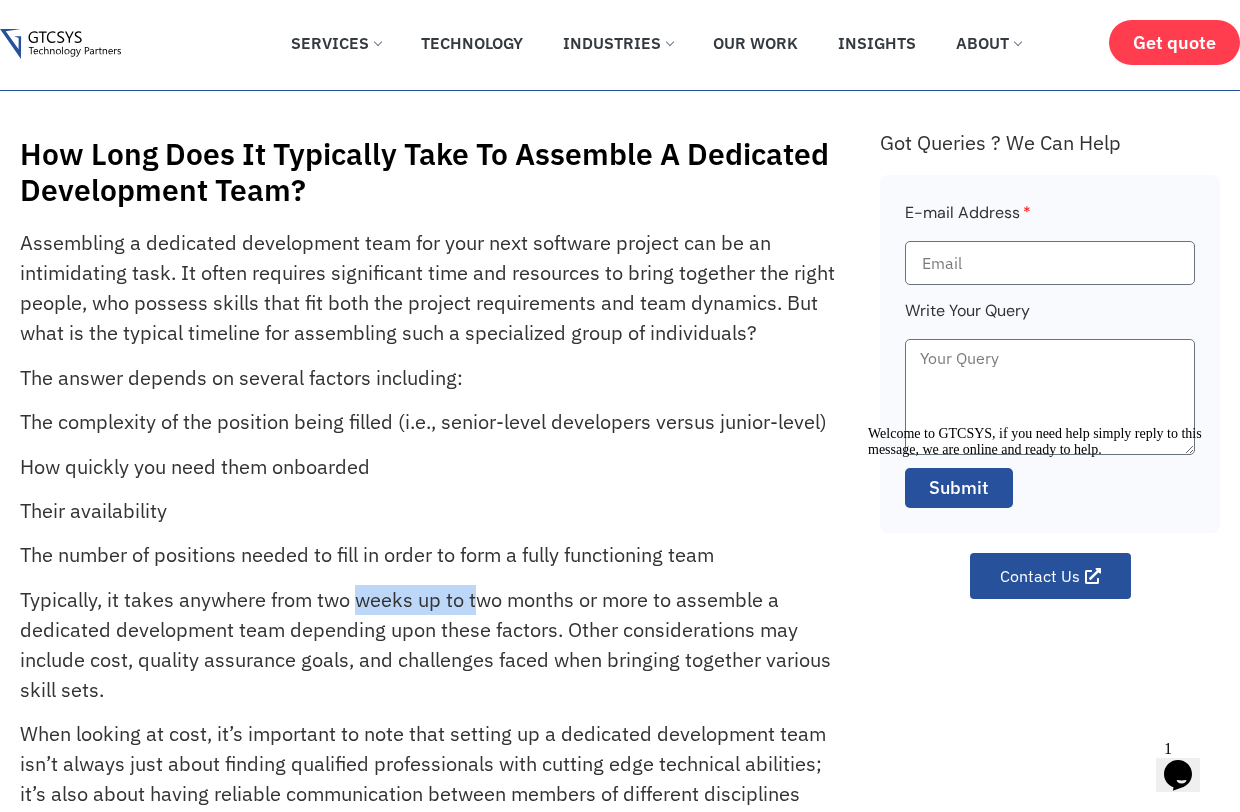 click on "Typically, it takes anywhere from two weeks up to two months or more to assemble a dedicated development team depending upon these factors. Other considerations may include cost, quality assurance goals, and challenges faced when bringing together various skill sets." at bounding box center (427, 645) 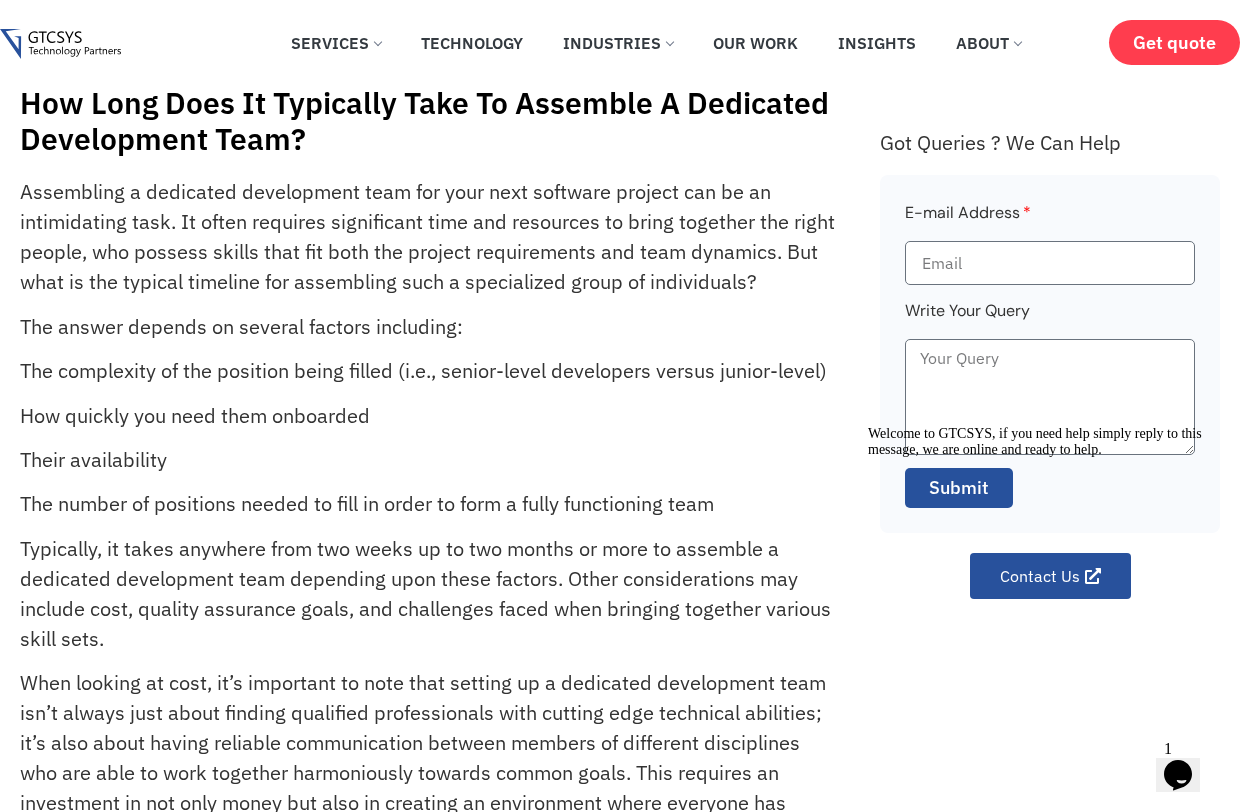 scroll, scrollTop: 104, scrollLeft: 0, axis: vertical 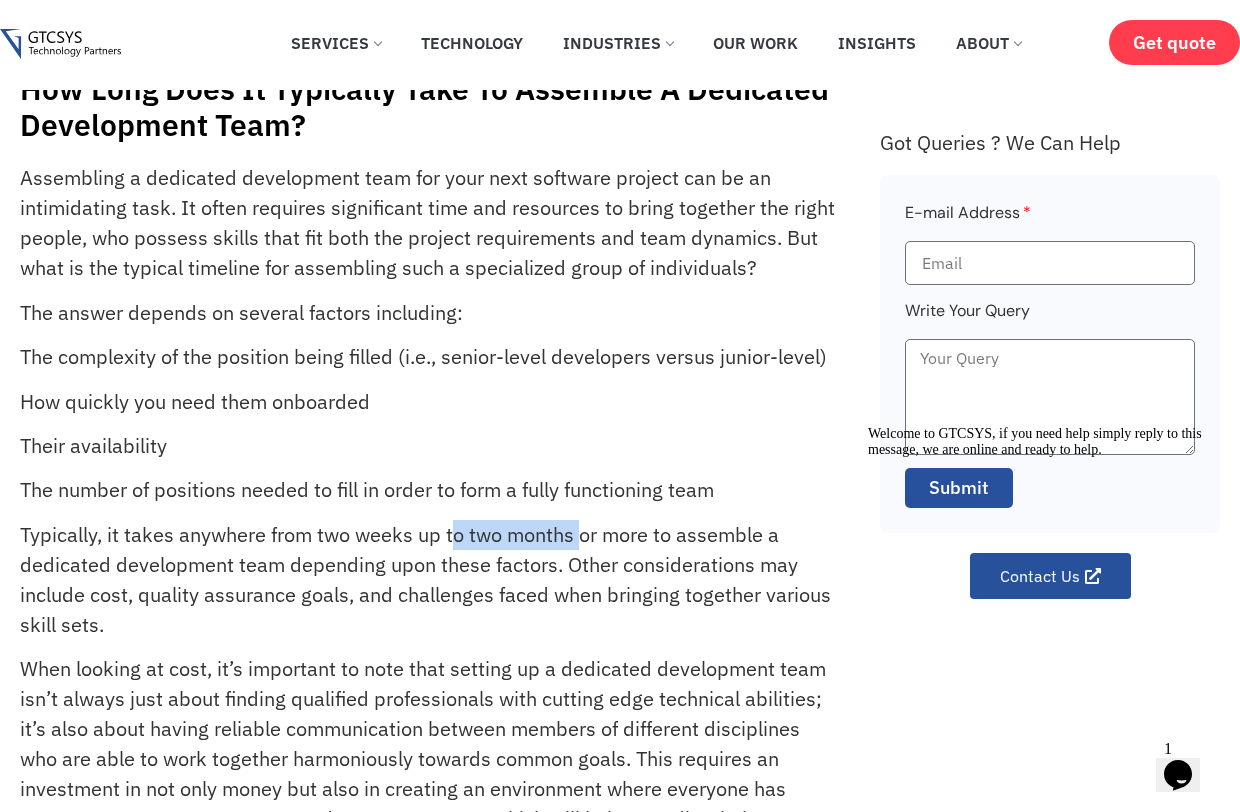 drag, startPoint x: 456, startPoint y: 536, endPoint x: 589, endPoint y: 536, distance: 133 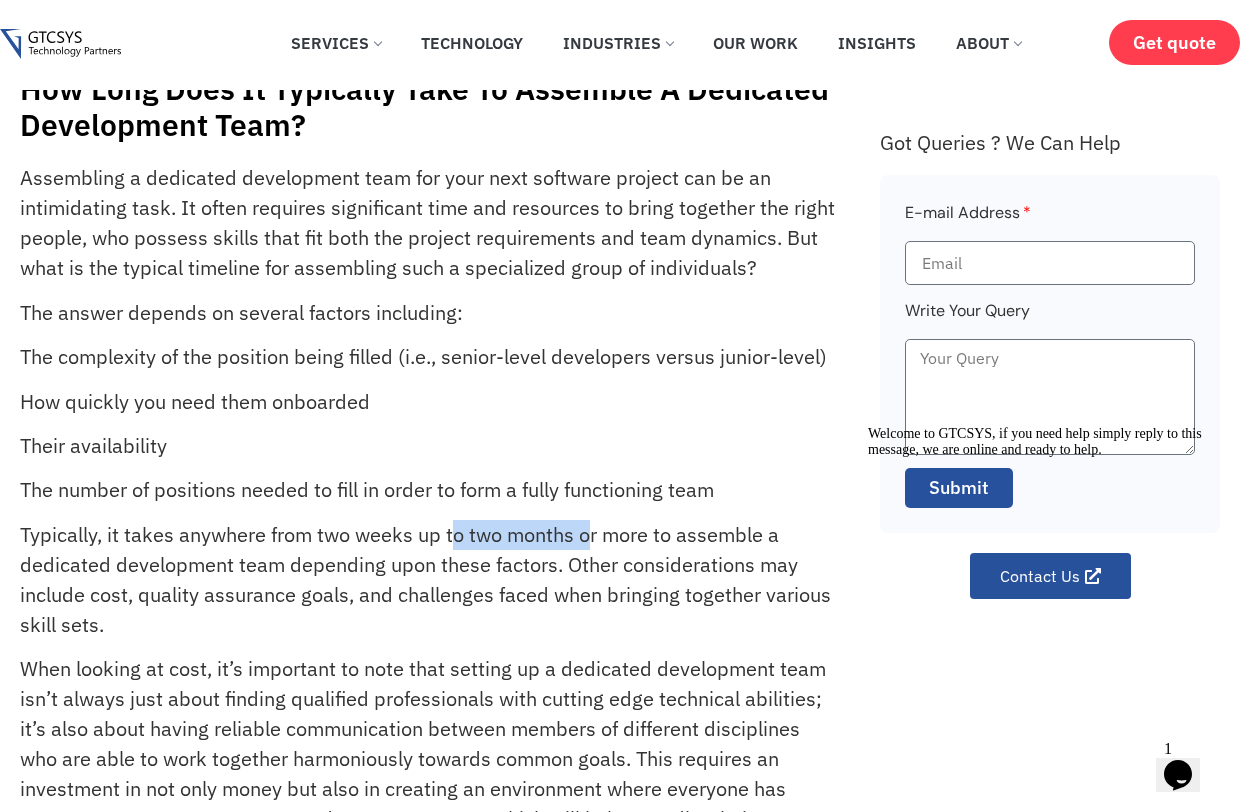 click on "Typically, it takes anywhere from two weeks up to two months or more to assemble a dedicated development team depending upon these factors. Other considerations may include cost, quality assurance goals, and challenges faced when bringing together various skill sets." at bounding box center [427, 580] 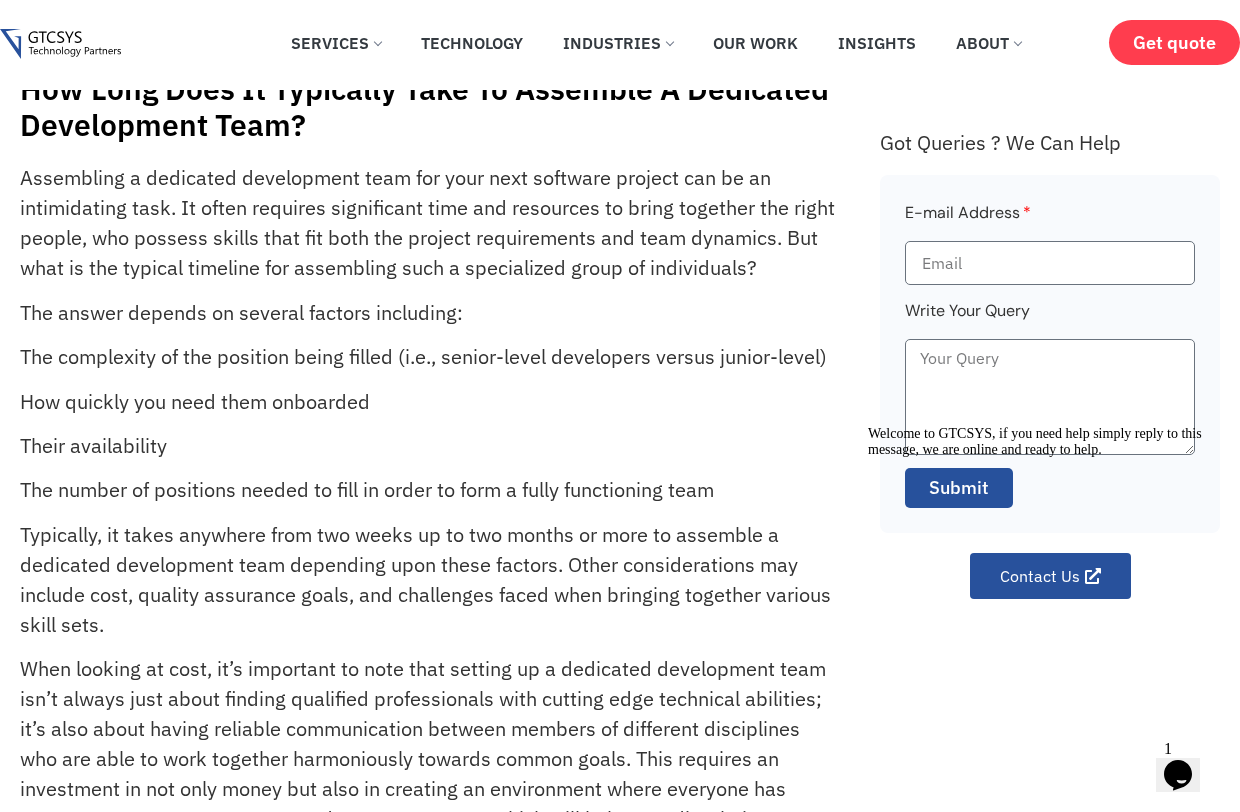 scroll, scrollTop: 235, scrollLeft: 0, axis: vertical 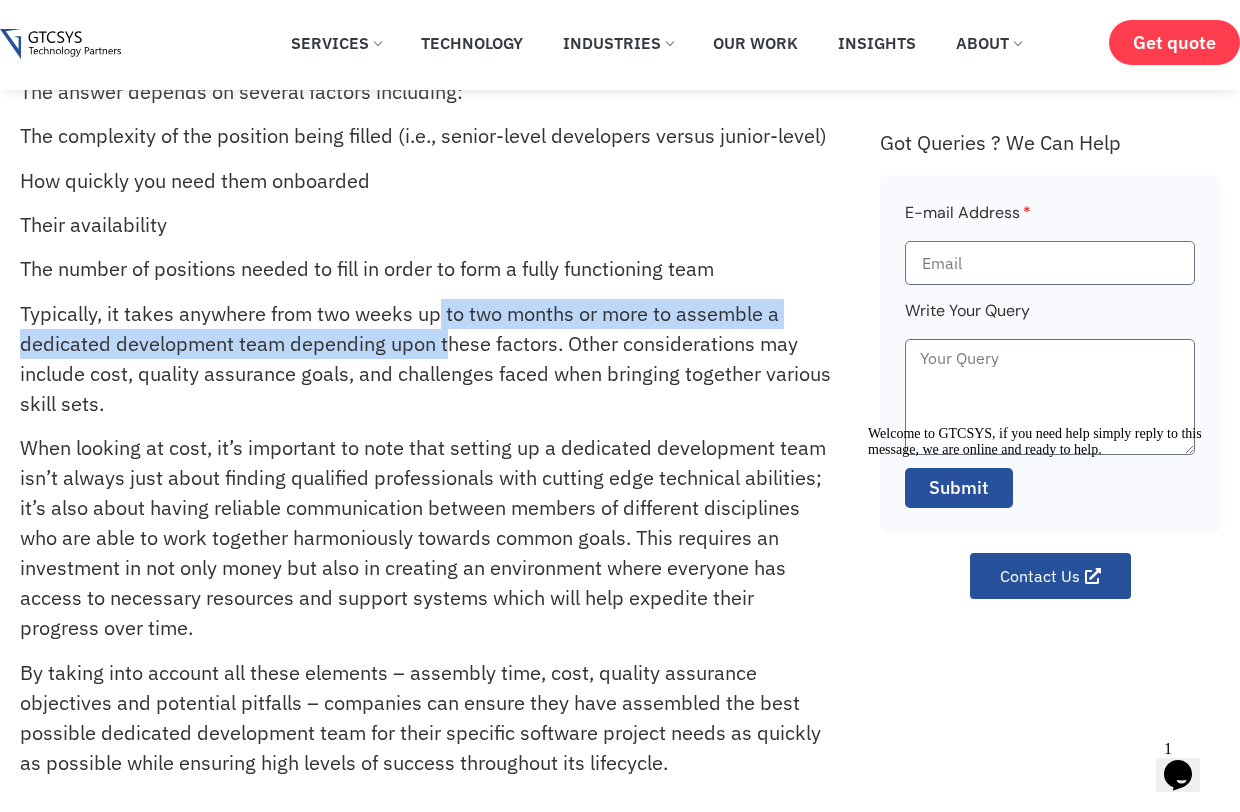drag, startPoint x: 442, startPoint y: 306, endPoint x: 442, endPoint y: 349, distance: 43 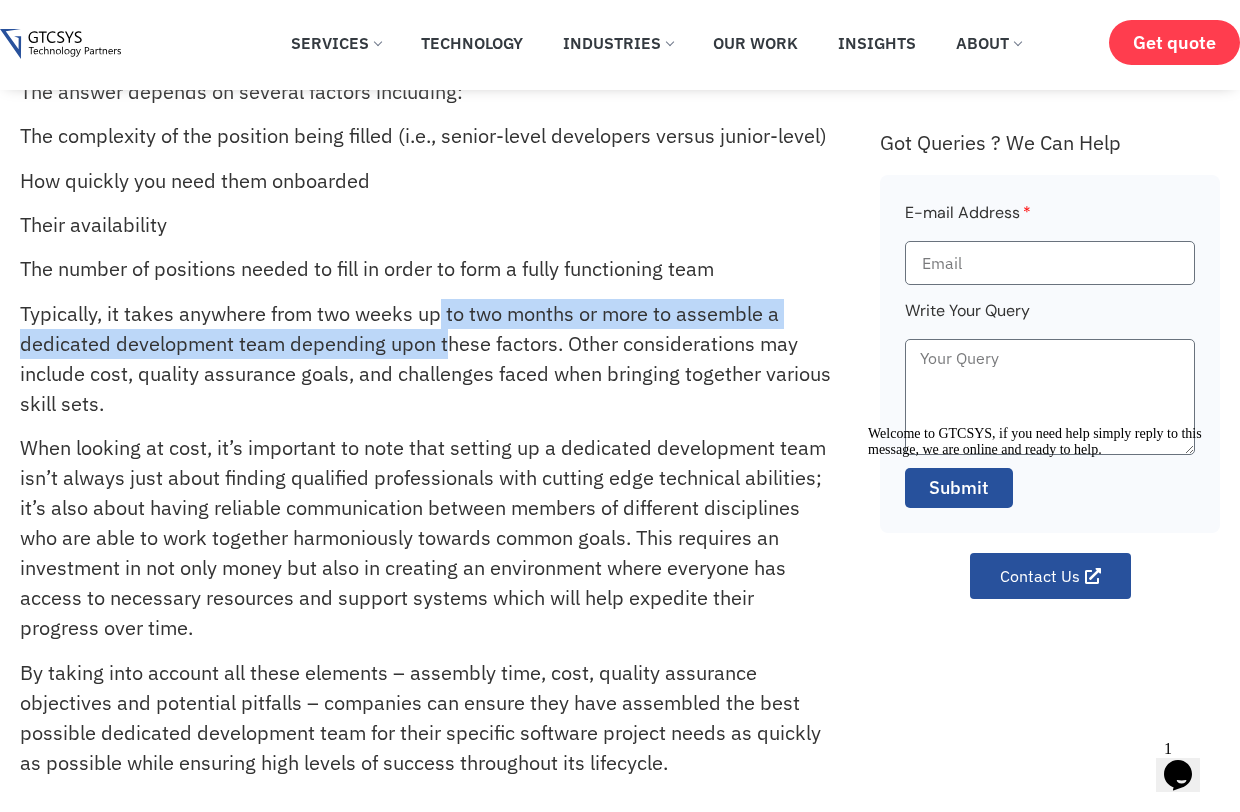 click on "Typically, it takes anywhere from two weeks up to two months or more to assemble a dedicated development team depending upon these factors. Other considerations may include cost, quality assurance goals, and challenges faced when bringing together various skill sets." at bounding box center (427, 359) 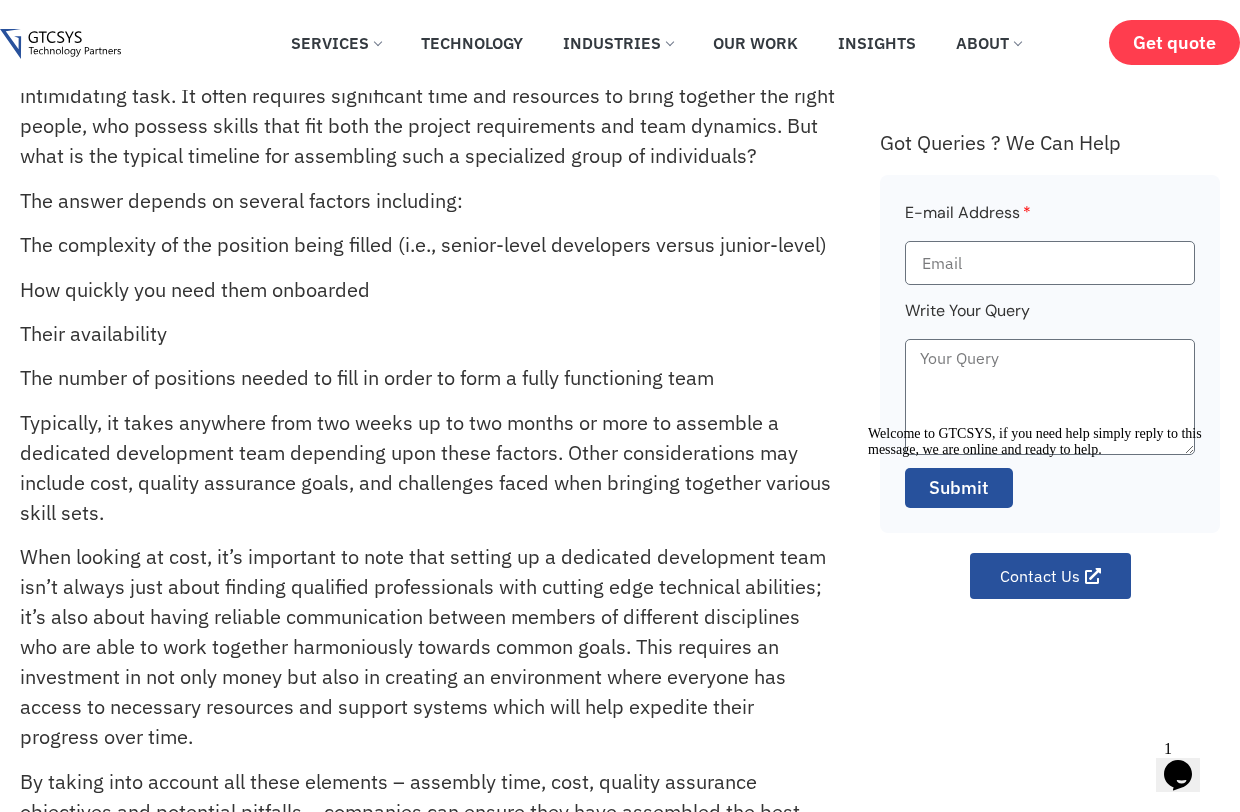 scroll, scrollTop: 206, scrollLeft: 0, axis: vertical 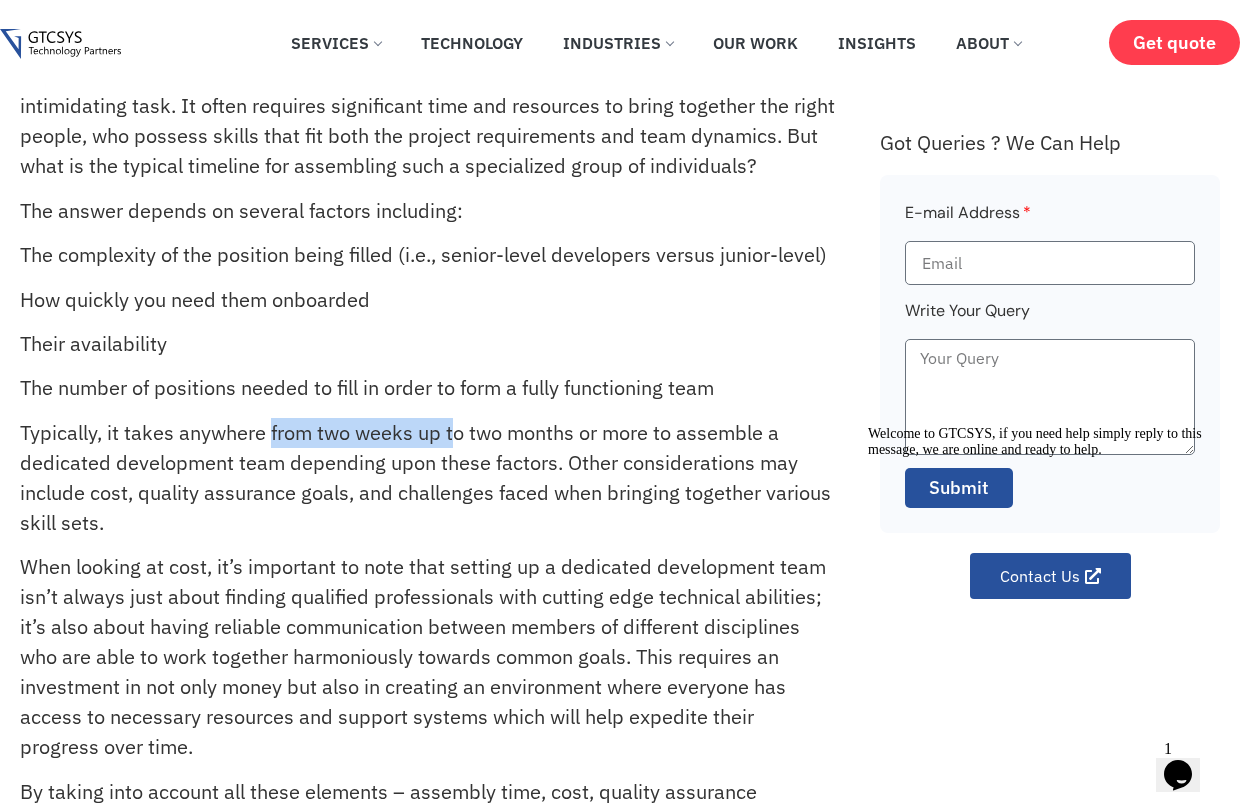 drag, startPoint x: 268, startPoint y: 431, endPoint x: 447, endPoint y: 438, distance: 179.13683 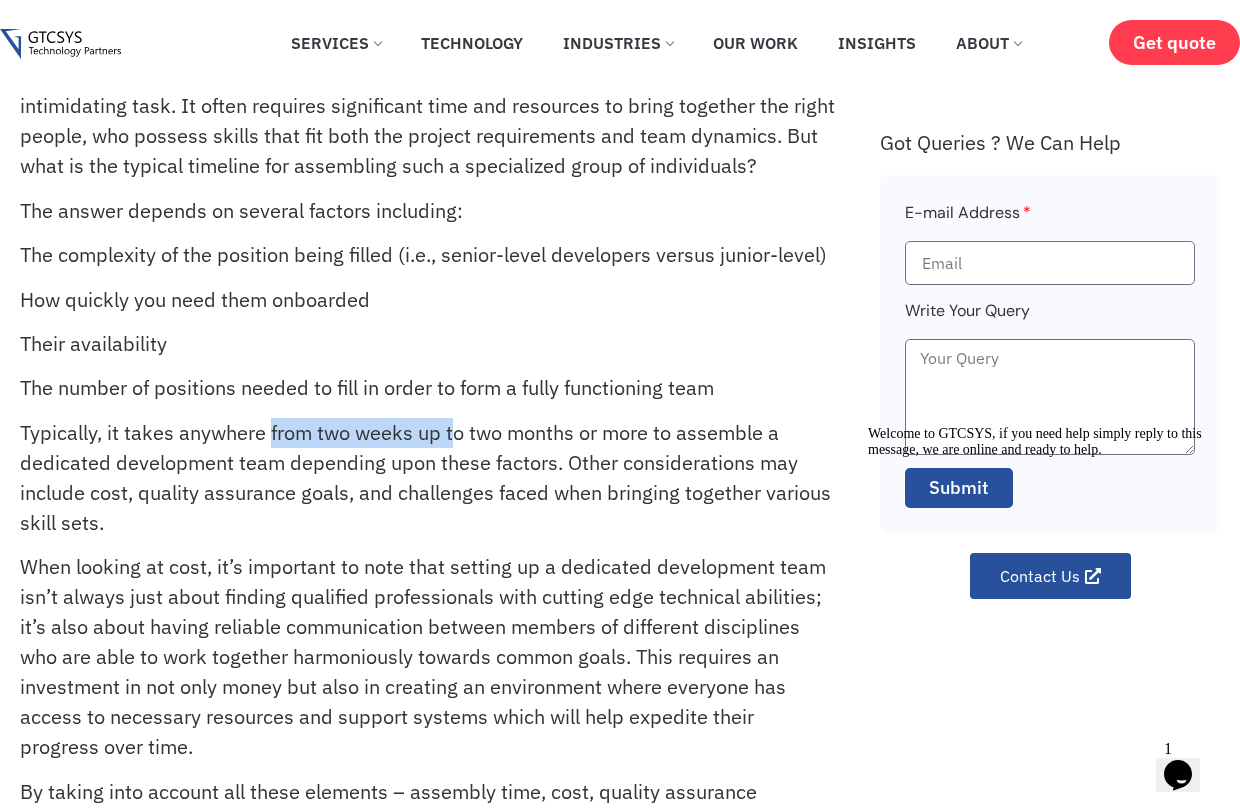 click on "Typically, it takes anywhere from two weeks up to two months or more to assemble a dedicated development team depending upon these factors. Other considerations may include cost, quality assurance goals, and challenges faced when bringing together various skill sets." at bounding box center [427, 478] 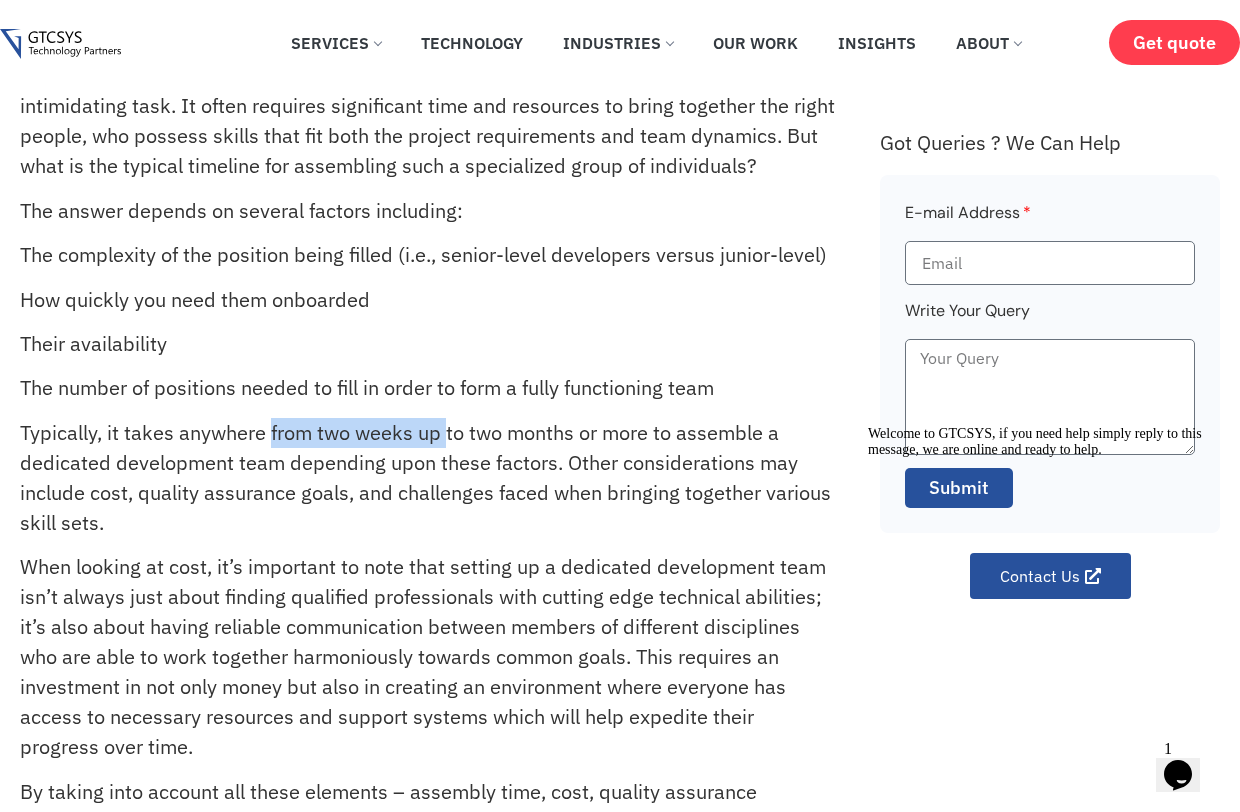 click on "Typically, it takes anywhere from two weeks up to two months or more to assemble a dedicated development team depending upon these factors. Other considerations may include cost, quality assurance goals, and challenges faced when bringing together various skill sets." at bounding box center [427, 478] 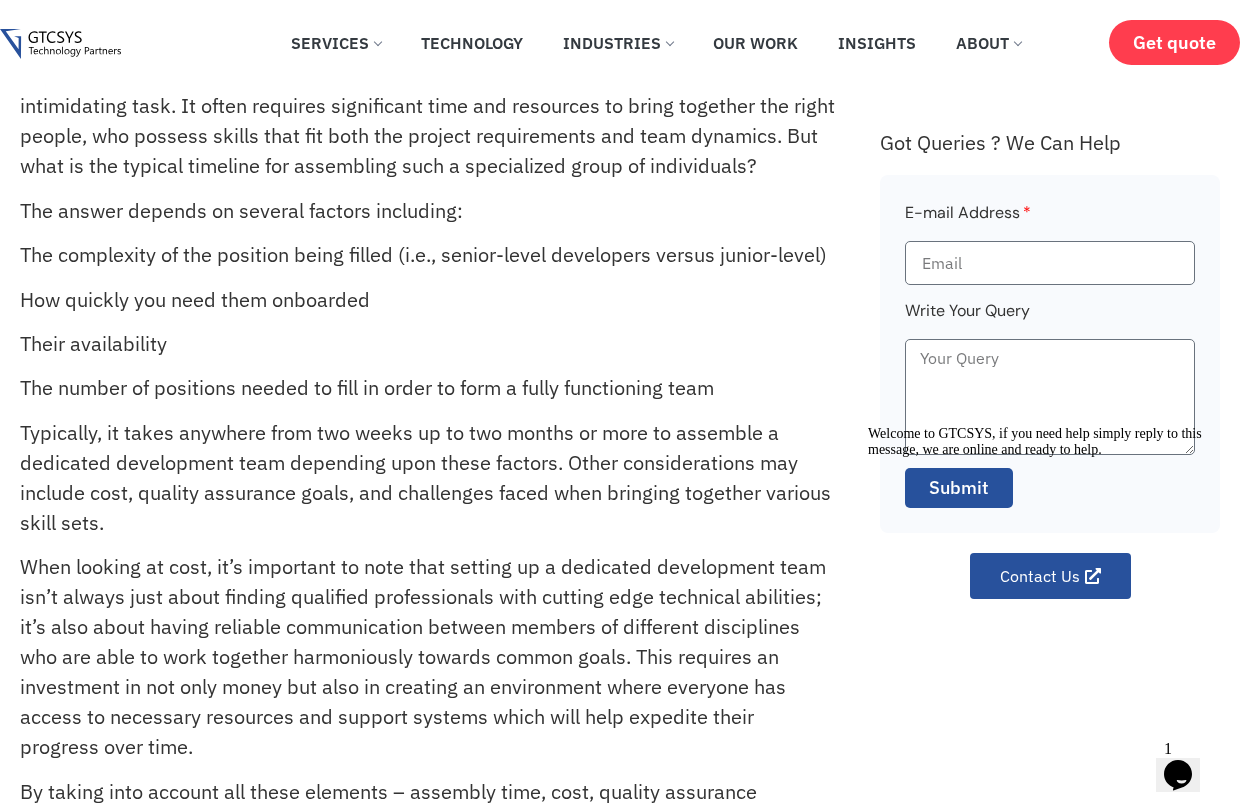 click on "When looking at cost, it’s important to note that setting up a dedicated development team isn’t always just about finding qualified professionals with cutting edge technical abilities; it’s also about having reliable communication between members of different disciplines who are able to work together harmoniously towards common goals. This requires an investment in not only money but also in creating an environment where everyone has access to necessary resources and support systems which will help expedite their progress over time." at bounding box center (427, 657) 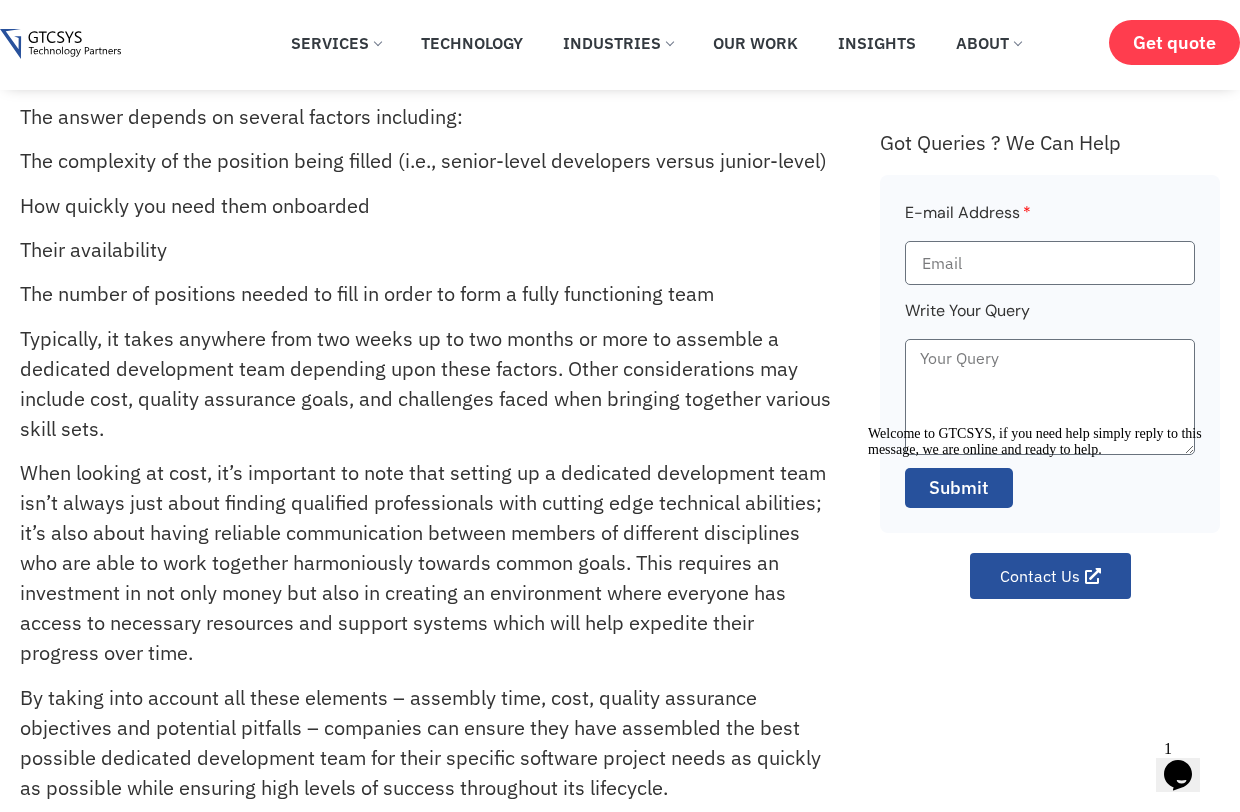scroll, scrollTop: 246, scrollLeft: 0, axis: vertical 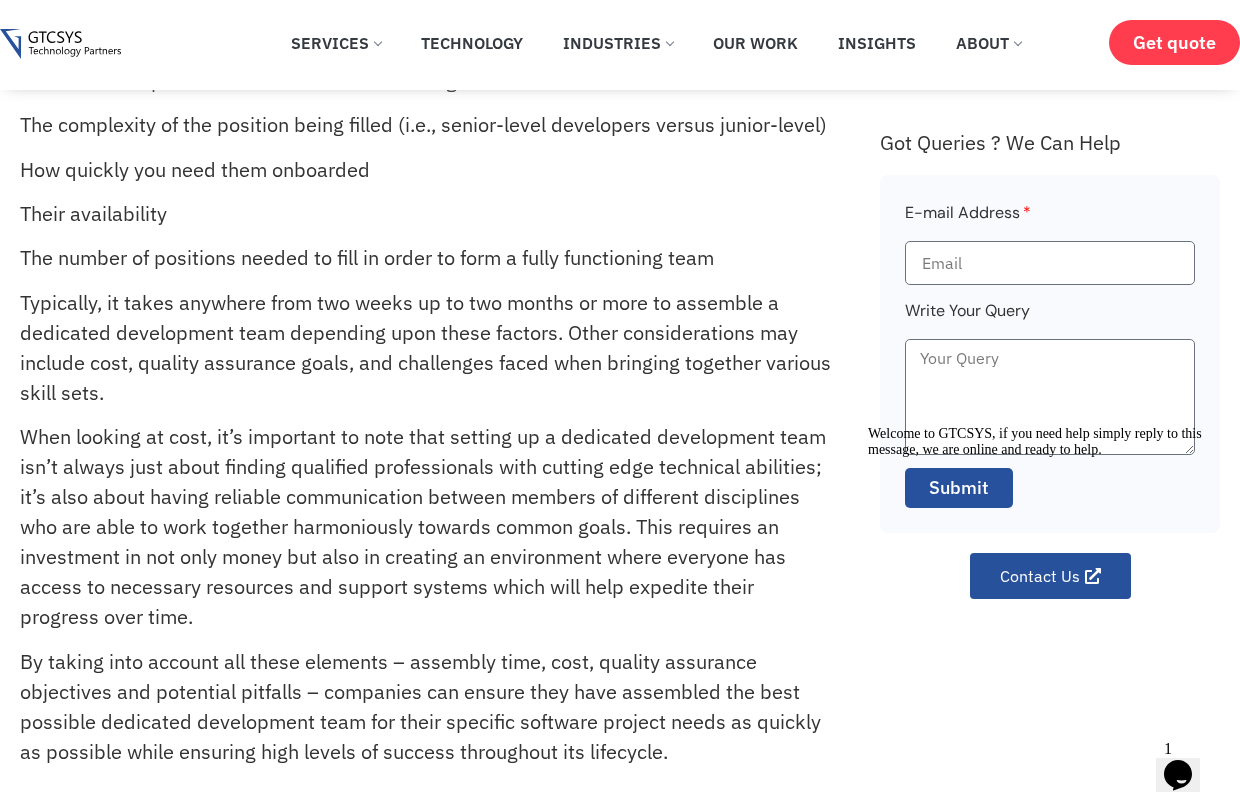 click on "When looking at cost, it’s important to note that setting up a dedicated development team isn’t always just about finding qualified professionals with cutting edge technical abilities; it’s also about having reliable communication between members of different disciplines who are able to work together harmoniously towards common goals. This requires an investment in not only money but also in creating an environment where everyone has access to necessary resources and support systems which will help expedite their progress over time." at bounding box center (427, 527) 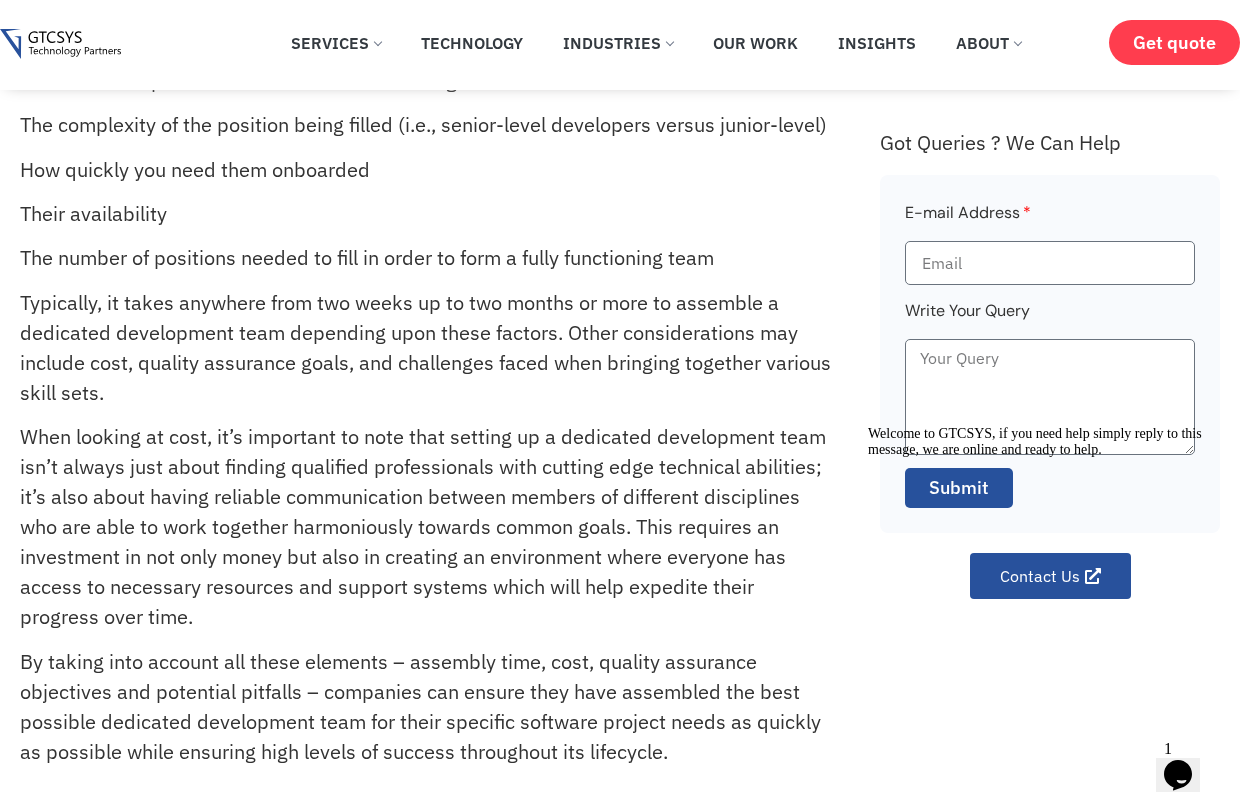 scroll, scrollTop: 281, scrollLeft: 0, axis: vertical 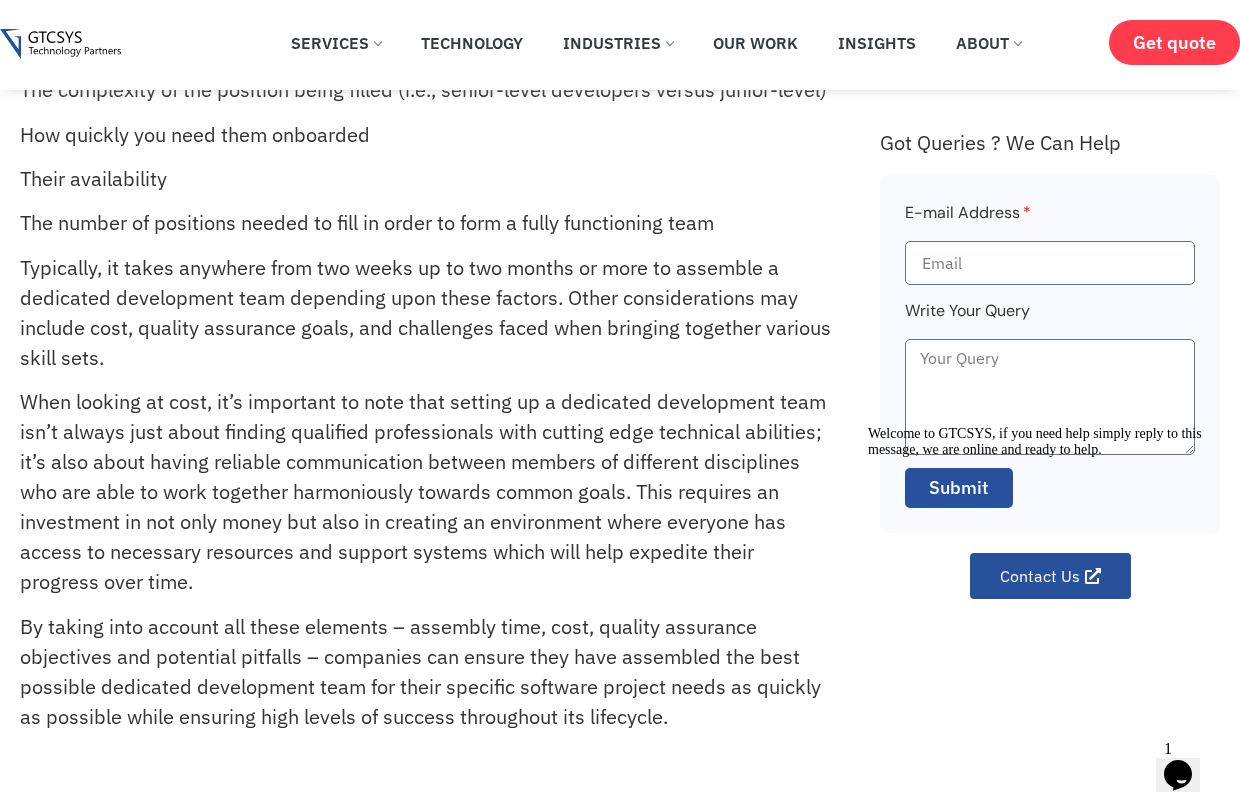 click on "Typically, it takes anywhere from two weeks up to two months or more to assemble a dedicated development team depending upon these factors. Other considerations may include cost, quality assurance goals, and challenges faced when bringing together various skill sets." at bounding box center [427, 313] 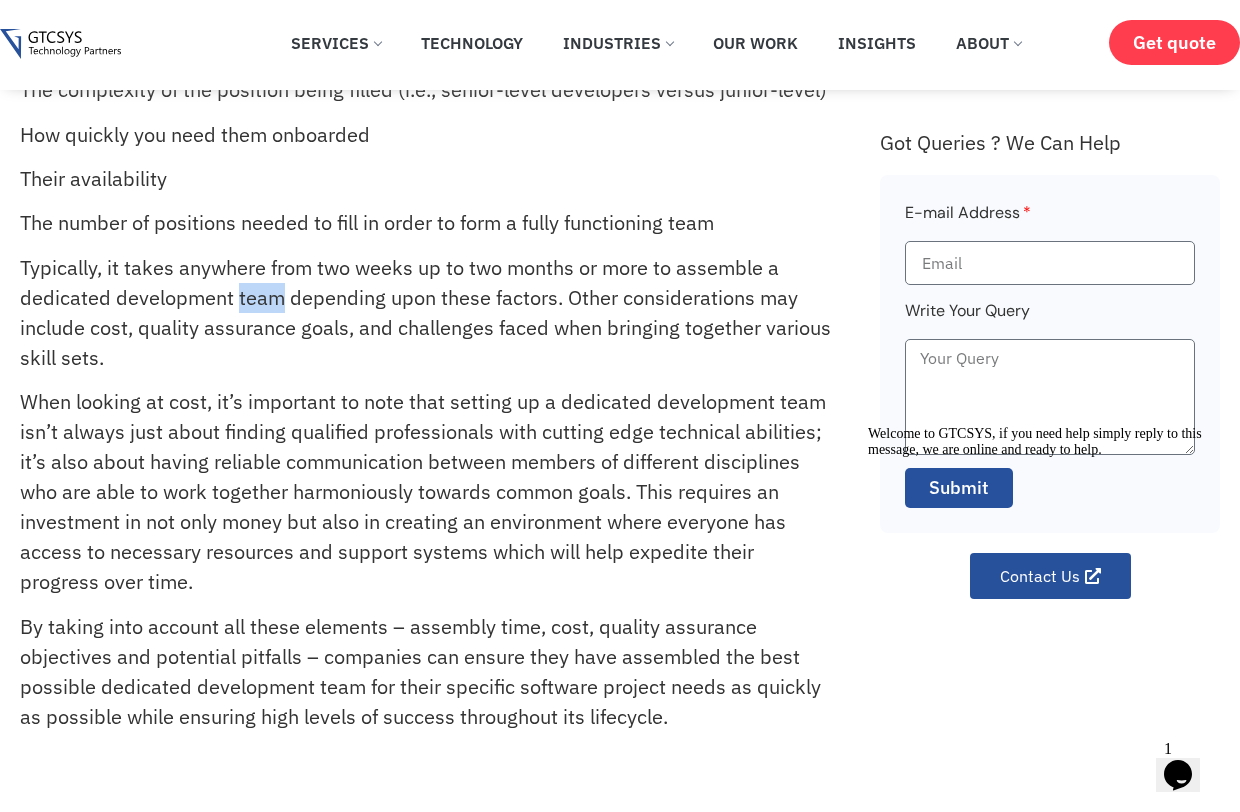 click on "Typically, it takes anywhere from two weeks up to two months or more to assemble a dedicated development team depending upon these factors. Other considerations may include cost, quality assurance goals, and challenges faced when bringing together various skill sets." at bounding box center [427, 313] 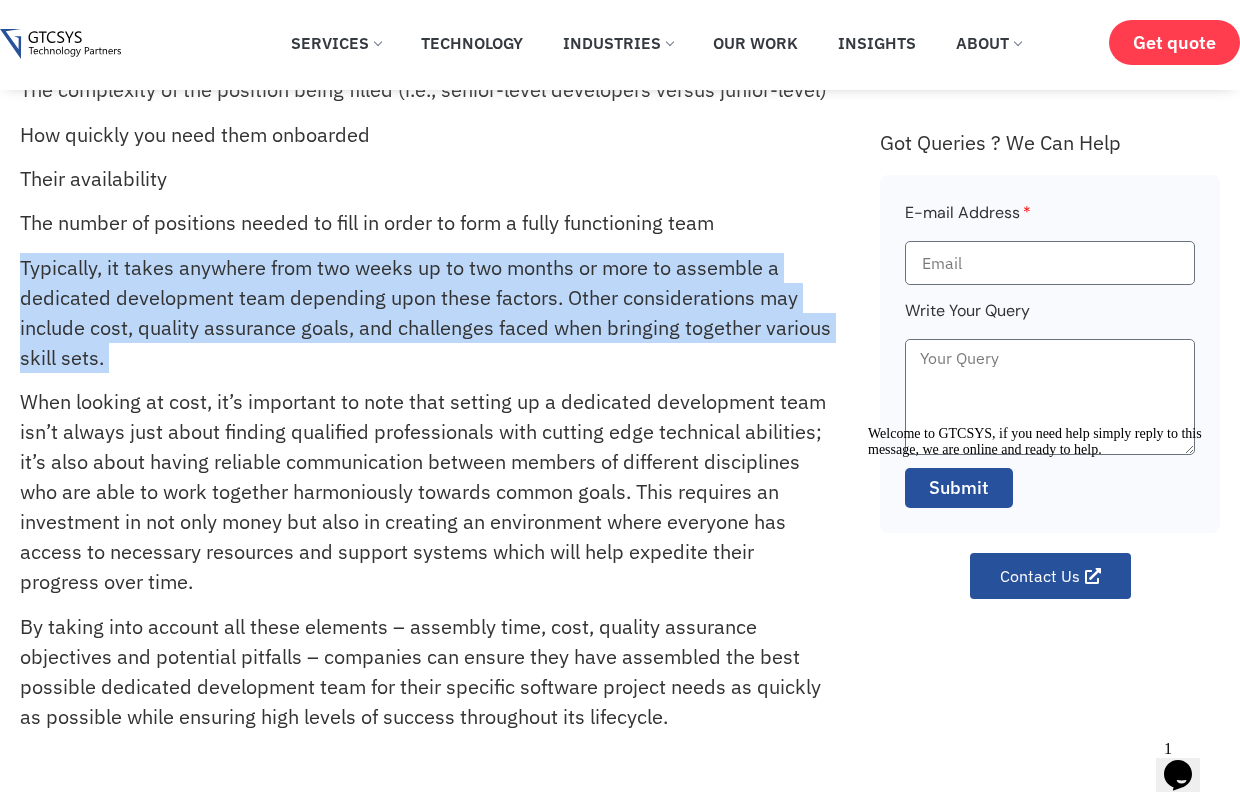 click on "Typically, it takes anywhere from two weeks up to two months or more to assemble a dedicated development team depending upon these factors. Other considerations may include cost, quality assurance goals, and challenges faced when bringing together various skill sets." at bounding box center [427, 313] 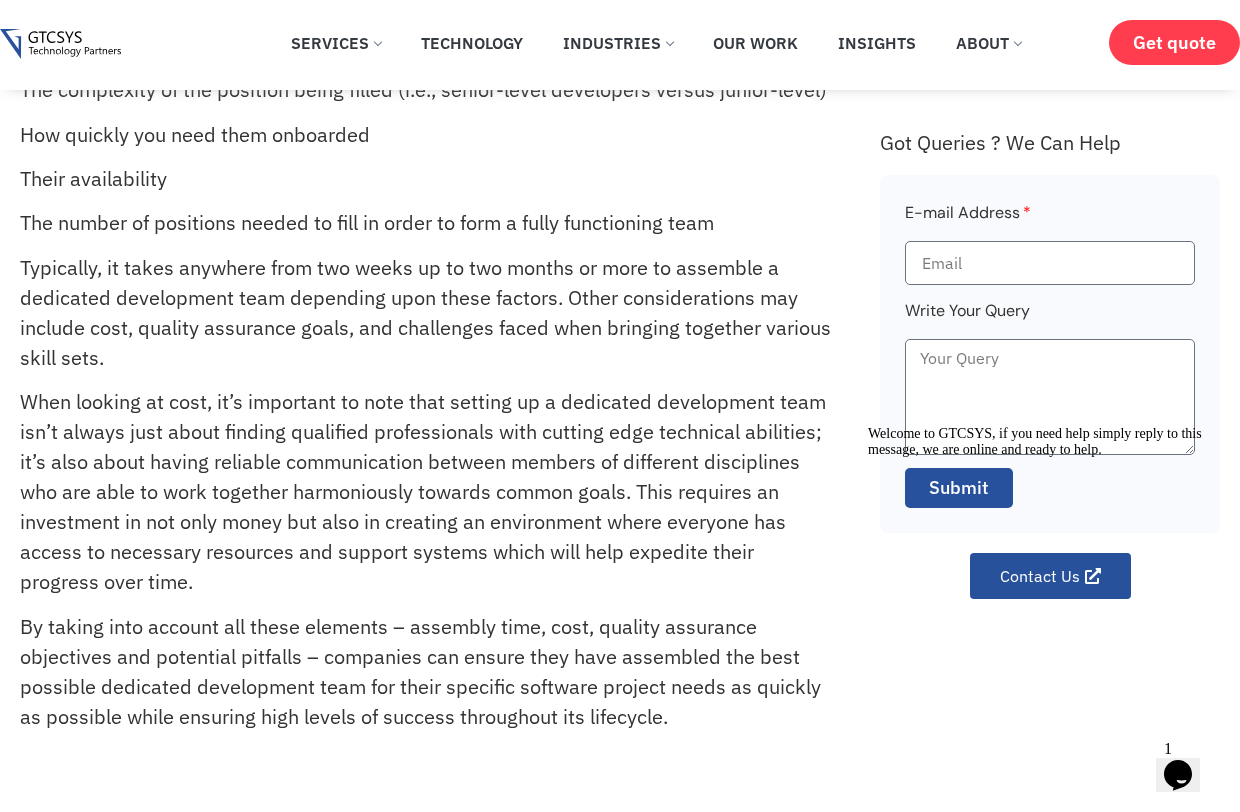 scroll, scrollTop: 313, scrollLeft: 0, axis: vertical 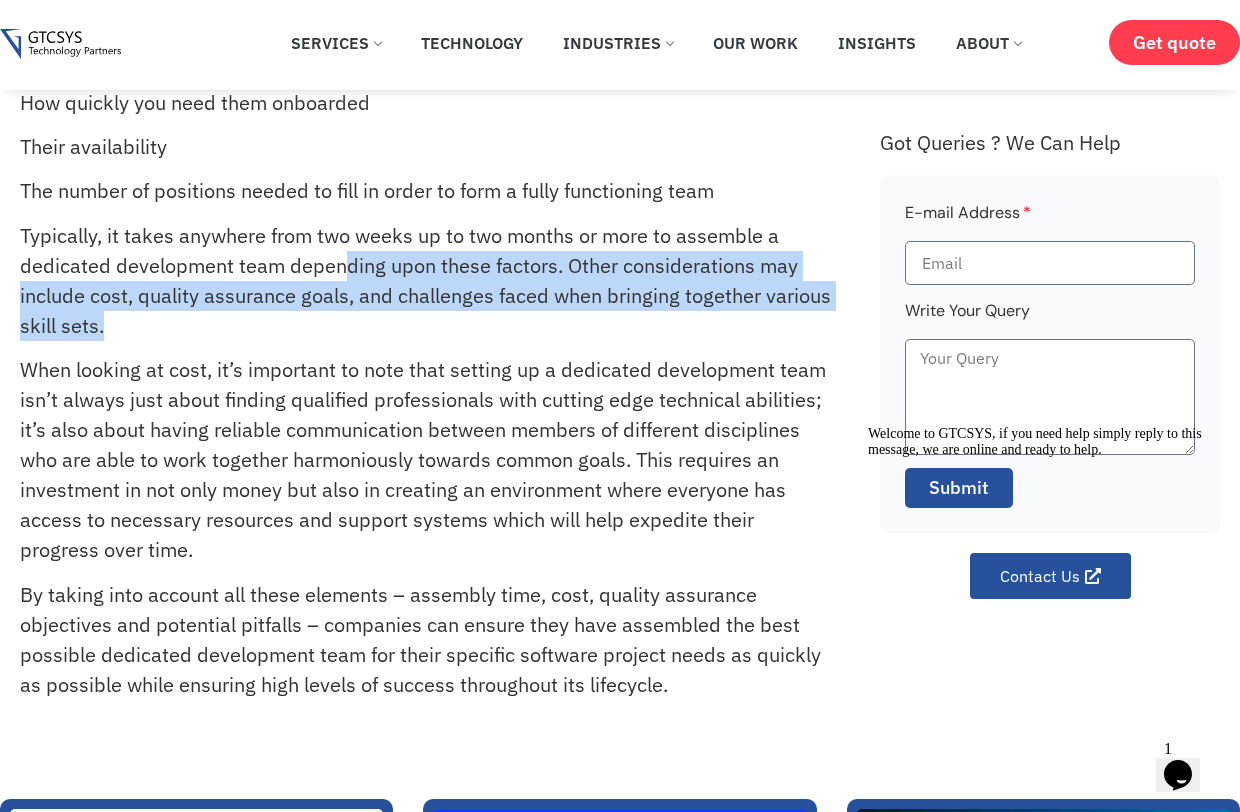 drag, startPoint x: 342, startPoint y: 312, endPoint x: 342, endPoint y: 243, distance: 69 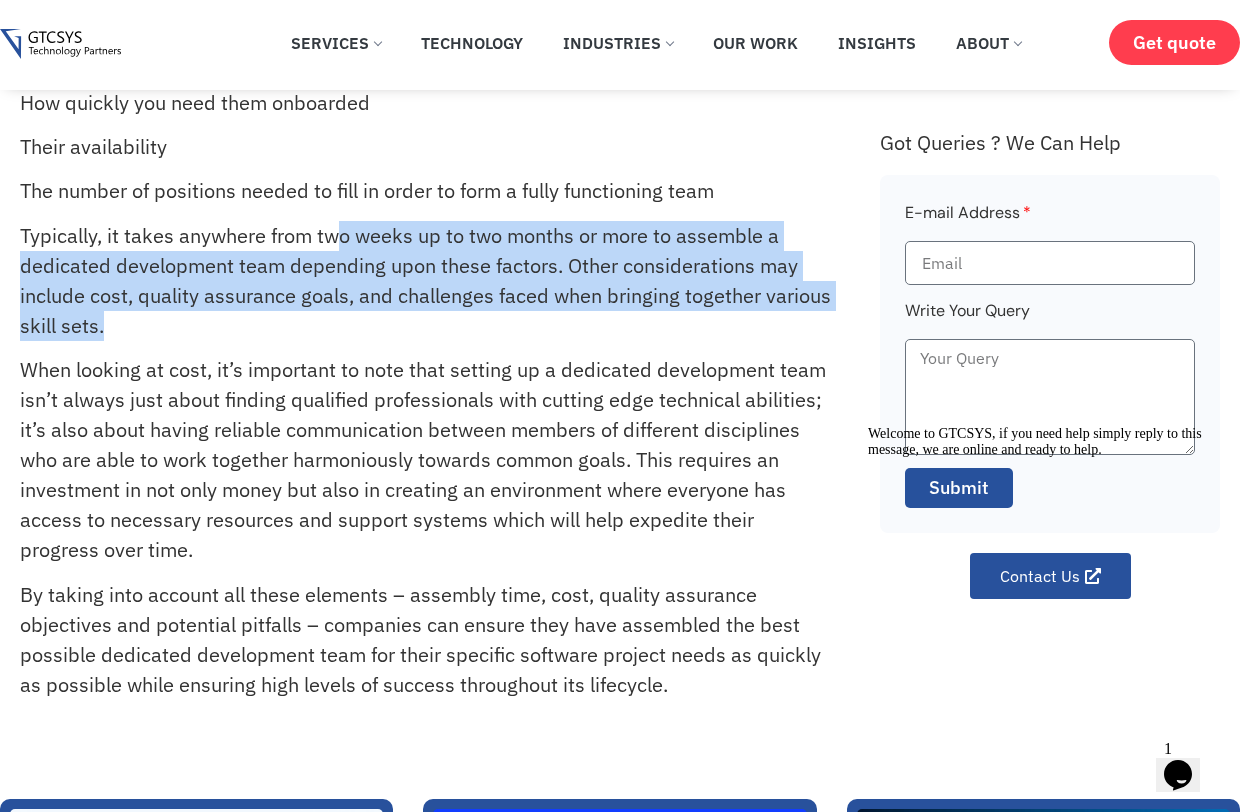 click on "Typically, it takes anywhere from two weeks up to two months or more to assemble a dedicated development team depending upon these factors. Other considerations may include cost, quality assurance goals, and challenges faced when bringing together various skill sets." at bounding box center [427, 281] 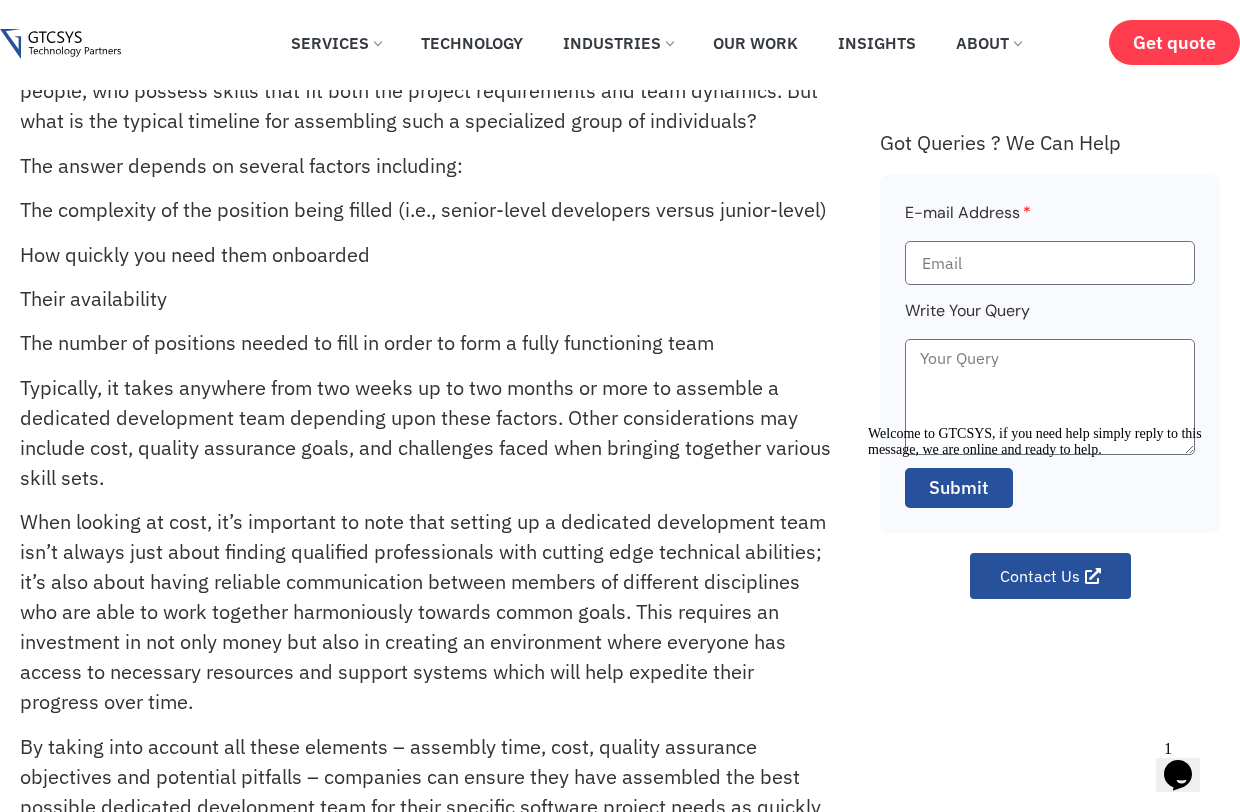 scroll, scrollTop: 144, scrollLeft: 0, axis: vertical 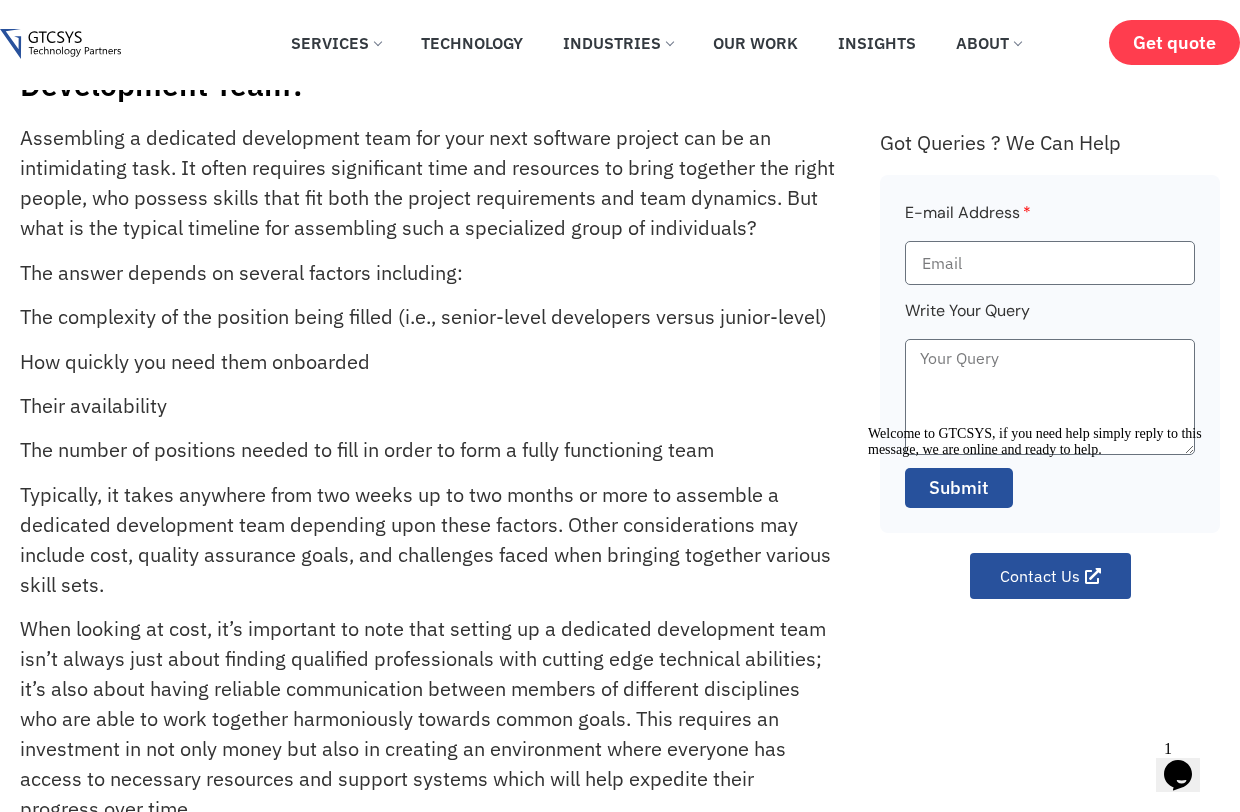 click on "Assembling a dedicated development team for your next software project can be an intimidating task. It often requires significant time and resources to bring together the right people, who possess skills that fit both the project requirements and team dynamics. But what is the typical timeline for assembling such a specialized group of individuals?
The answer depends on several factors including:
The complexity of the position being filled (i.e., senior-level developers versus junior-level)
How quickly you need them onboarded
Their availability
The number of positions needed to fill in order to form a fully functioning team
Typically, it takes anywhere from two weeks up to two months or more to assemble a dedicated development team depending upon these factors. Other considerations may include cost, quality assurance goals, and challenges faced when bringing together various skill sets." at bounding box center (440, 560) 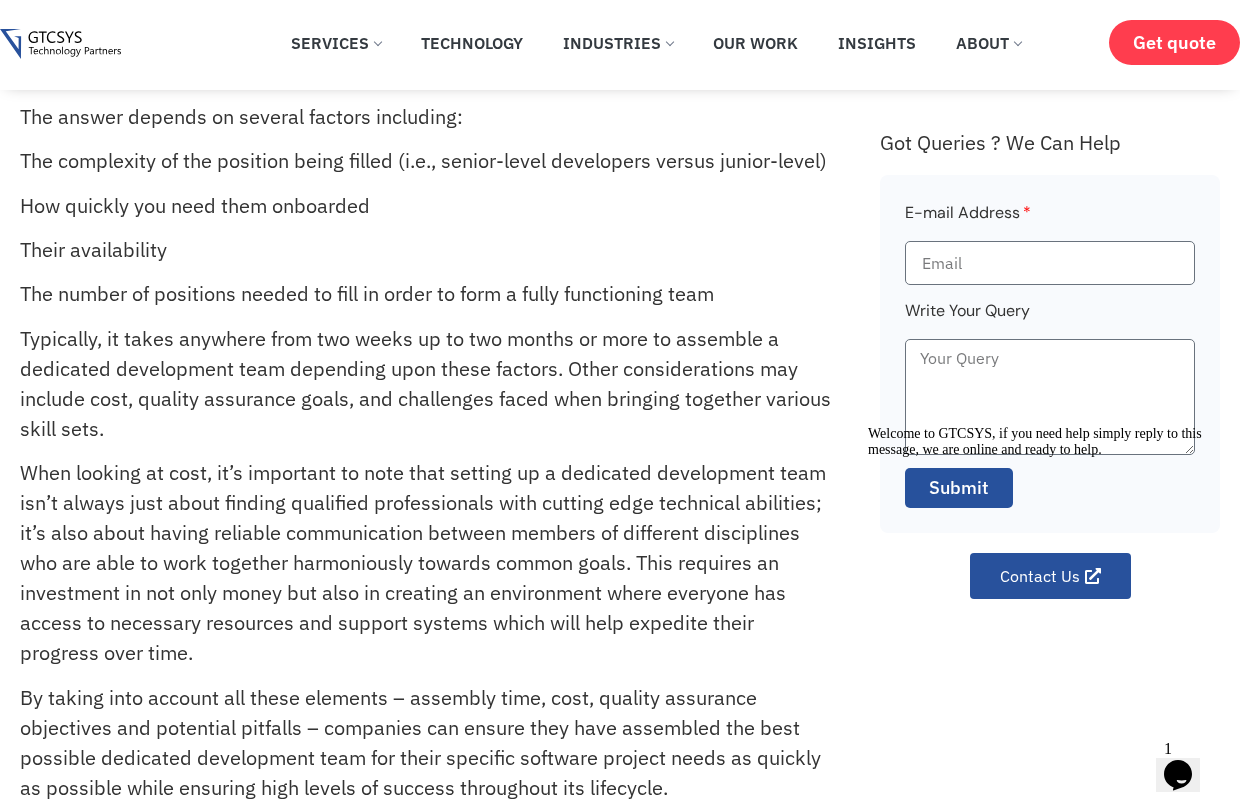 scroll, scrollTop: 256, scrollLeft: 0, axis: vertical 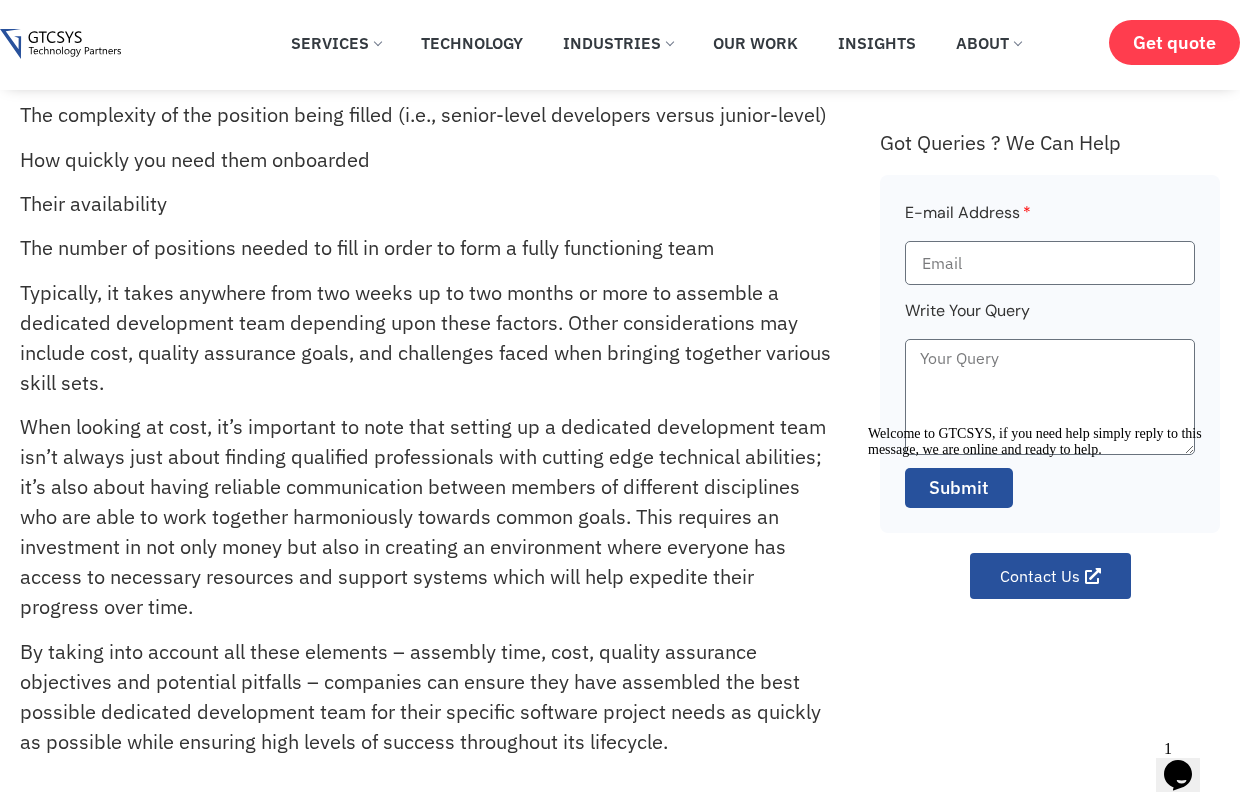 click on "Typically, it takes anywhere from two weeks up to two months or more to assemble a dedicated development team depending upon these factors. Other considerations may include cost, quality assurance goals, and challenges faced when bringing together various skill sets." at bounding box center (427, 338) 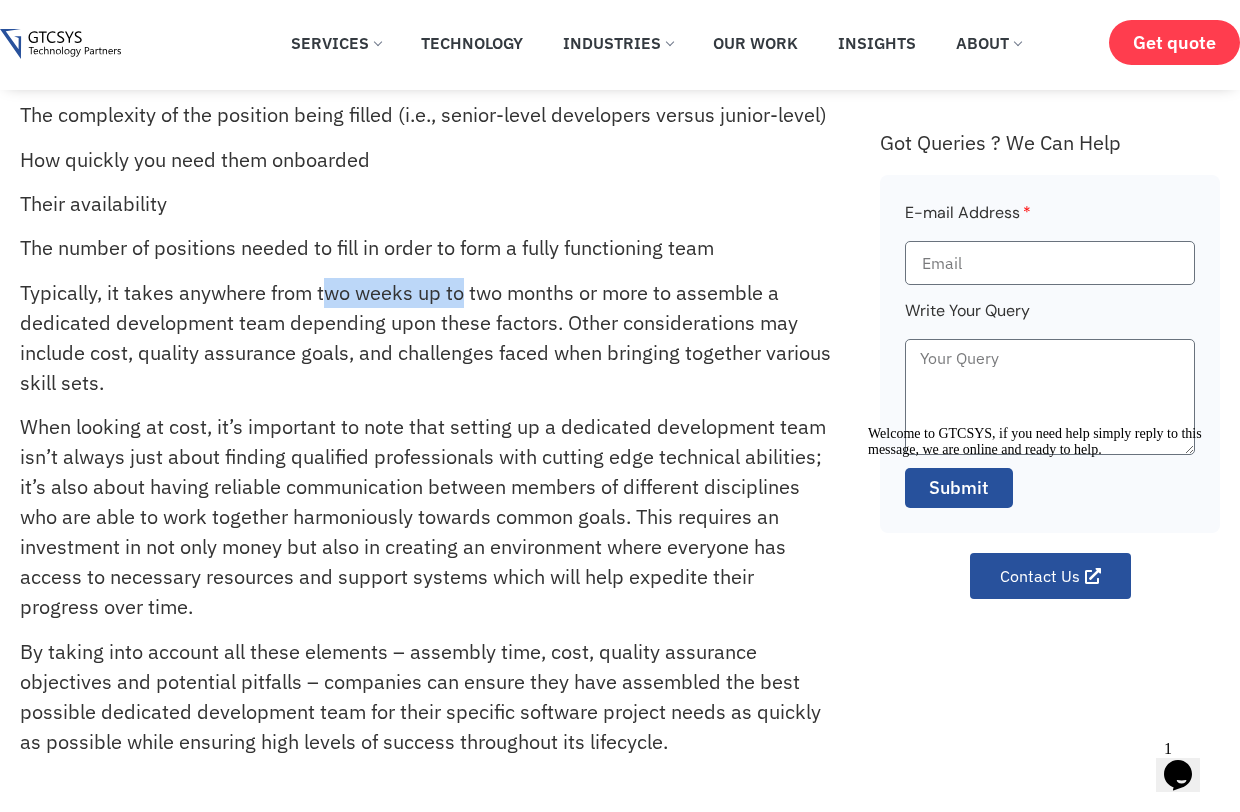 drag, startPoint x: 331, startPoint y: 289, endPoint x: 482, endPoint y: 292, distance: 151.0298 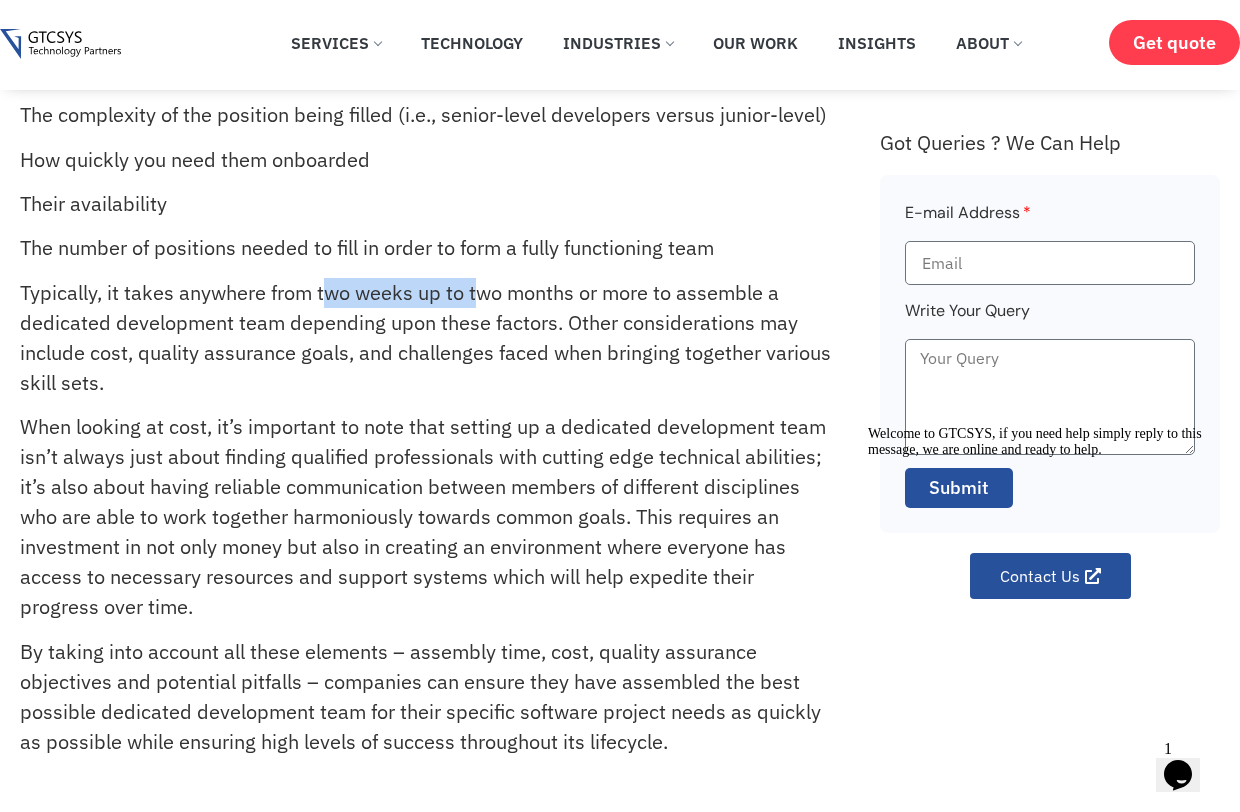 click on "Typically, it takes anywhere from two weeks up to two months or more to assemble a dedicated development team depending upon these factors. Other considerations may include cost, quality assurance goals, and challenges faced when bringing together various skill sets." at bounding box center (427, 338) 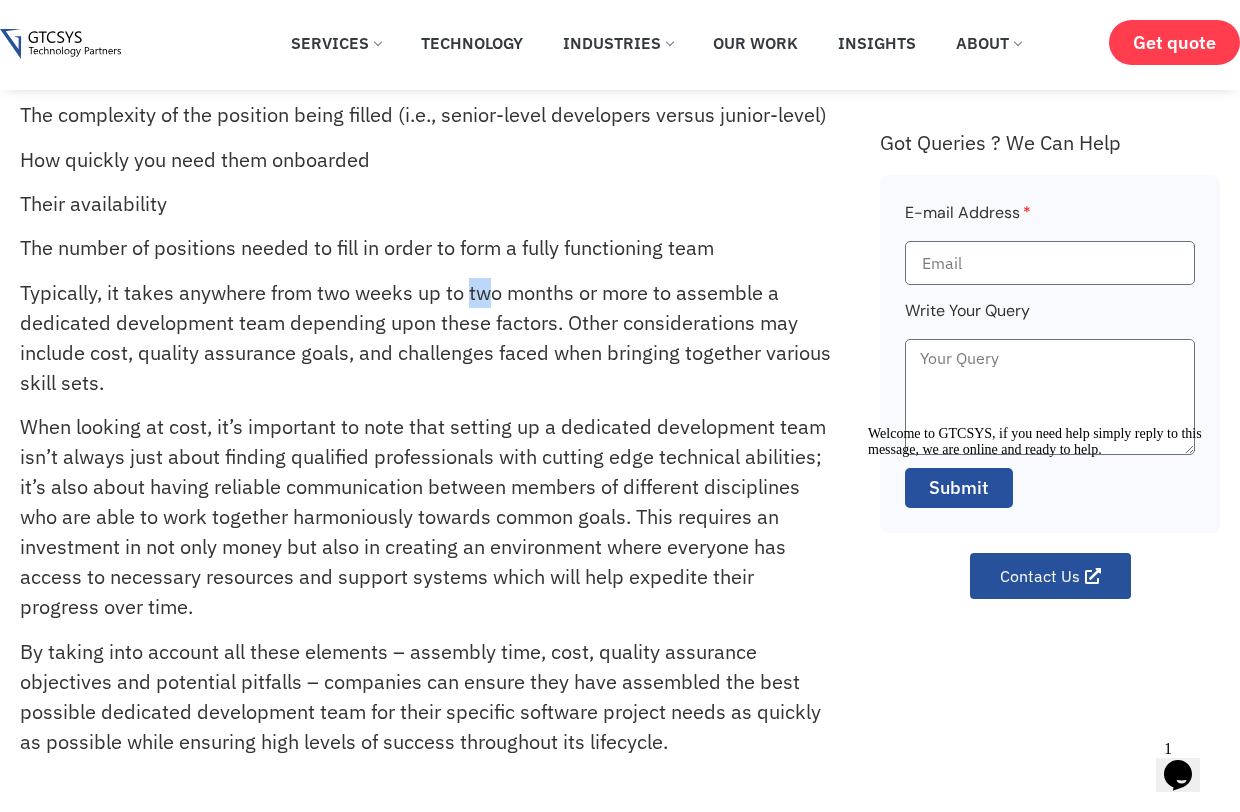 drag, startPoint x: 468, startPoint y: 289, endPoint x: 531, endPoint y: 289, distance: 63 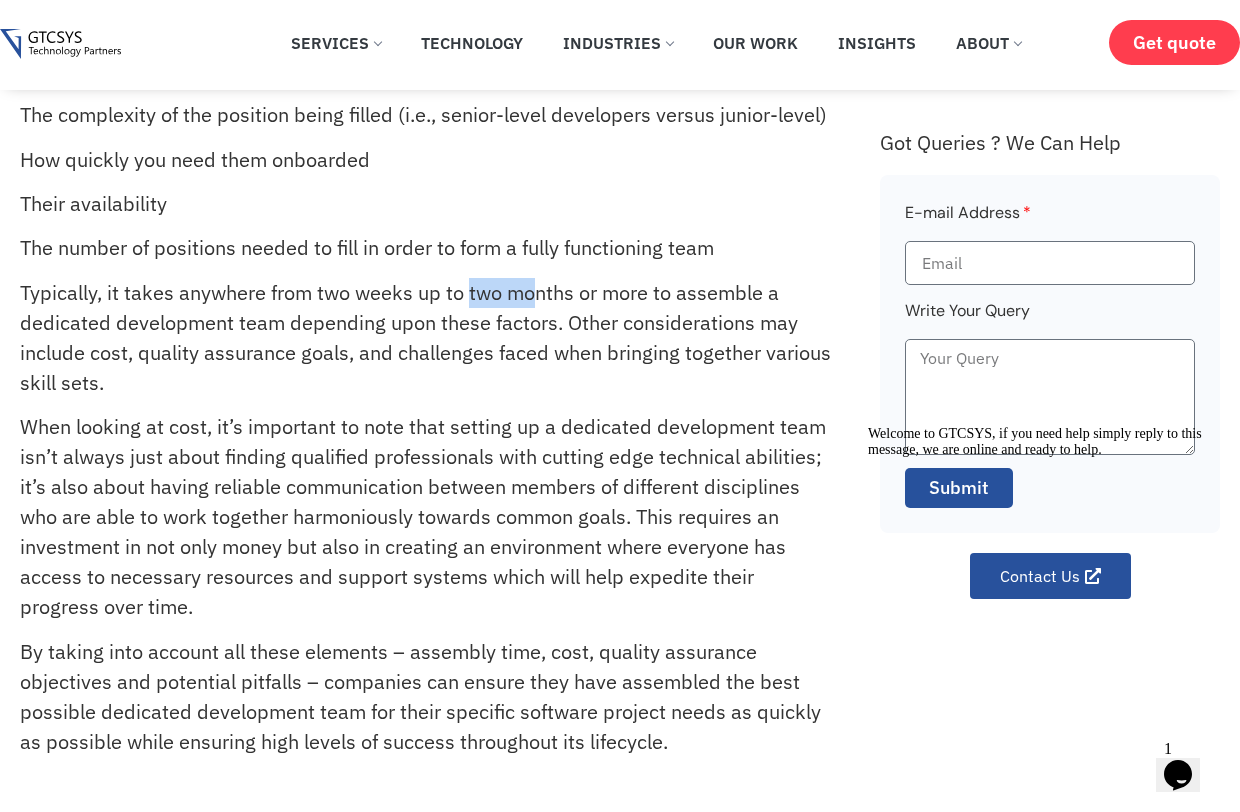 click on "Typically, it takes anywhere from two weeks up to two months or more to assemble a dedicated development team depending upon these factors. Other considerations may include cost, quality assurance goals, and challenges faced when bringing together various skill sets." at bounding box center [427, 338] 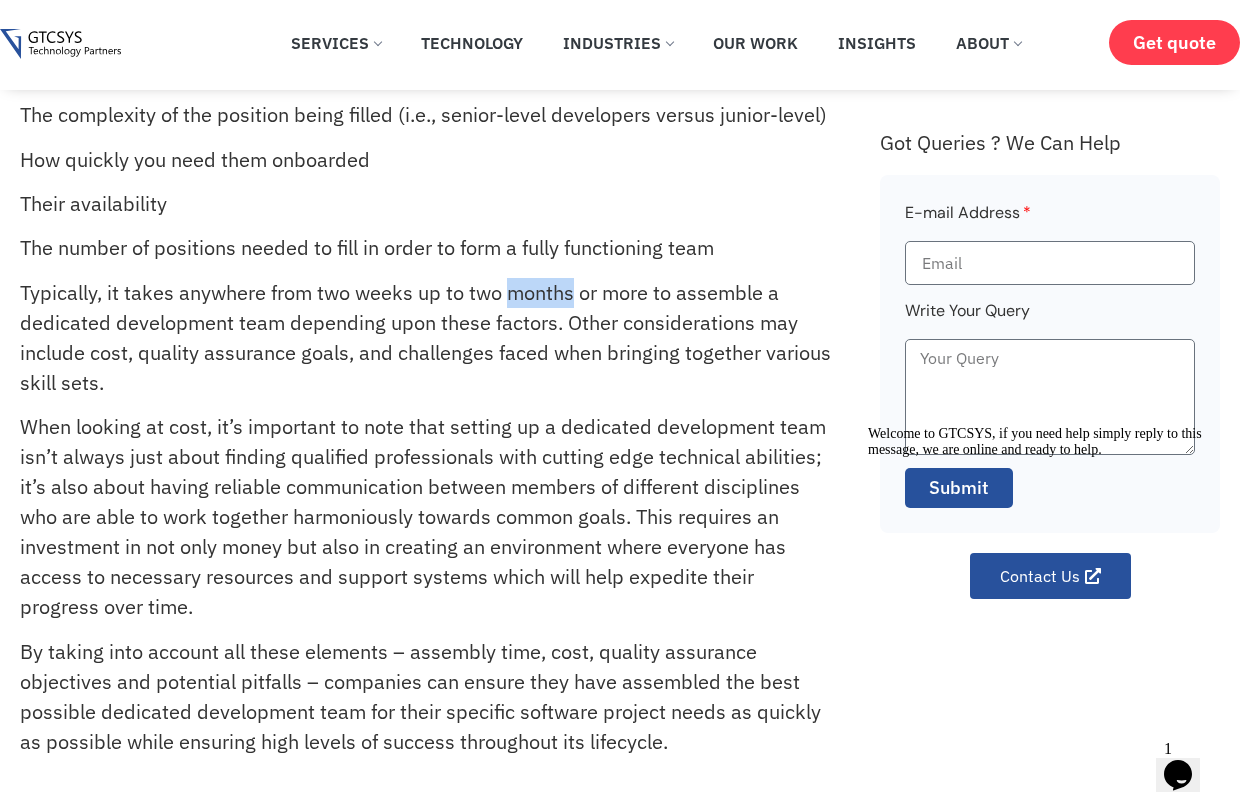 click on "Typically, it takes anywhere from two weeks up to two months or more to assemble a dedicated development team depending upon these factors. Other considerations may include cost, quality assurance goals, and challenges faced when bringing together various skill sets." at bounding box center [427, 338] 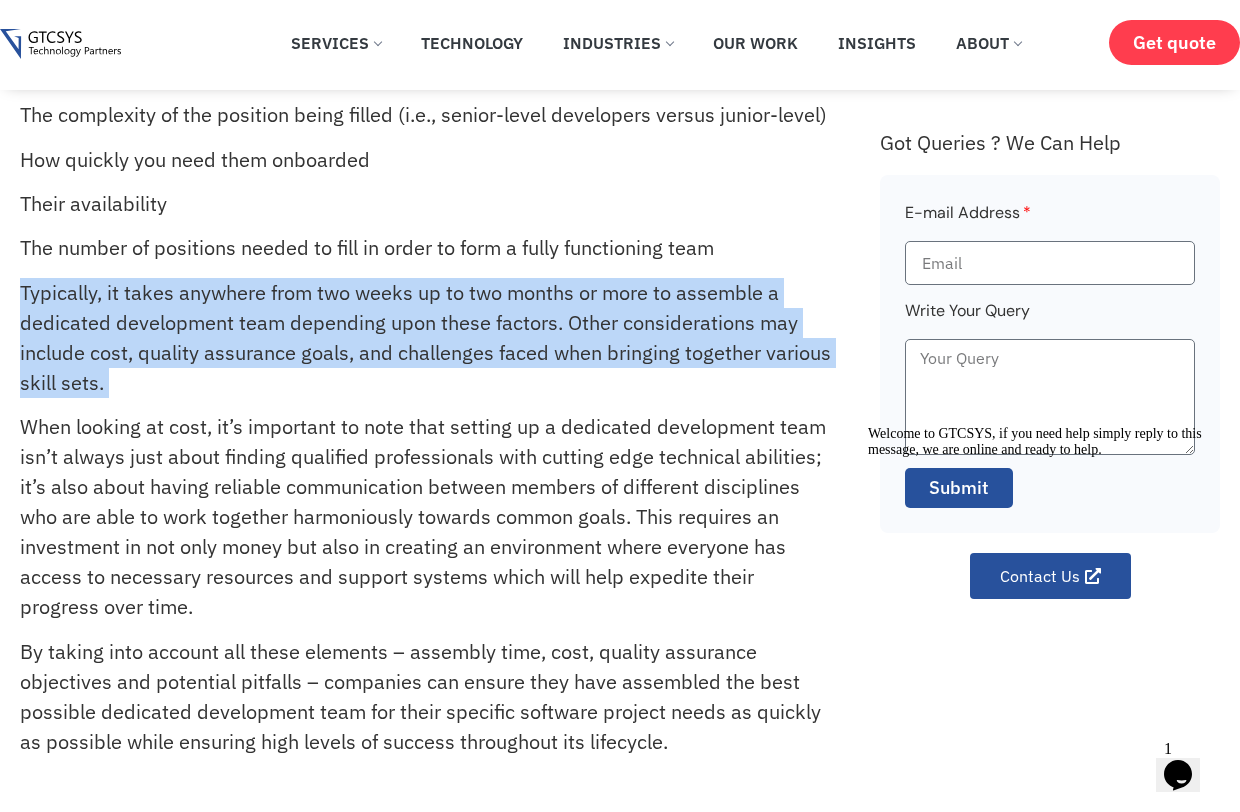 click on "Typically, it takes anywhere from two weeks up to two months or more to assemble a dedicated development team depending upon these factors. Other considerations may include cost, quality assurance goals, and challenges faced when bringing together various skill sets." at bounding box center [427, 338] 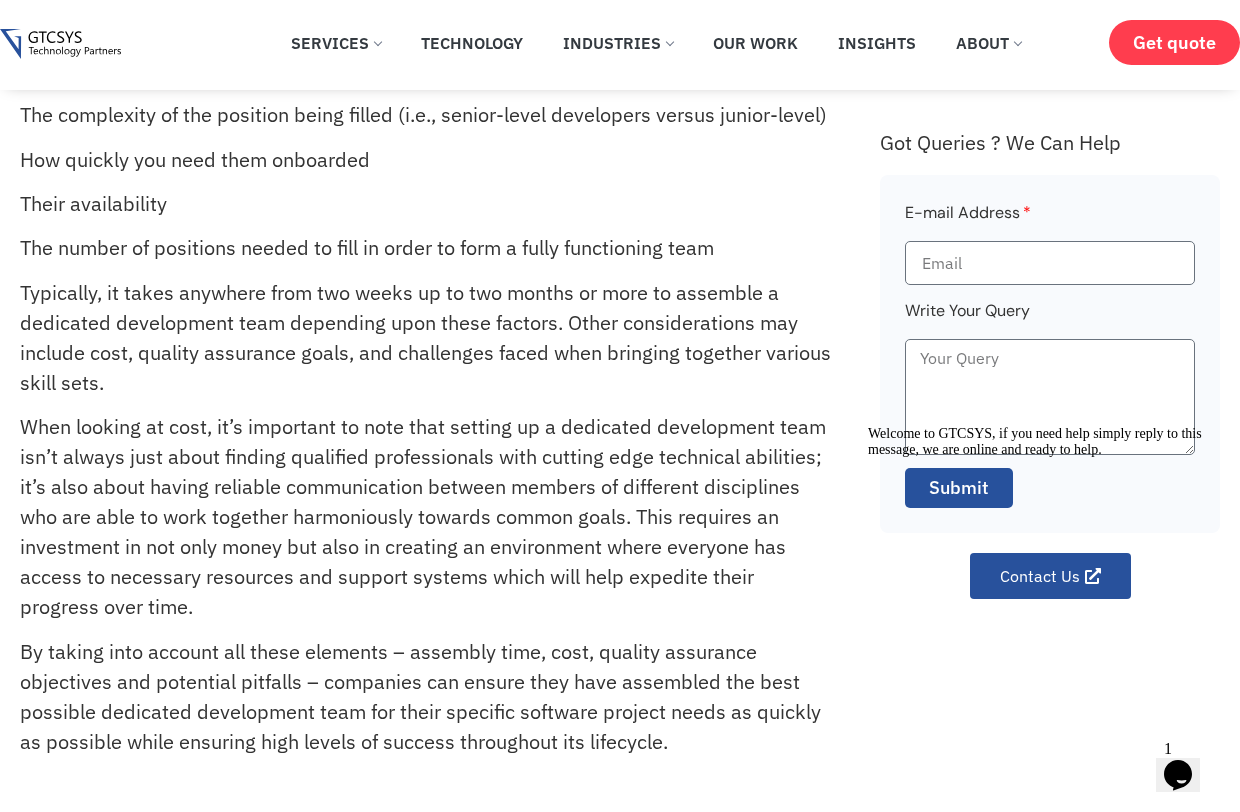 click on "Typically, it takes anywhere from two weeks up to two months or more to assemble a dedicated development team depending upon these factors. Other considerations may include cost, quality assurance goals, and challenges faced when bringing together various skill sets." at bounding box center (427, 338) 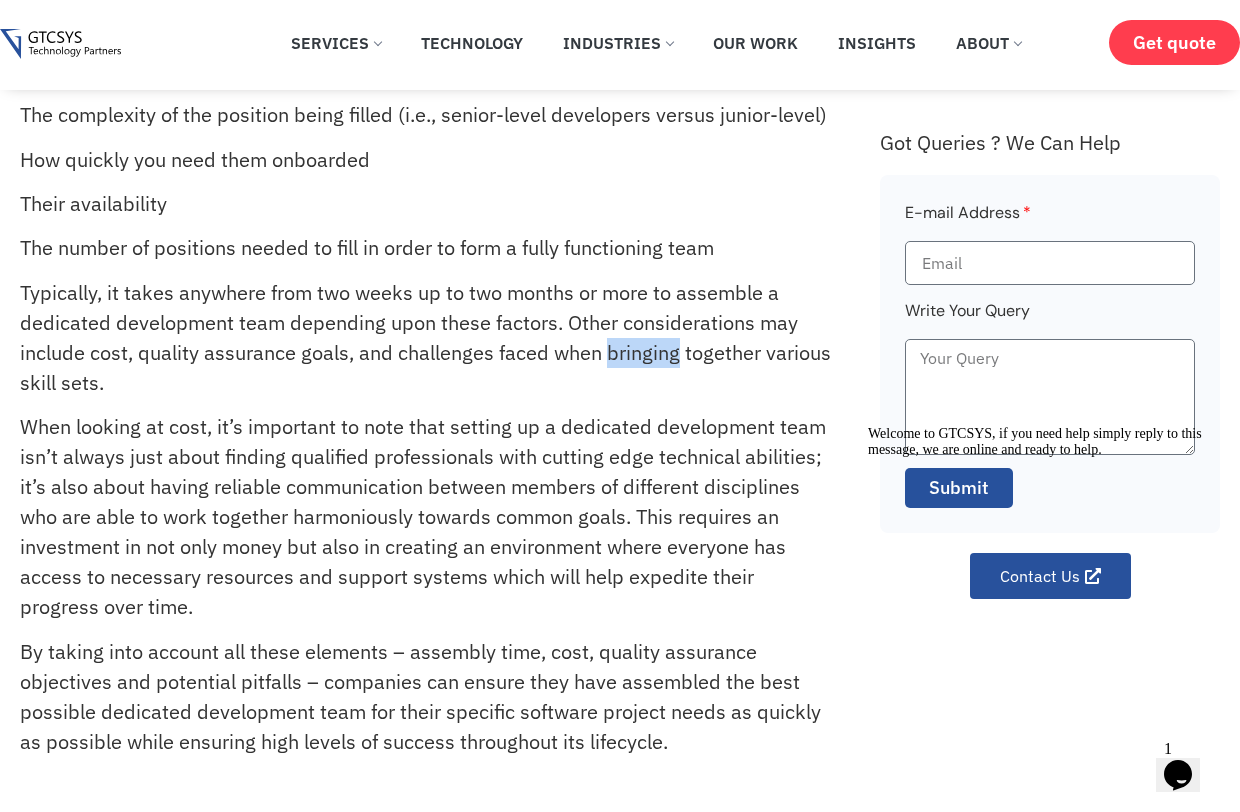 click on "Typically, it takes anywhere from two weeks up to two months or more to assemble a dedicated development team depending upon these factors. Other considerations may include cost, quality assurance goals, and challenges faced when bringing together various skill sets." at bounding box center (427, 338) 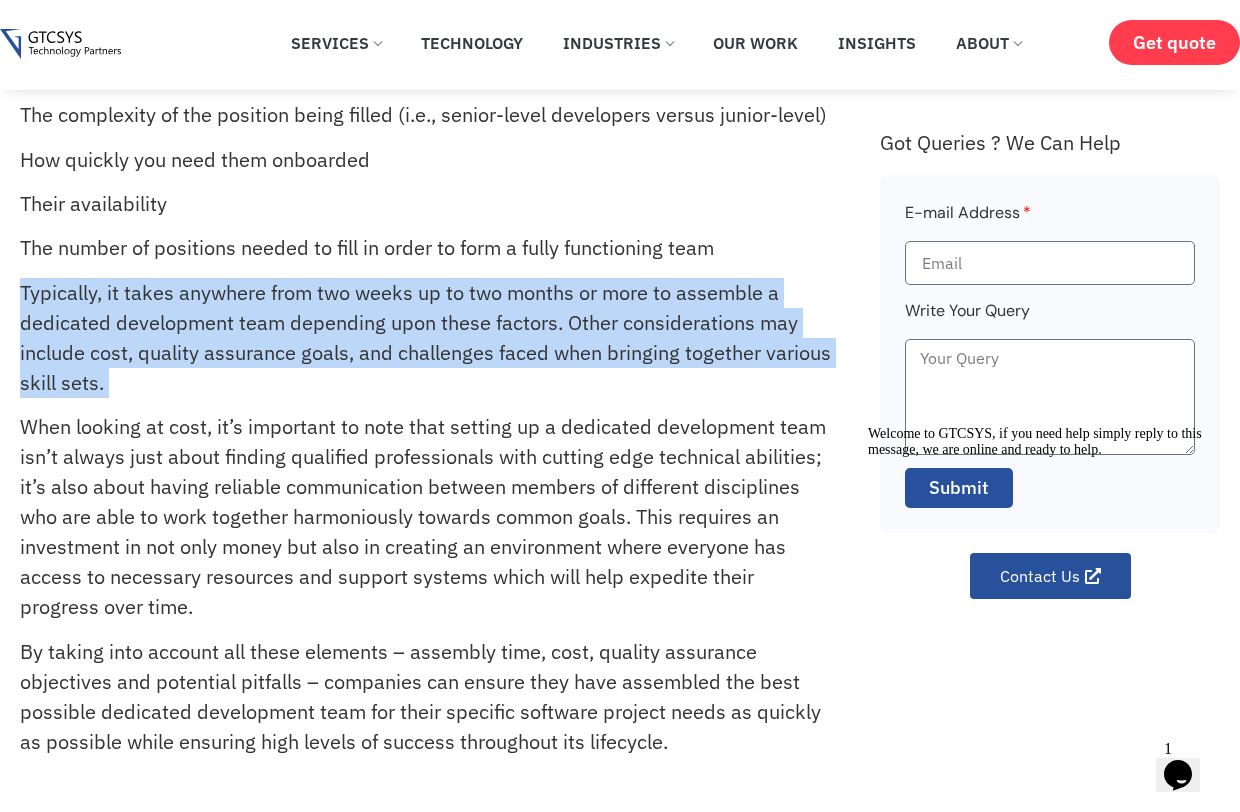 click on "Typically, it takes anywhere from two weeks up to two months or more to assemble a dedicated development team depending upon these factors. Other considerations may include cost, quality assurance goals, and challenges faced when bringing together various skill sets." at bounding box center [427, 338] 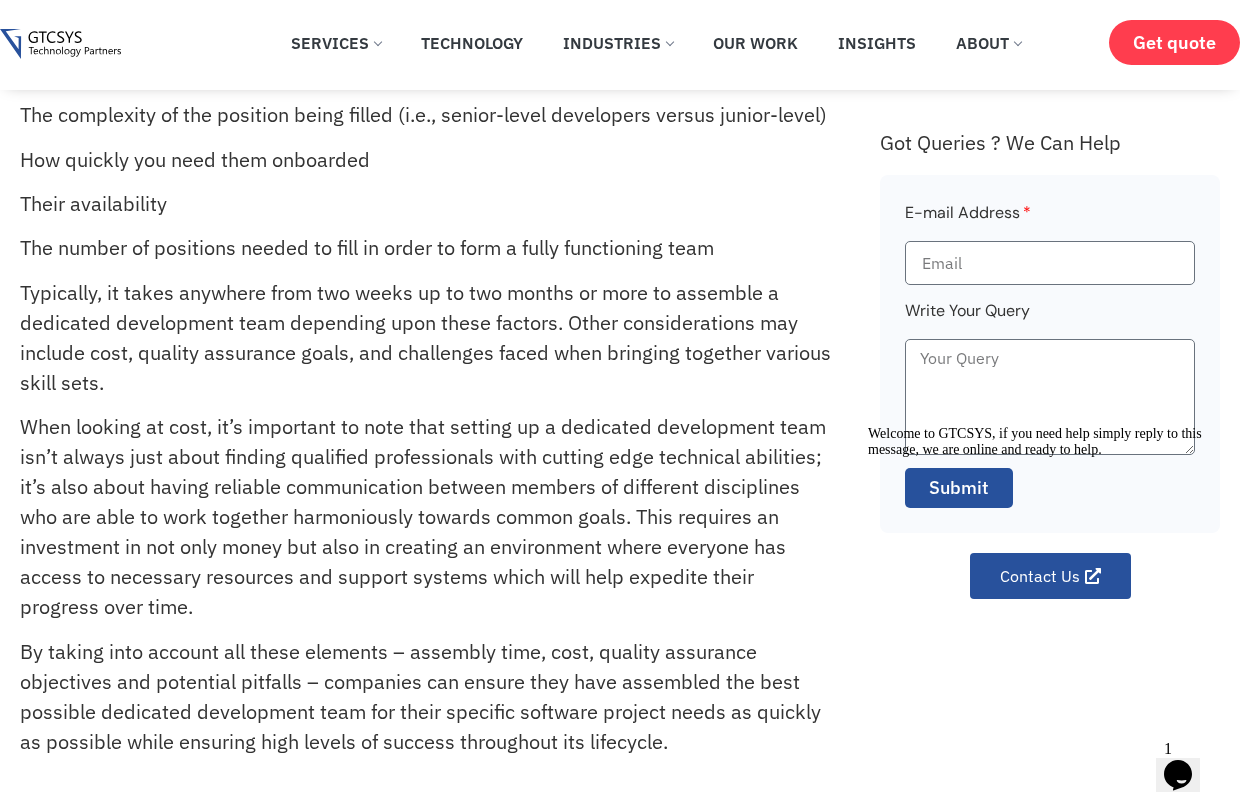 click on "When looking at cost, it’s important to note that setting up a dedicated development team isn’t always just about finding qualified professionals with cutting edge technical abilities; it’s also about having reliable communication between members of different disciplines who are able to work together harmoniously towards common goals. This requires an investment in not only money but also in creating an environment where everyone has access to necessary resources and support systems which will help expedite their progress over time." at bounding box center [427, 517] 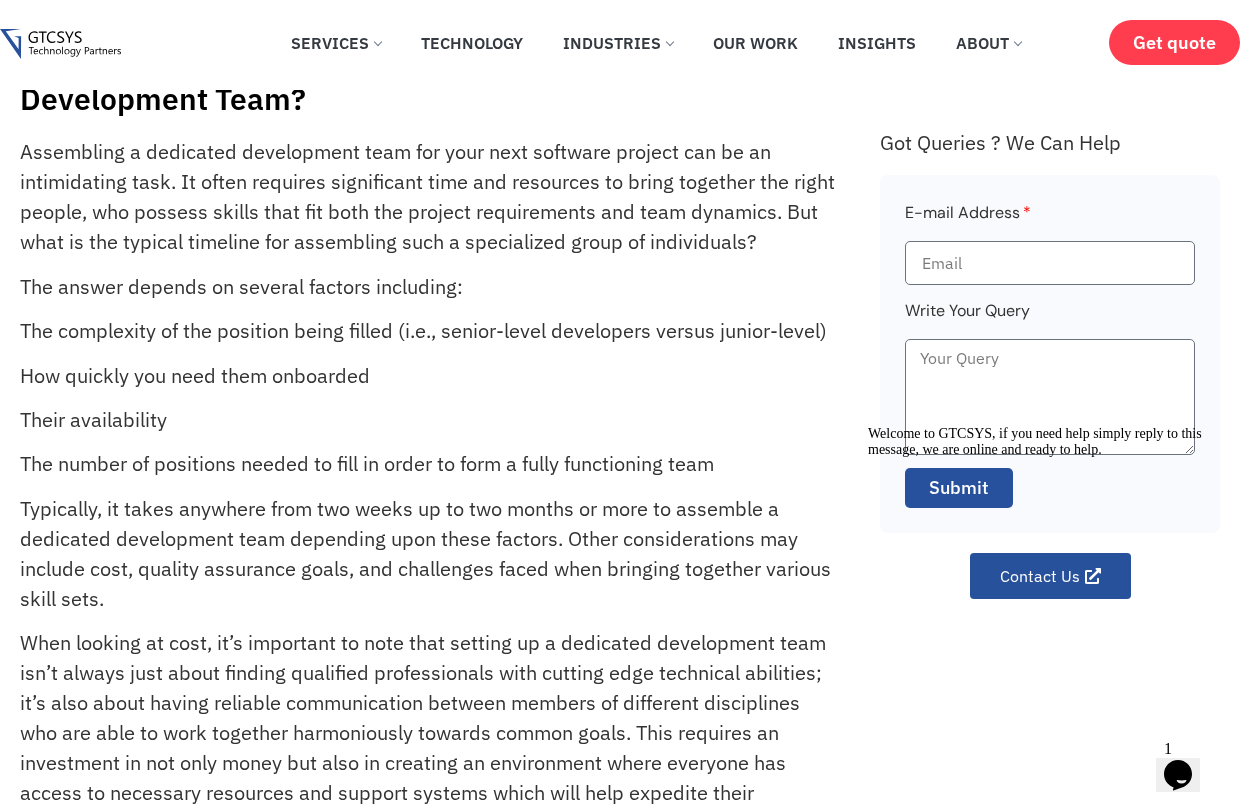 scroll, scrollTop: 68, scrollLeft: 0, axis: vertical 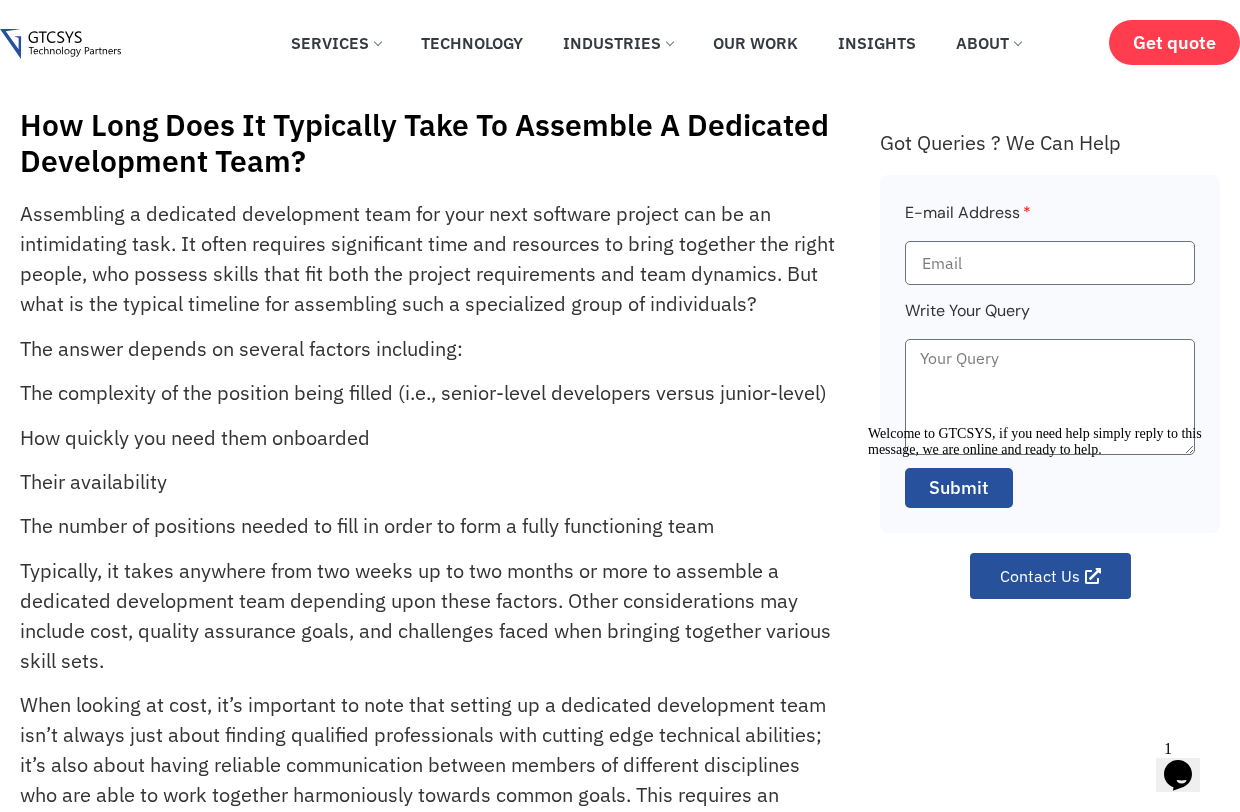 click on "Assembling a dedicated development team for your next software project can be an intimidating task. It often requires significant time and resources to bring together the right people, who possess skills that fit both the project requirements and team dynamics. But what is the typical timeline for assembling such a specialized group of individuals?" at bounding box center (427, 259) 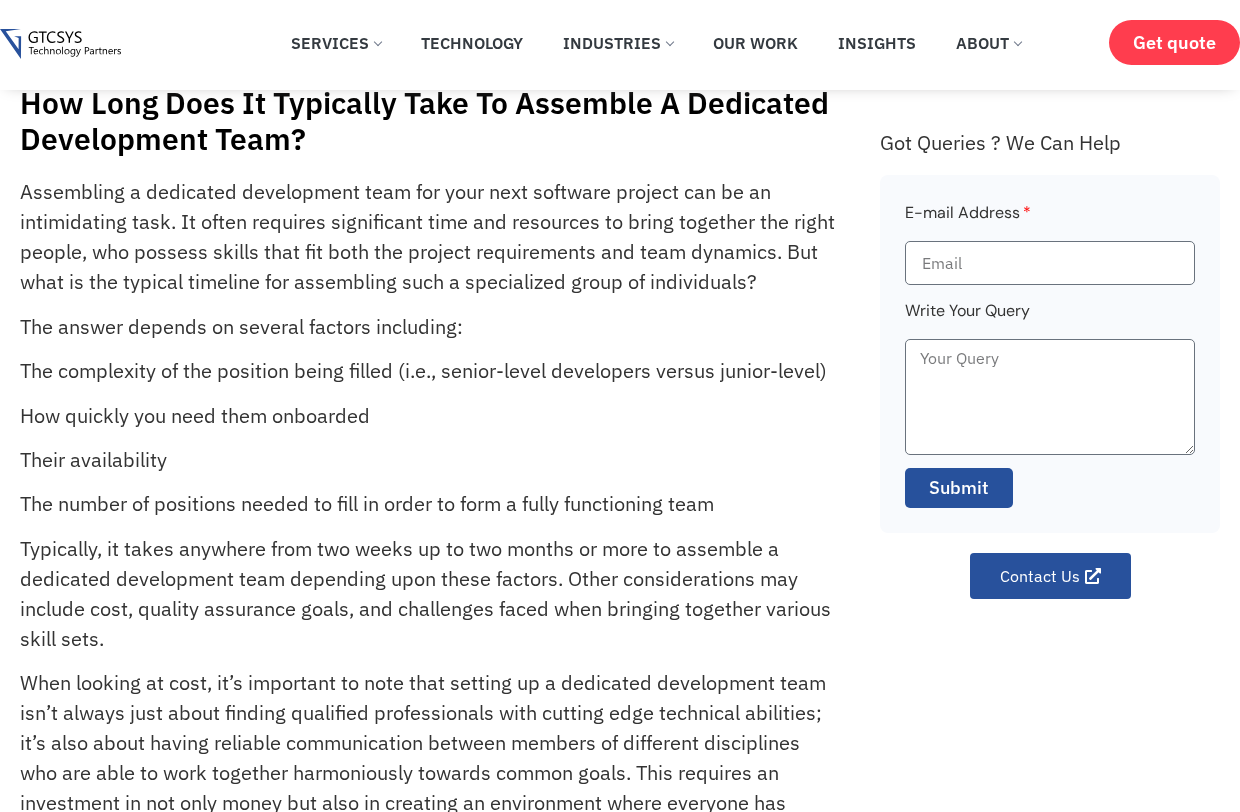 scroll, scrollTop: 411, scrollLeft: 0, axis: vertical 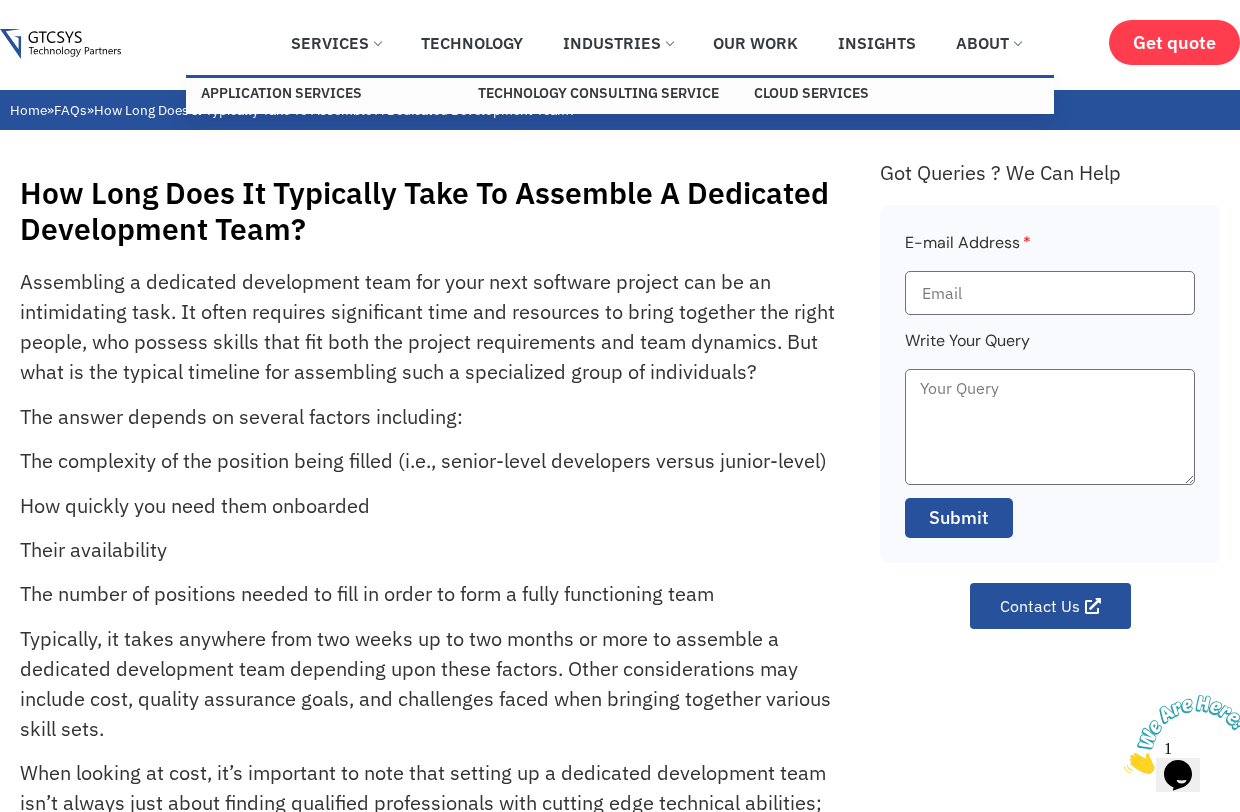 click on "How Long Does It Typically Take To Assemble A Dedicated Development Team?" at bounding box center [440, 211] 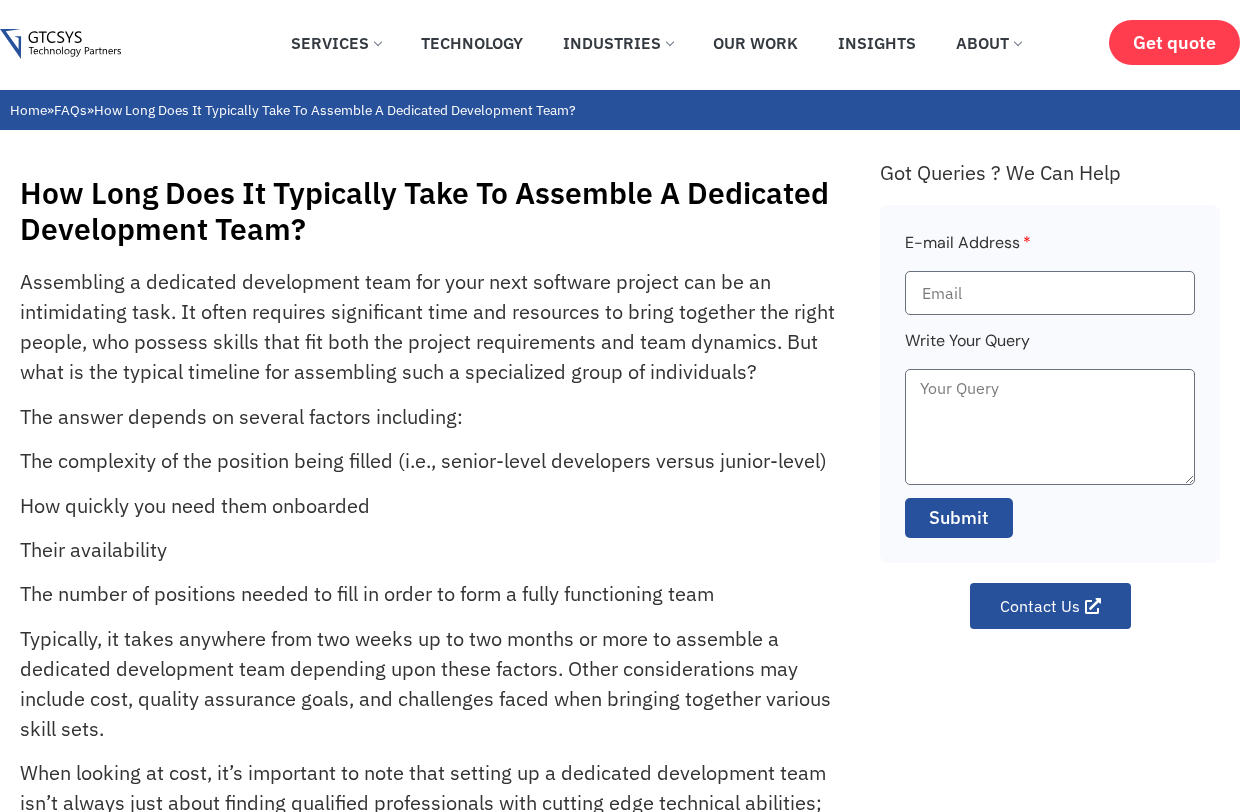 scroll, scrollTop: 0, scrollLeft: 0, axis: both 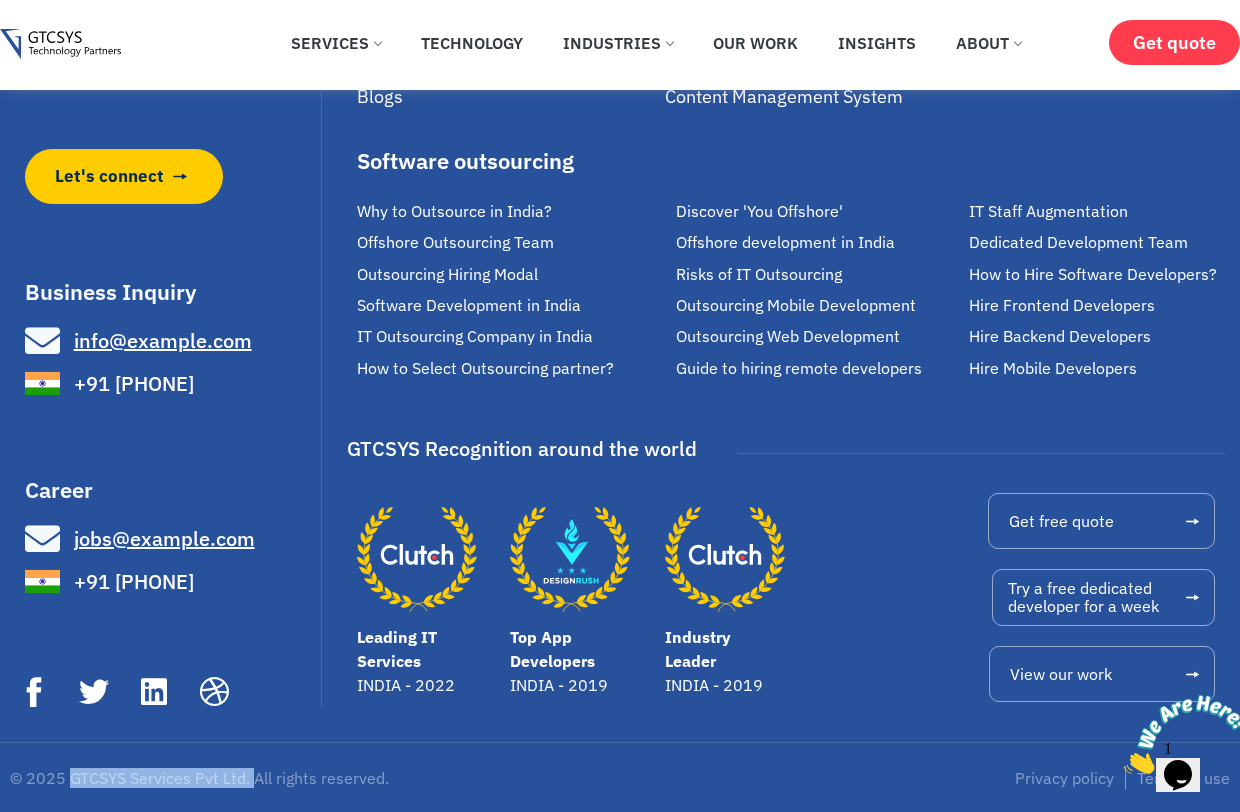 drag, startPoint x: 66, startPoint y: 773, endPoint x: 250, endPoint y: 784, distance: 184.3285 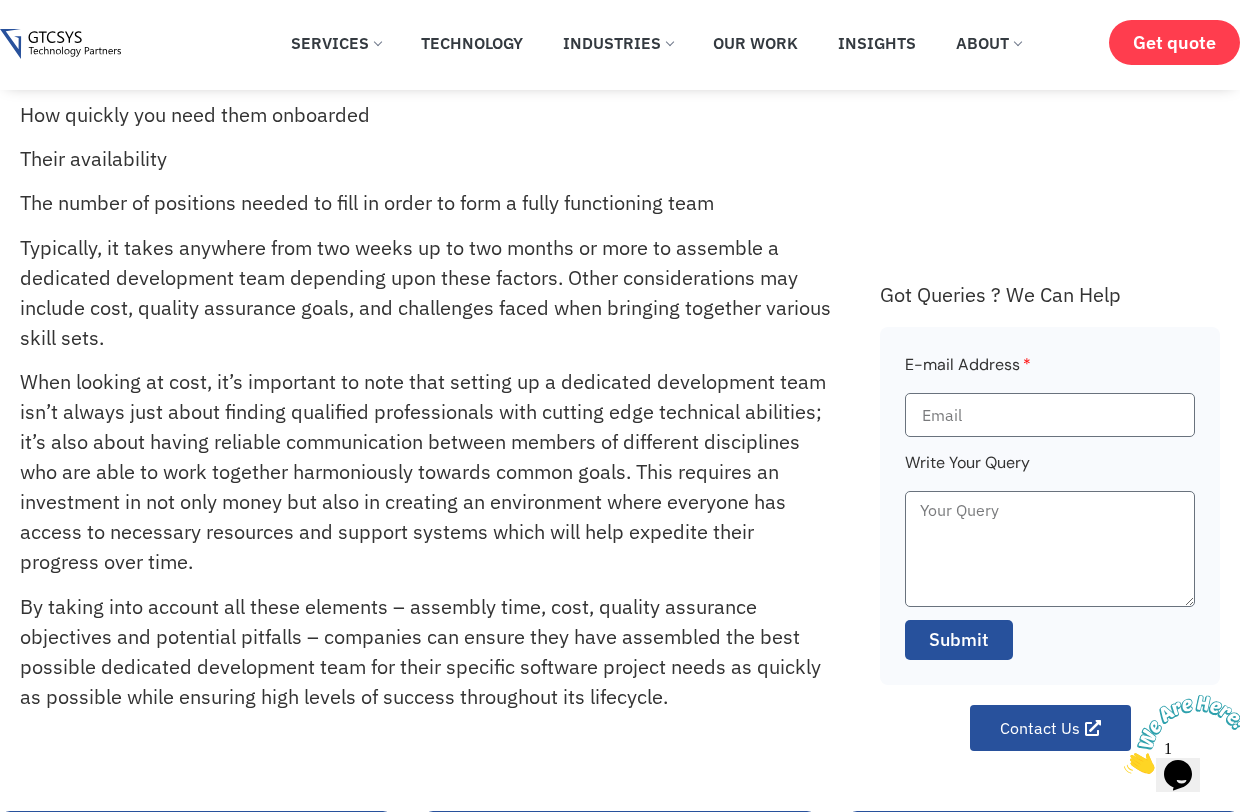 scroll, scrollTop: 0, scrollLeft: 0, axis: both 